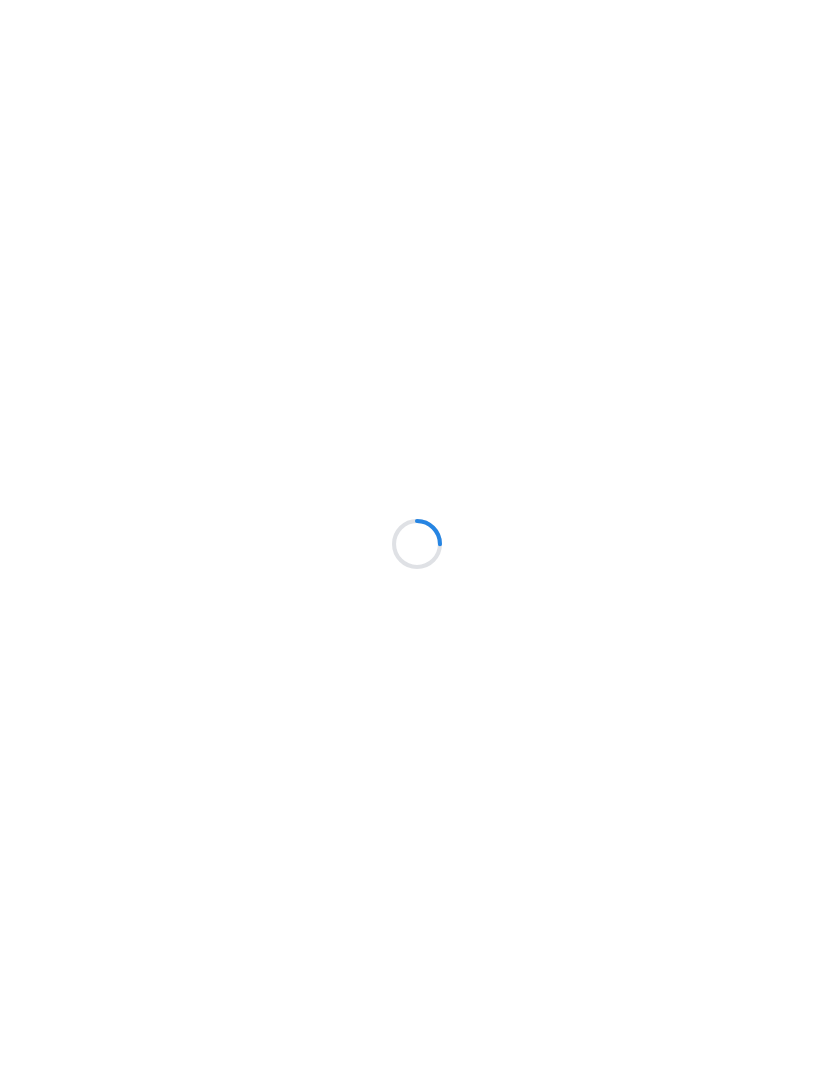scroll, scrollTop: 0, scrollLeft: 0, axis: both 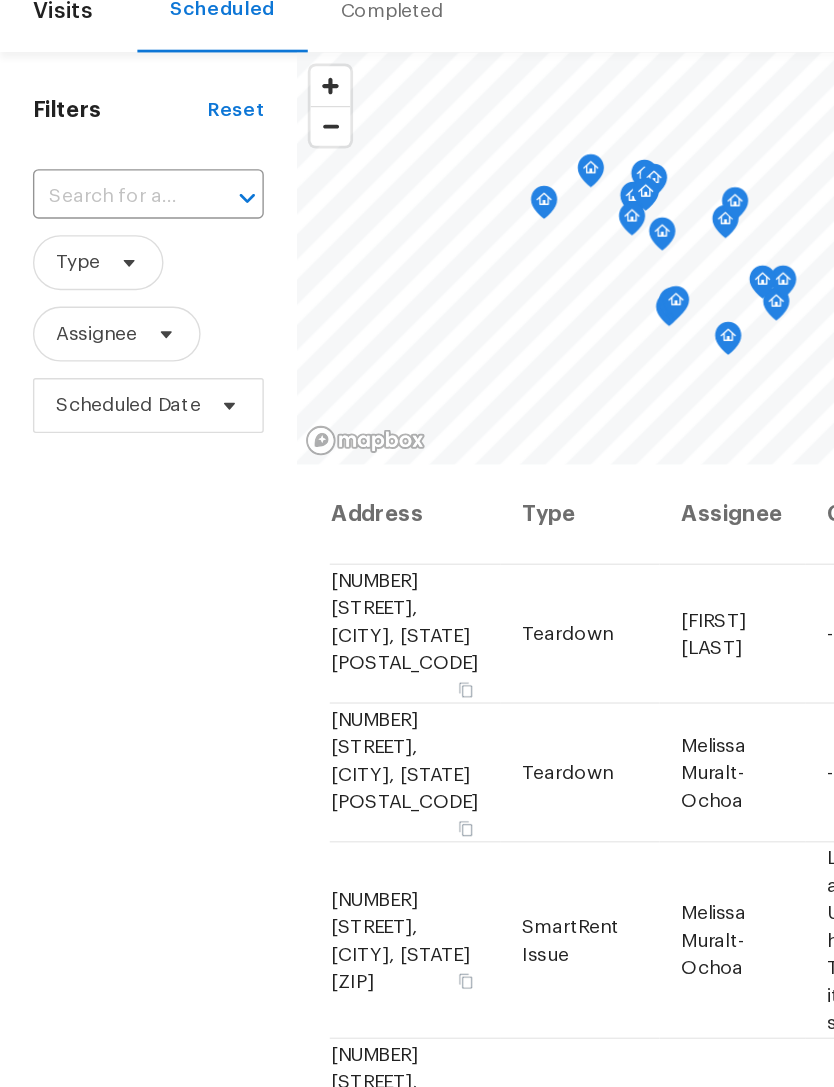 click at bounding box center [80, 248] 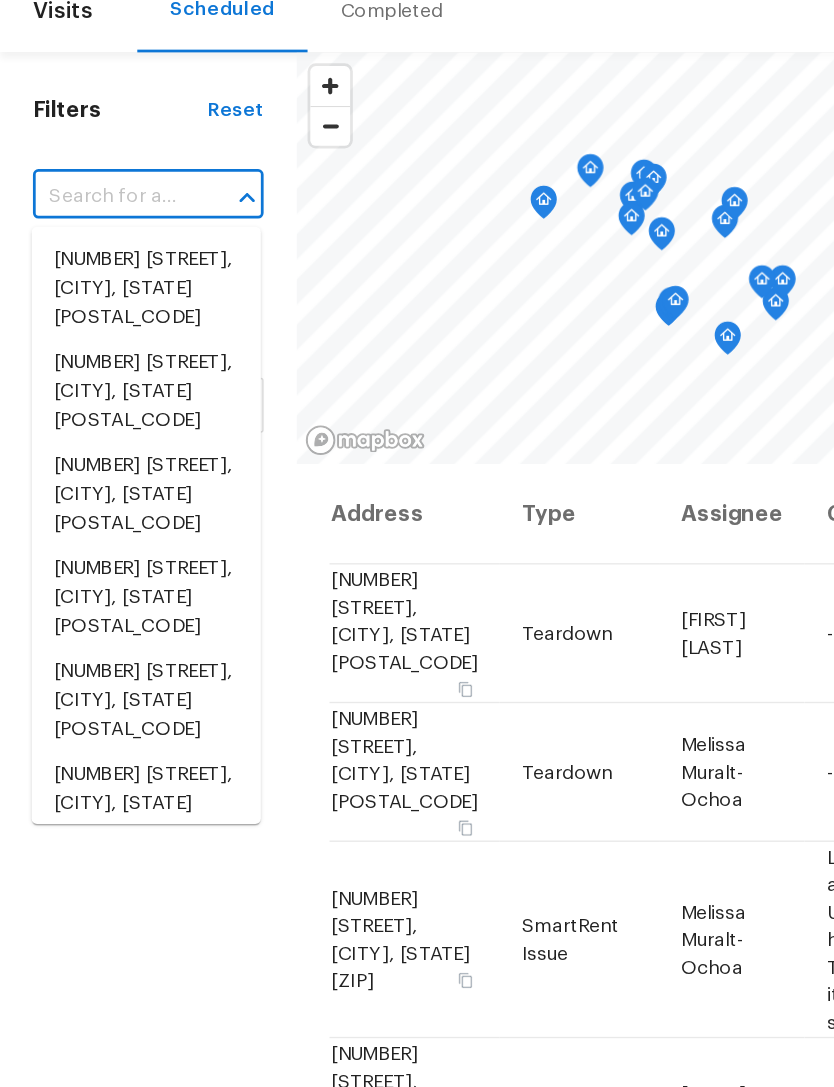 click at bounding box center (80, 248) 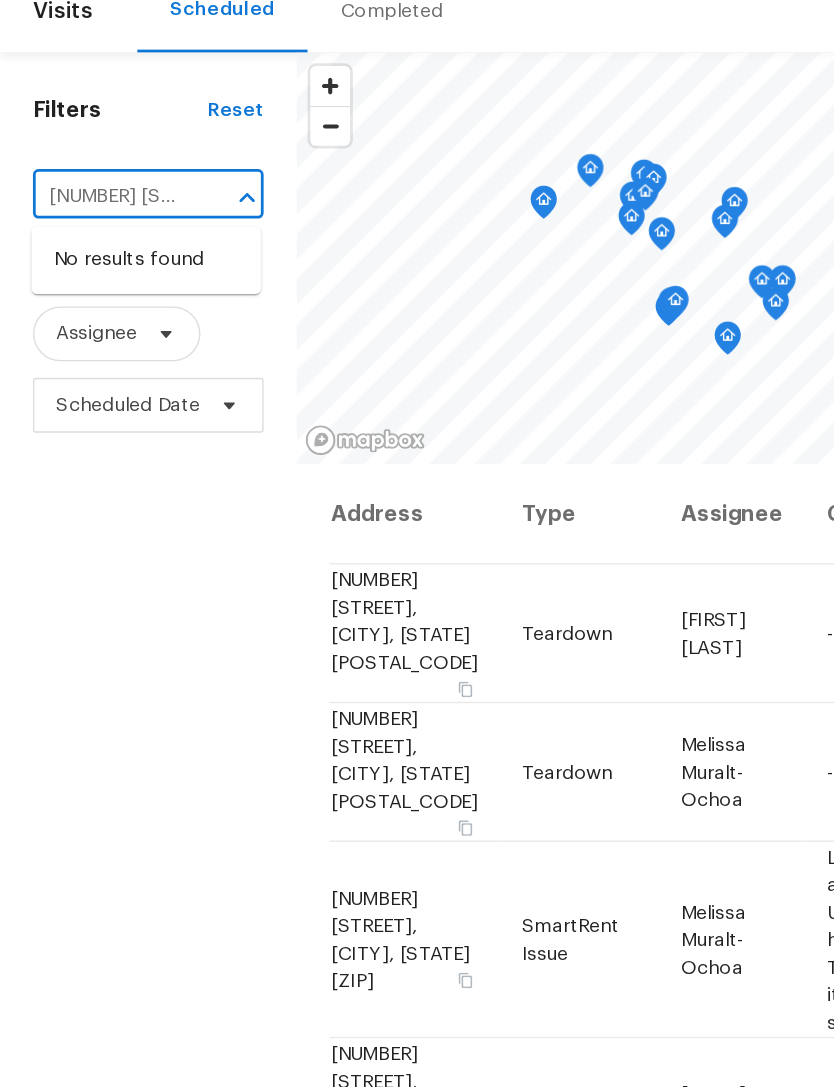 type on "[NUMBER] [STREET] [CITY], [STATE] [POSTAL_CODE], [COUNTRY]" 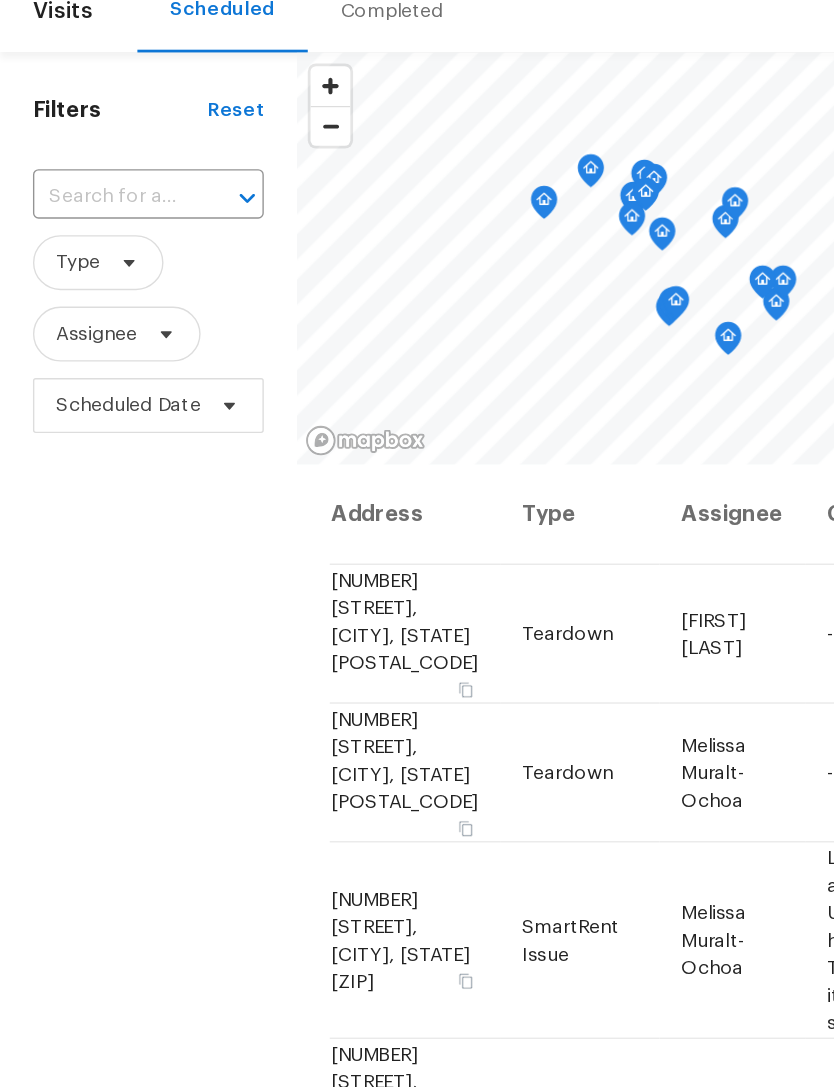 click at bounding box center [80, 248] 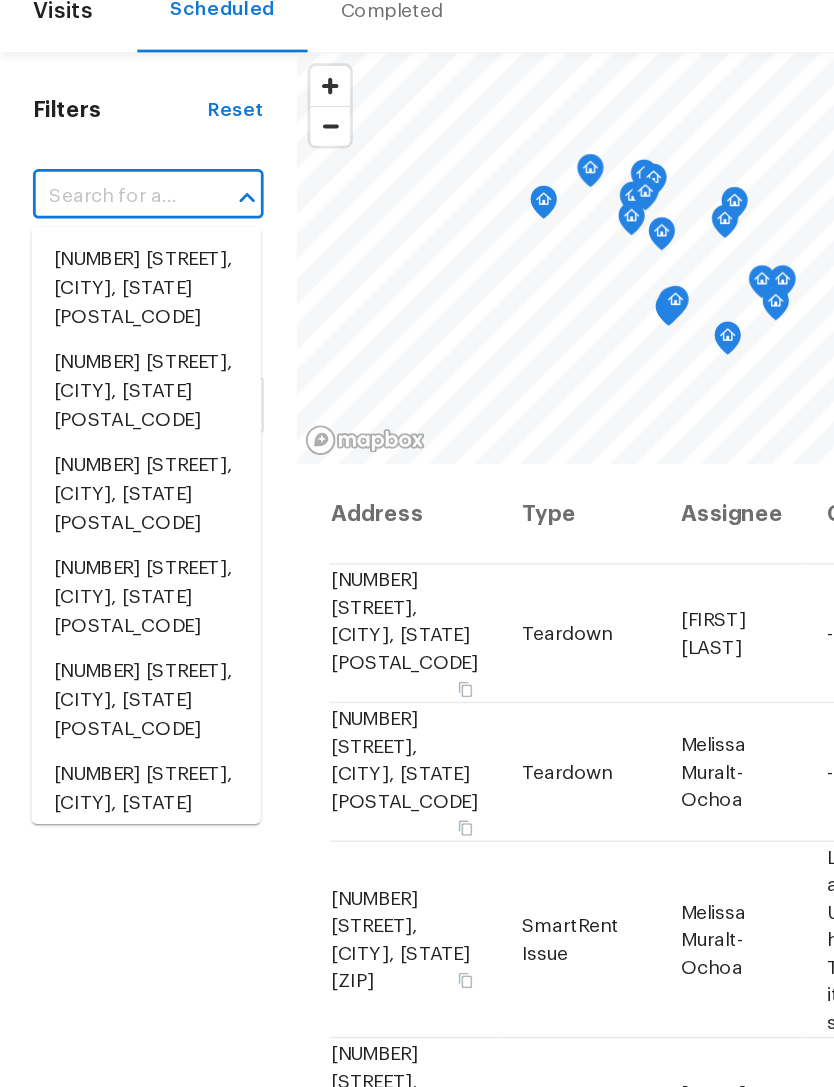 click at bounding box center [80, 248] 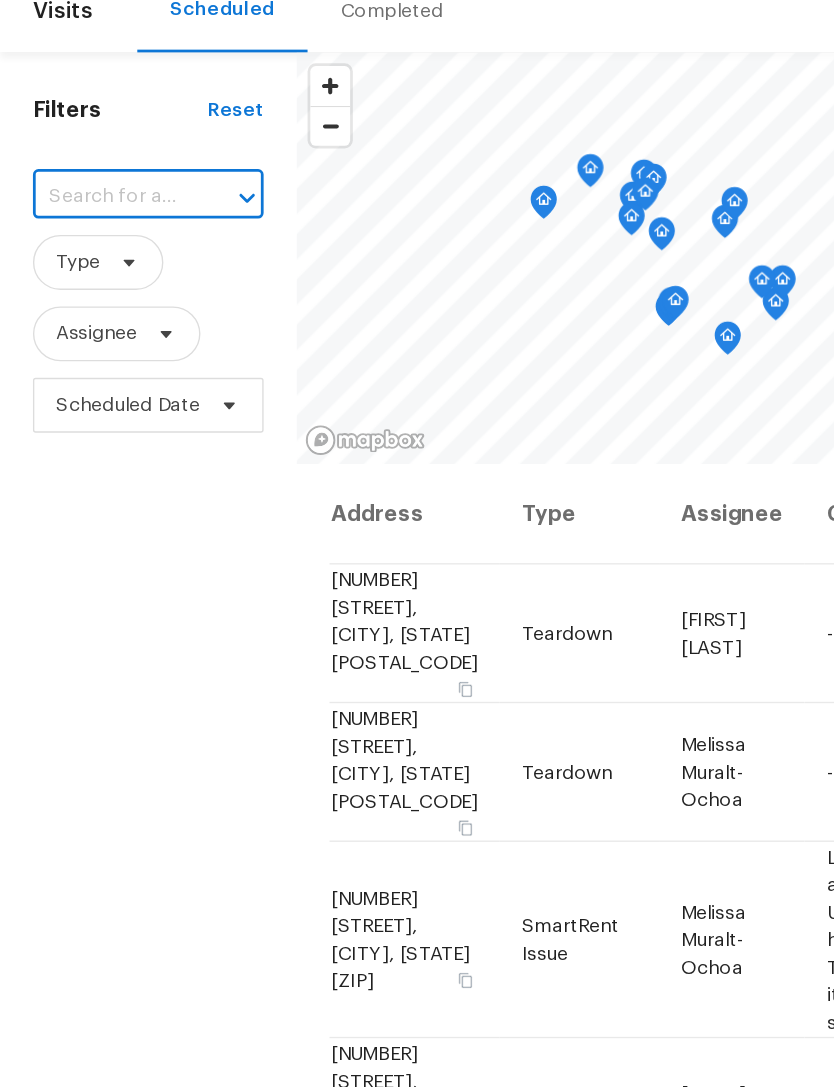 paste on "[NUMBER] [STREET] [CITY], [STATE] [POSTAL_CODE], [COUNTRY]" 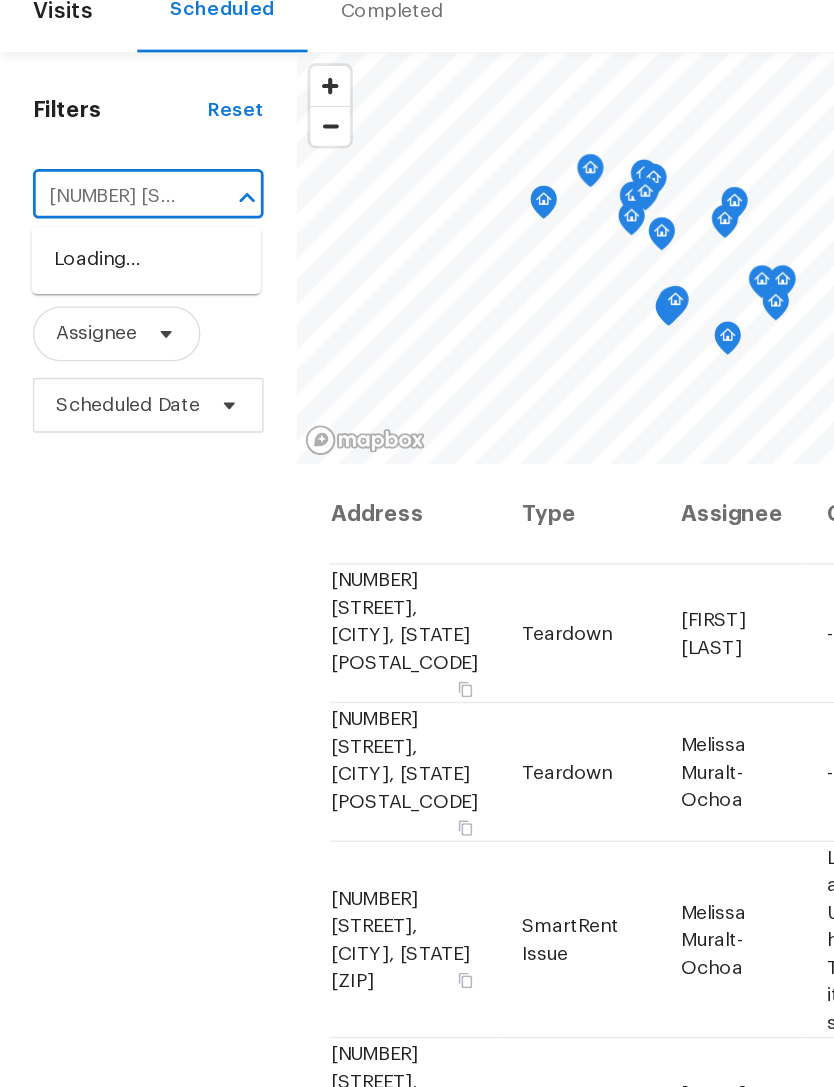 type on "[NUMBER] [STREET] [CITY], [STATE] [POSTAL_CODE]" 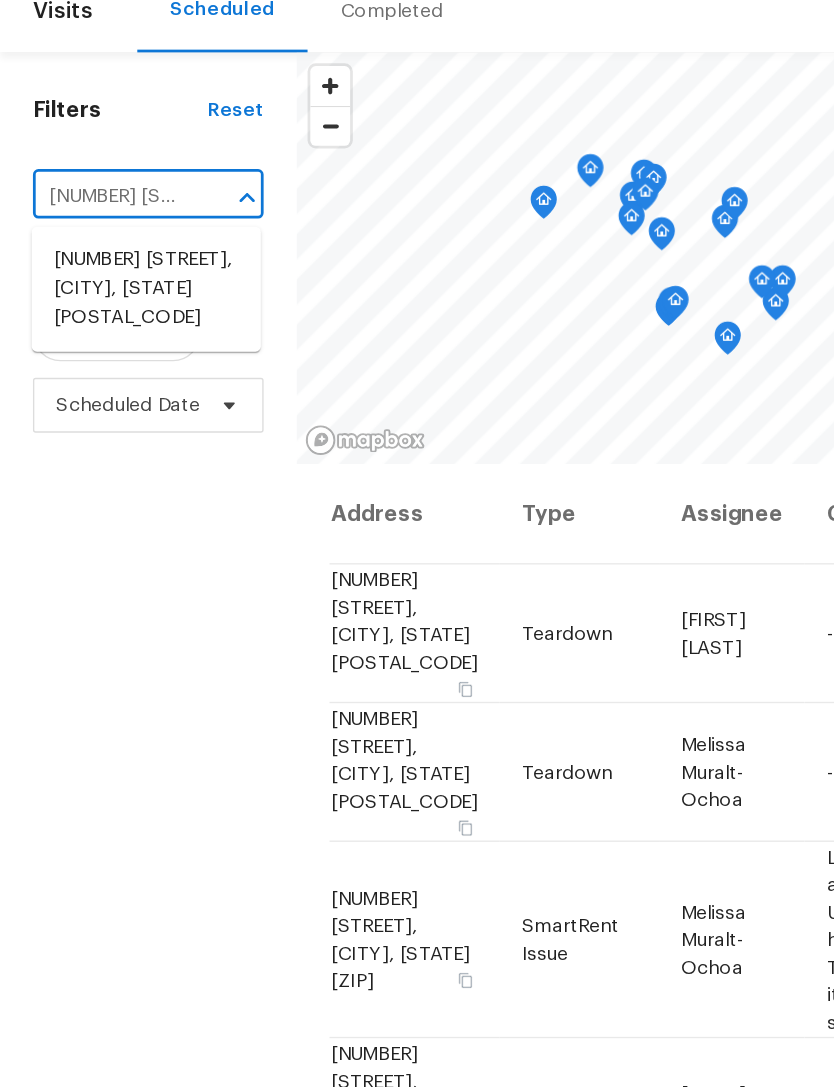 click on "[NUMBER] [STREET], [CITY], [STATE] [POSTAL_CODE]" at bounding box center [106, 315] 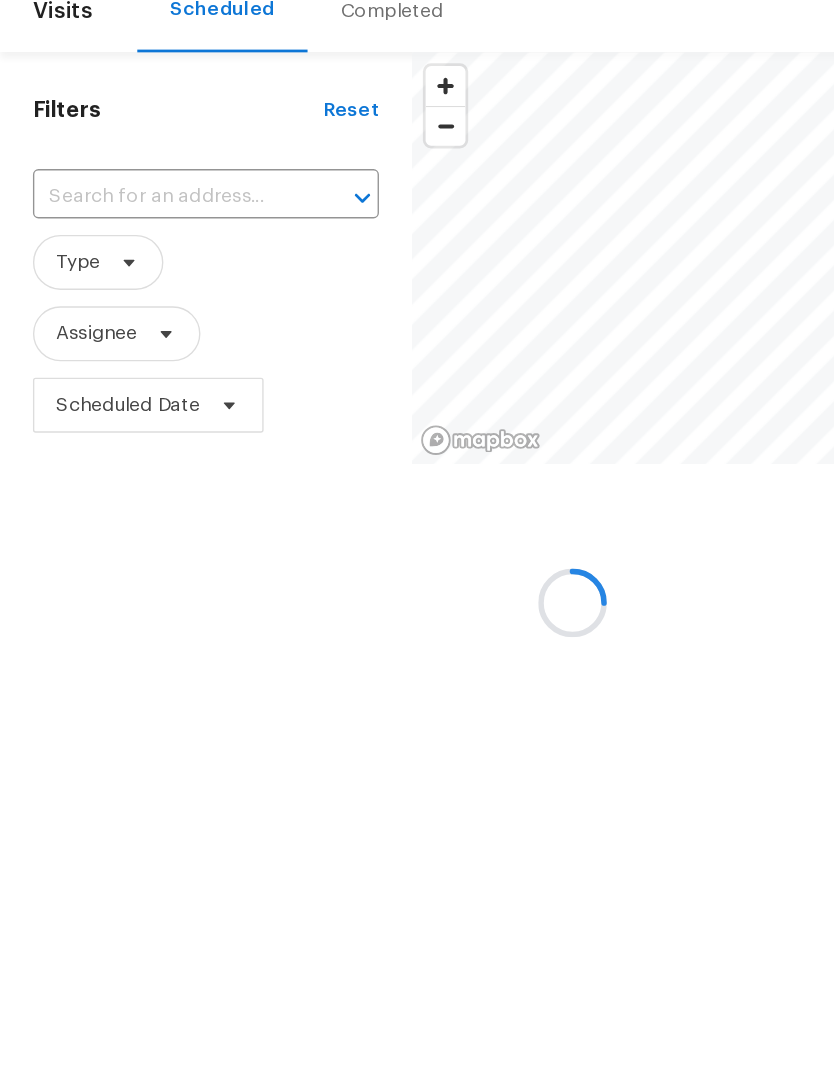 type on "[NUMBER] [STREET], [CITY], [STATE] [POSTAL_CODE]" 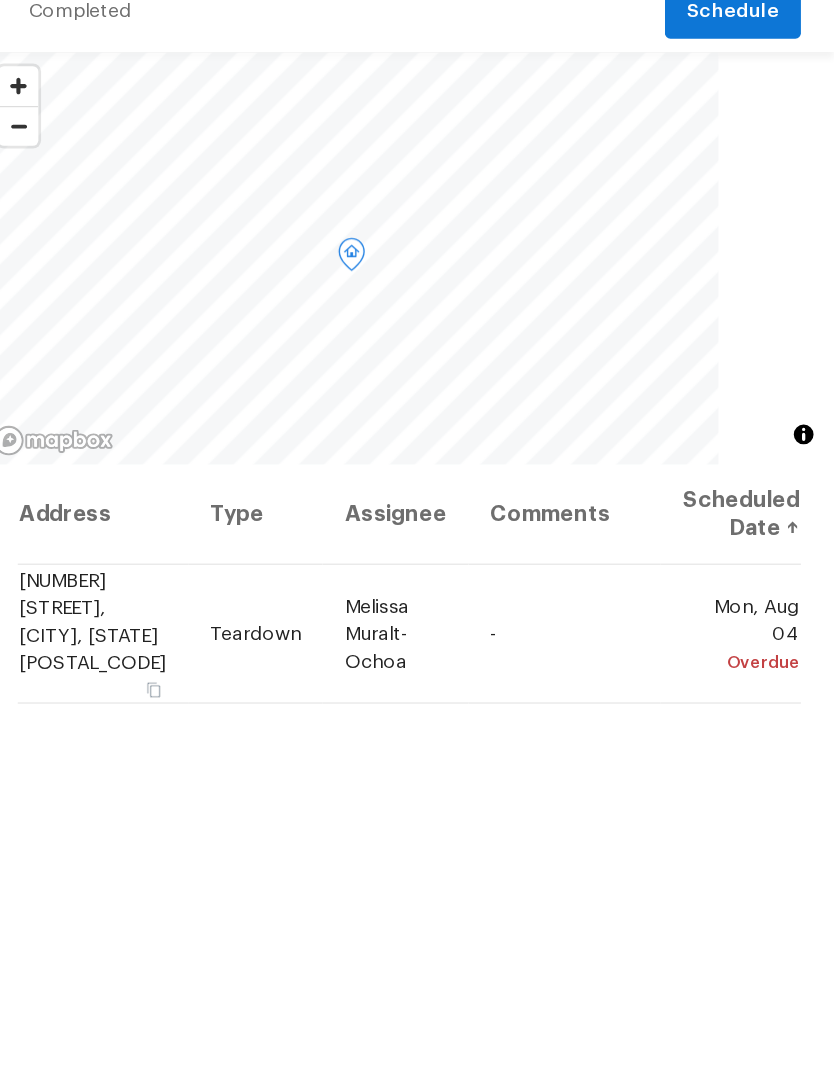 click 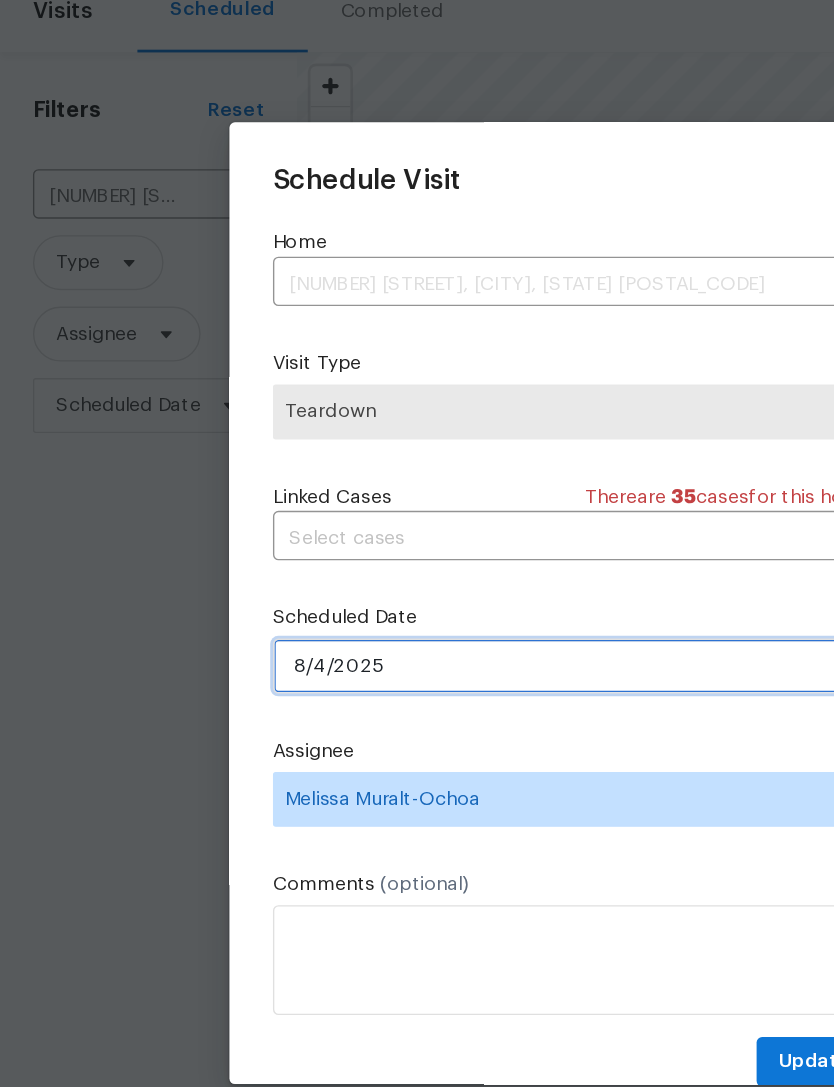 click on "8/4/2025" at bounding box center (417, 590) 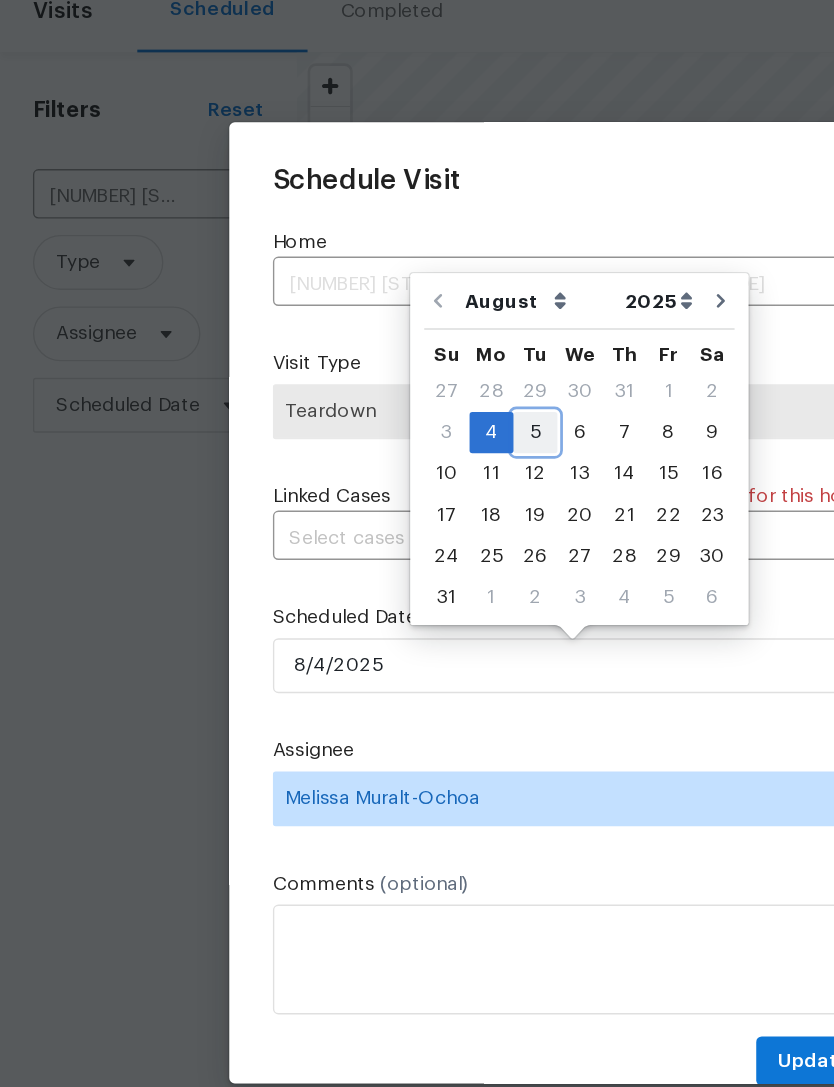 click on "5" at bounding box center (390, 420) 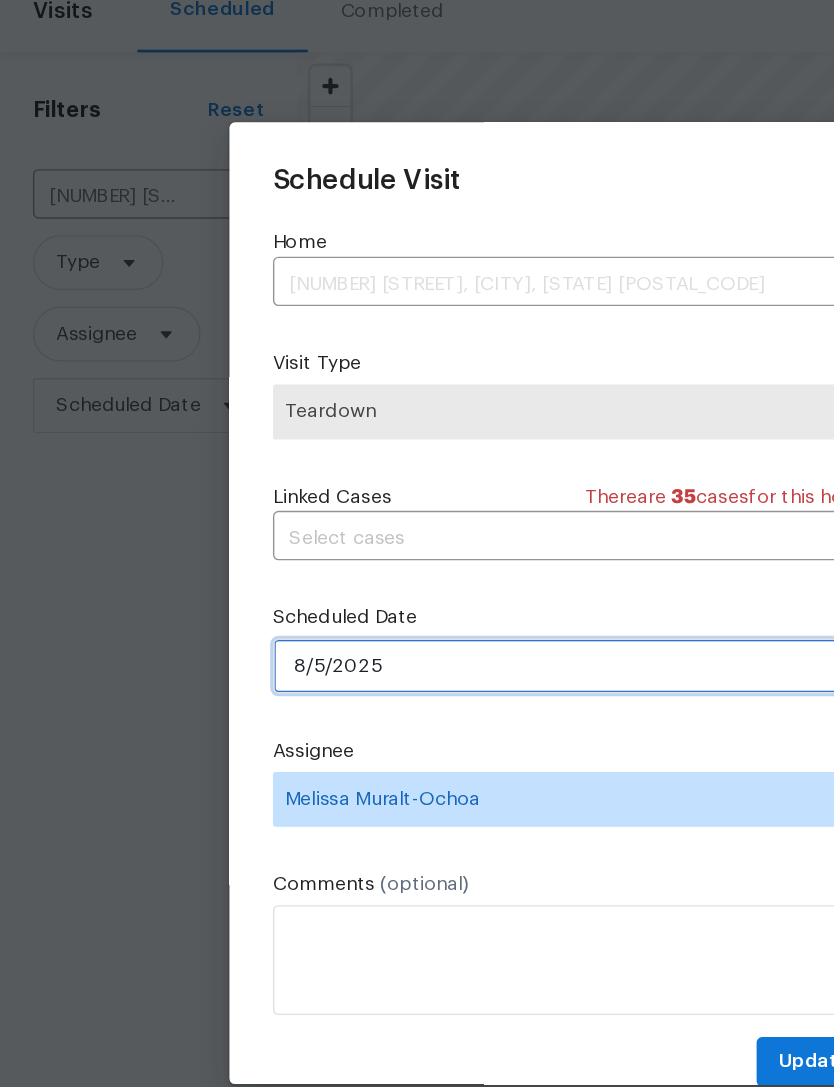 click on "8/5/2025" at bounding box center [417, 590] 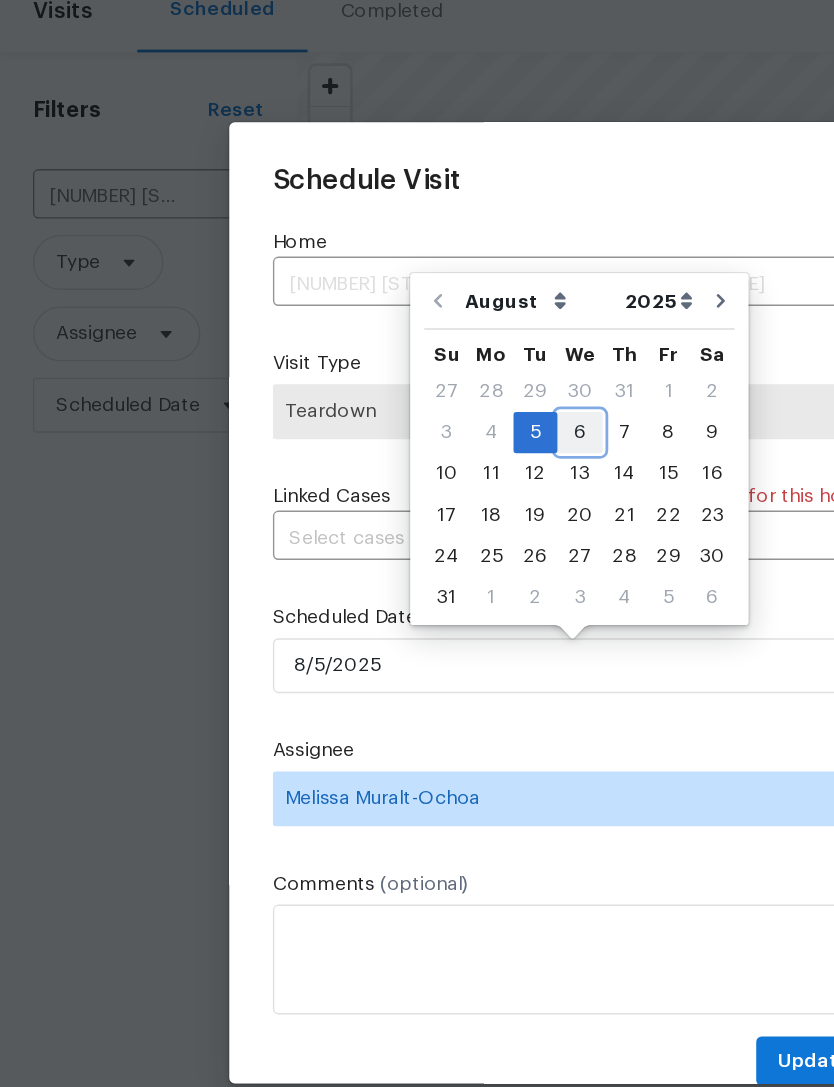 click on "6" at bounding box center (422, 420) 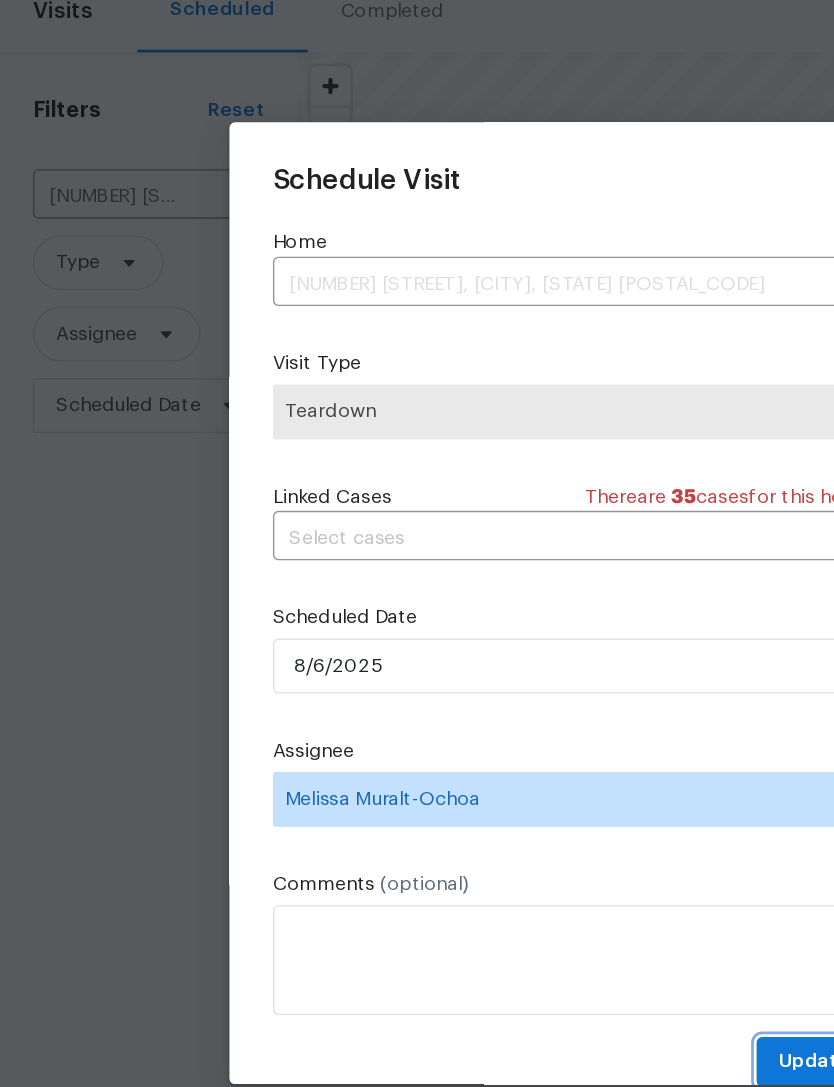 click on "Update" at bounding box center [593, 878] 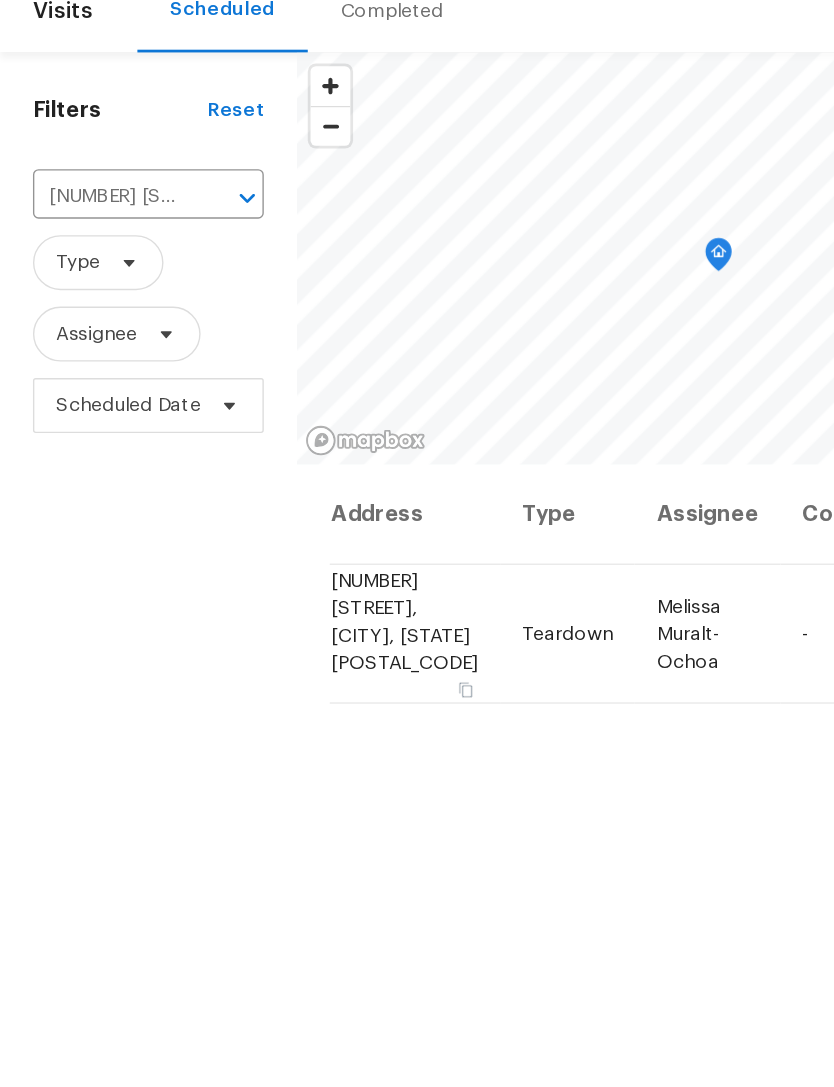 click 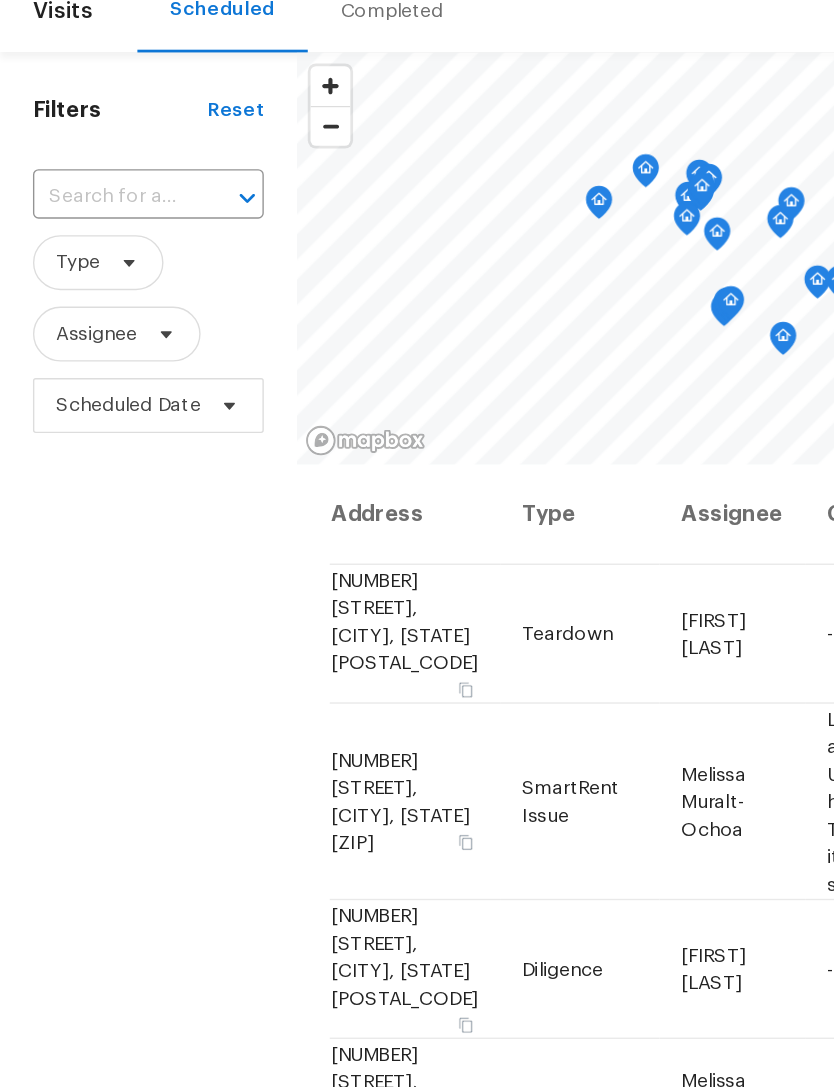 click at bounding box center [80, 248] 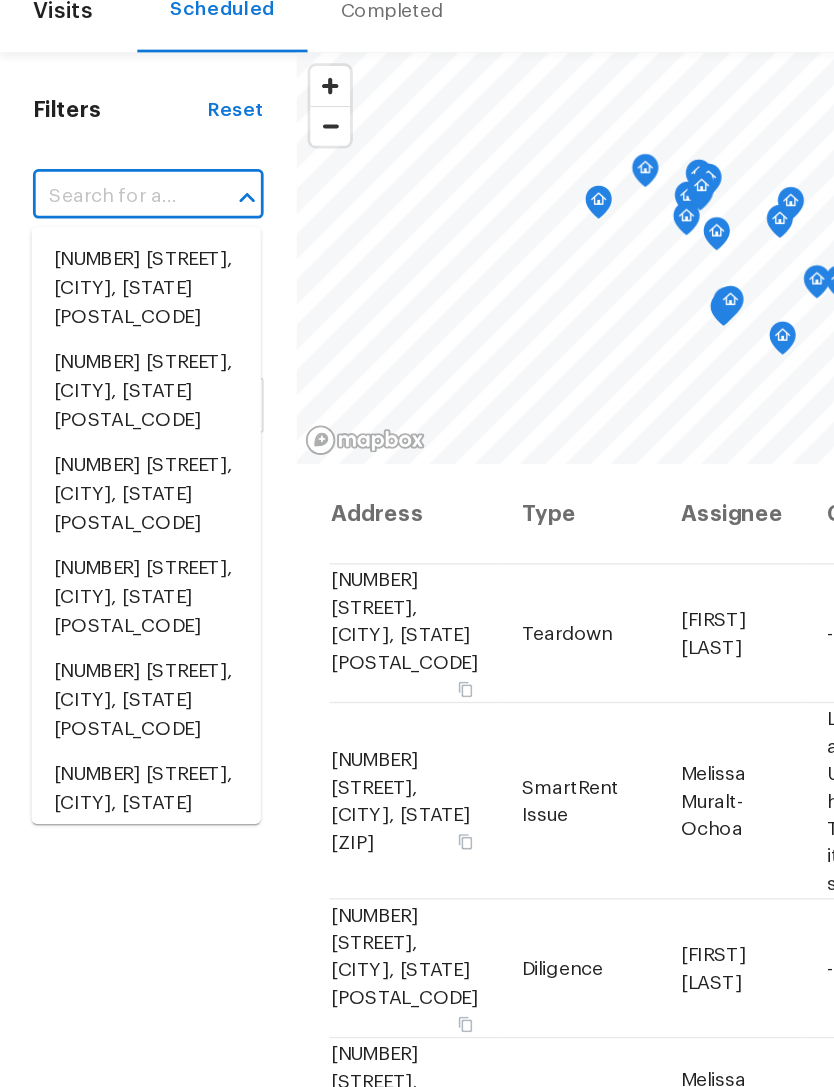 click at bounding box center (80, 248) 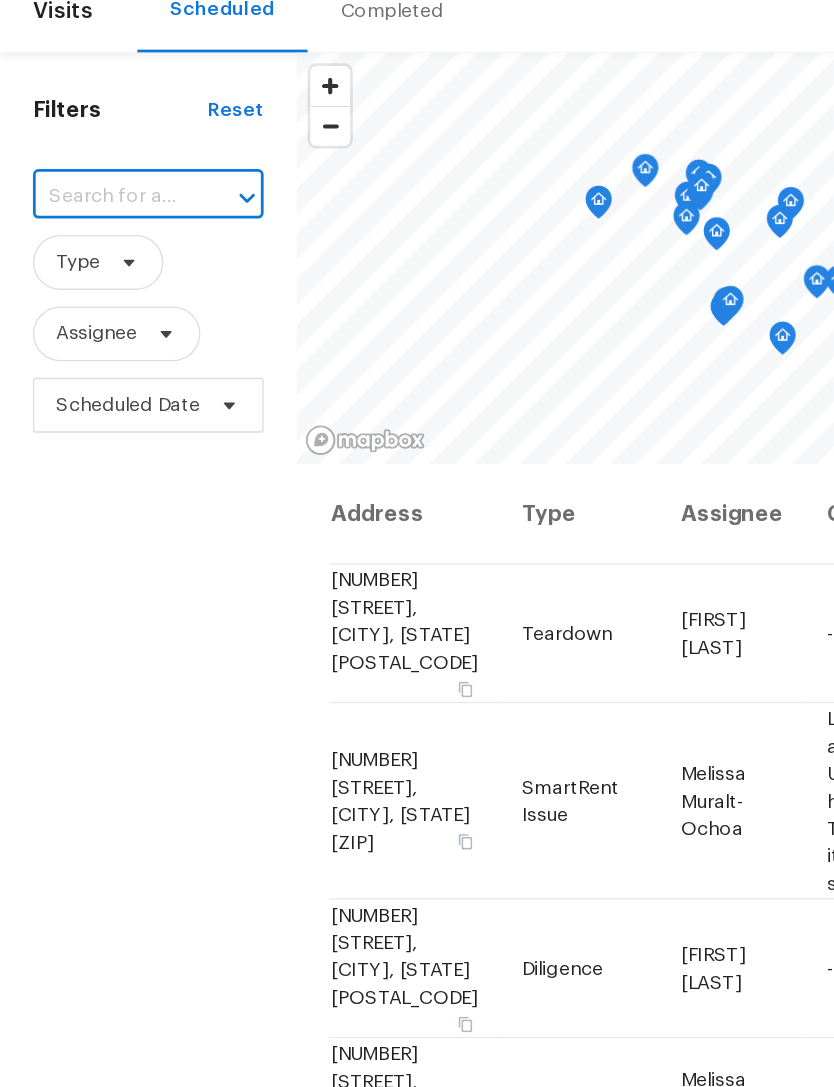 paste on "[NUMBER] [STREET], [CITY], [STATE] [ZIP]" 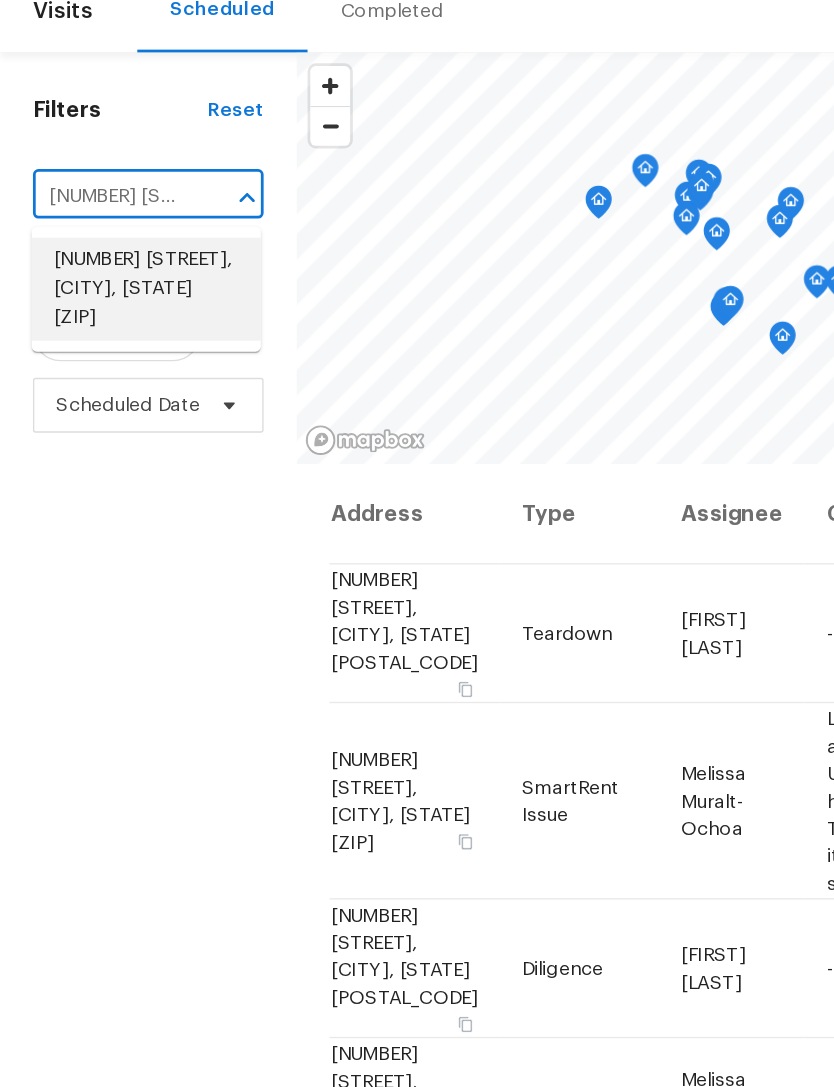 click on "[NUMBER] [STREET], [CITY], [STATE] [ZIP]" at bounding box center [106, 315] 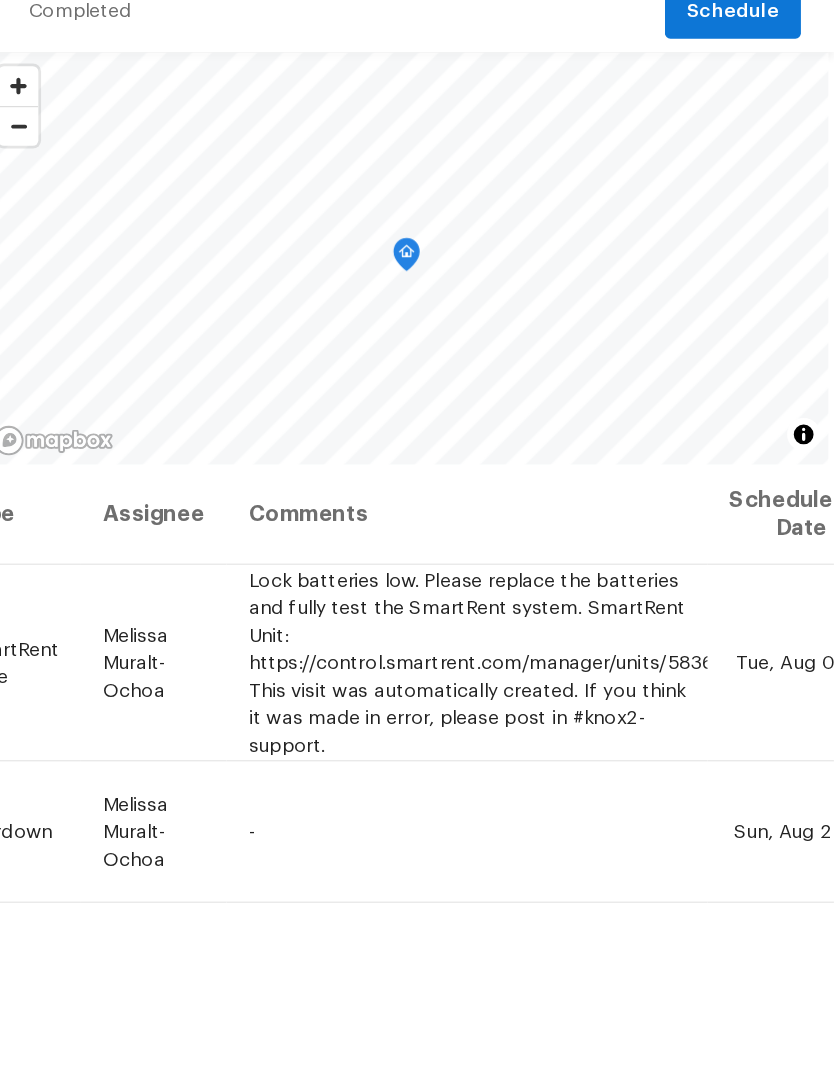 scroll, scrollTop: 0, scrollLeft: 140, axis: horizontal 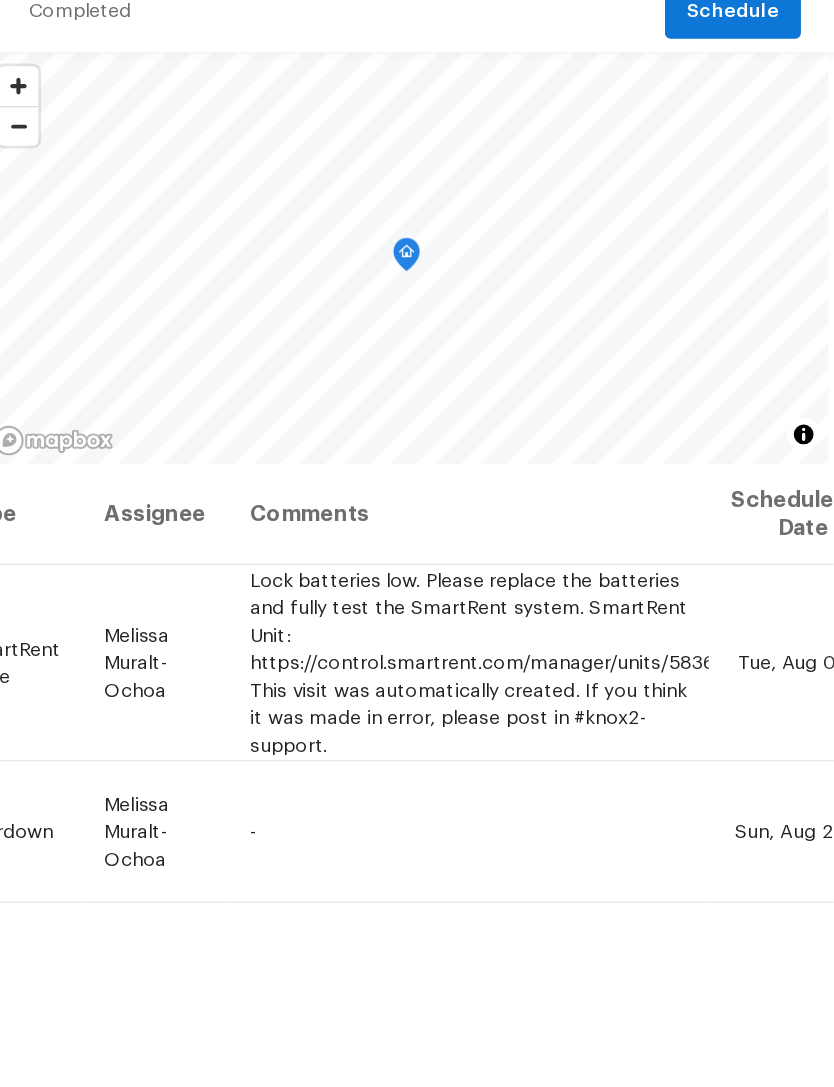 click 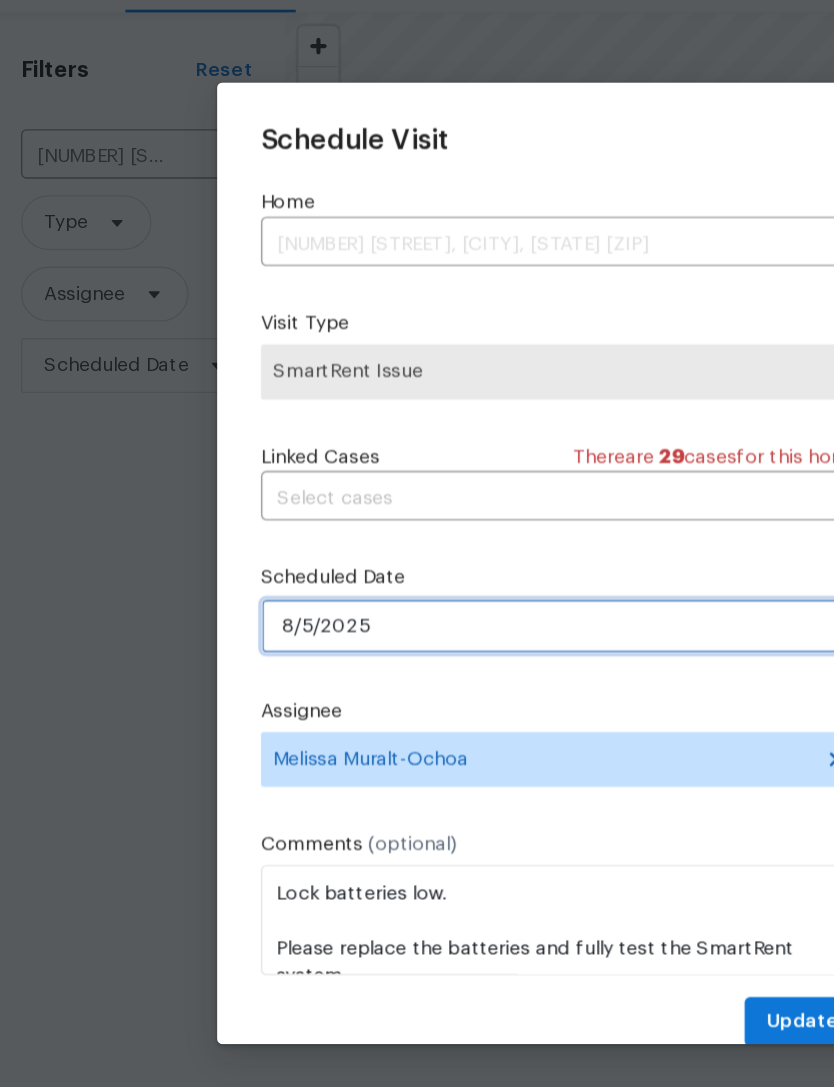 click on "8/5/2025" at bounding box center [417, 590] 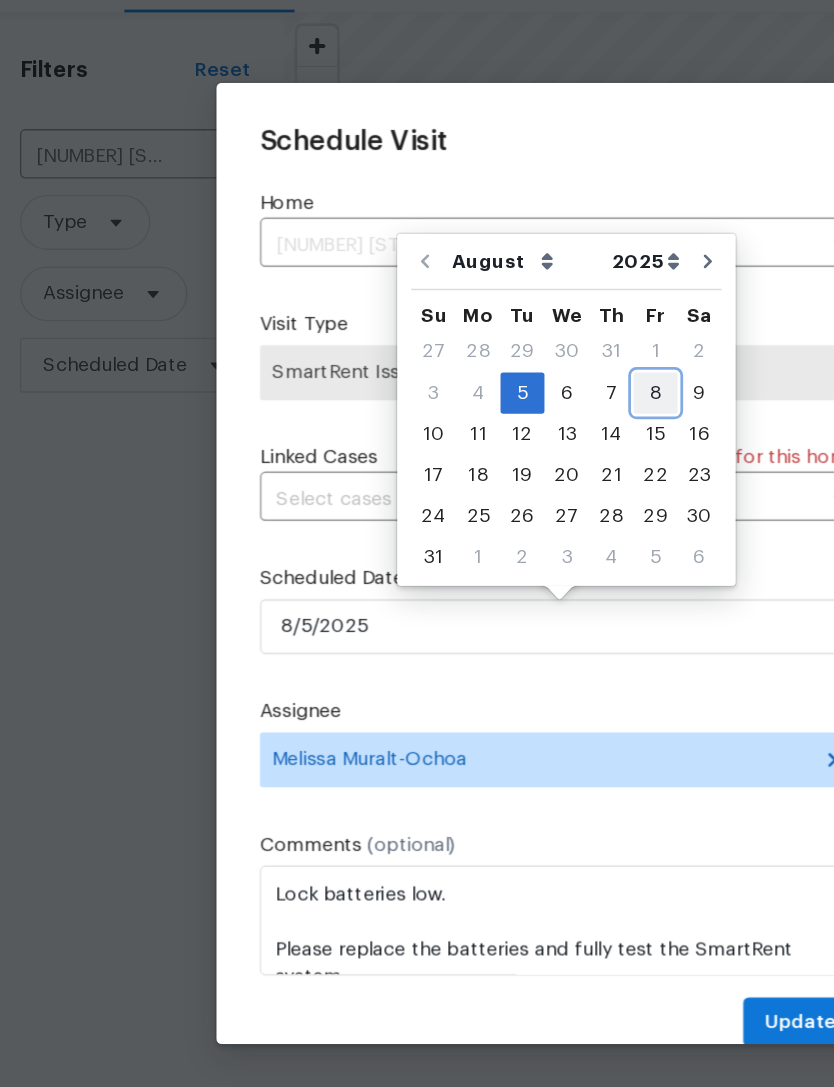 click on "8" at bounding box center (487, 420) 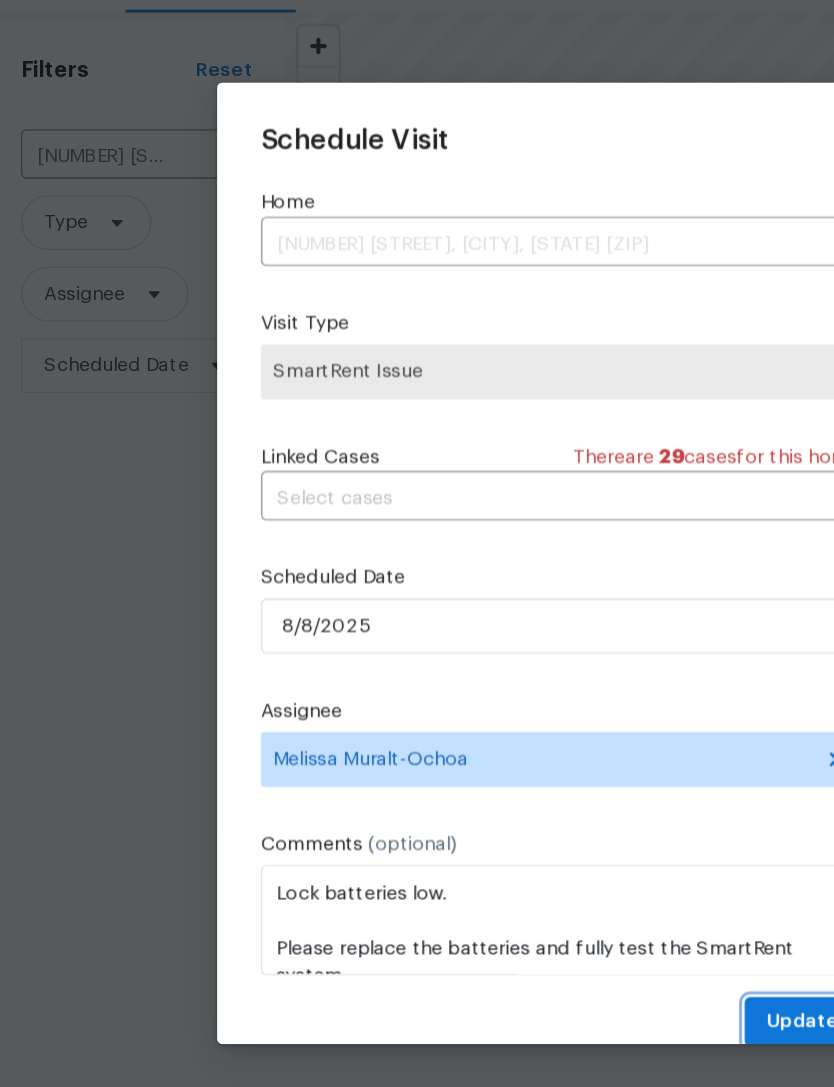 click on "Update" at bounding box center (593, 878) 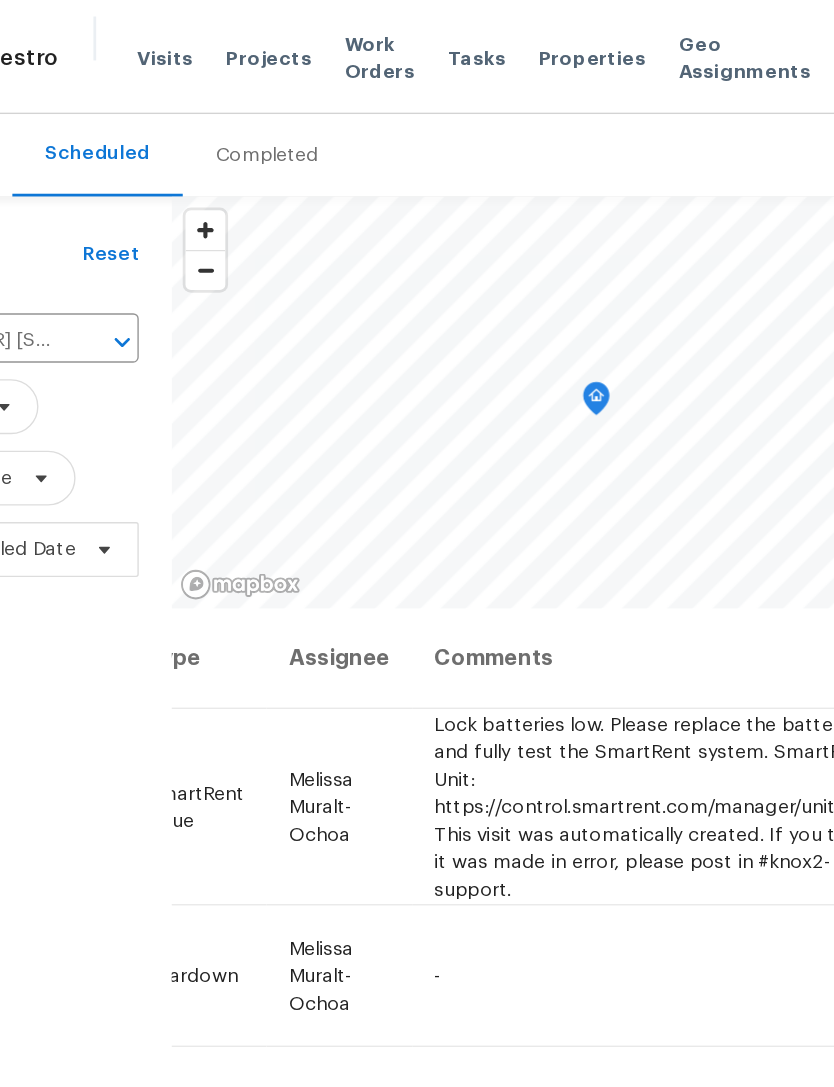 scroll, scrollTop: 0, scrollLeft: 140, axis: horizontal 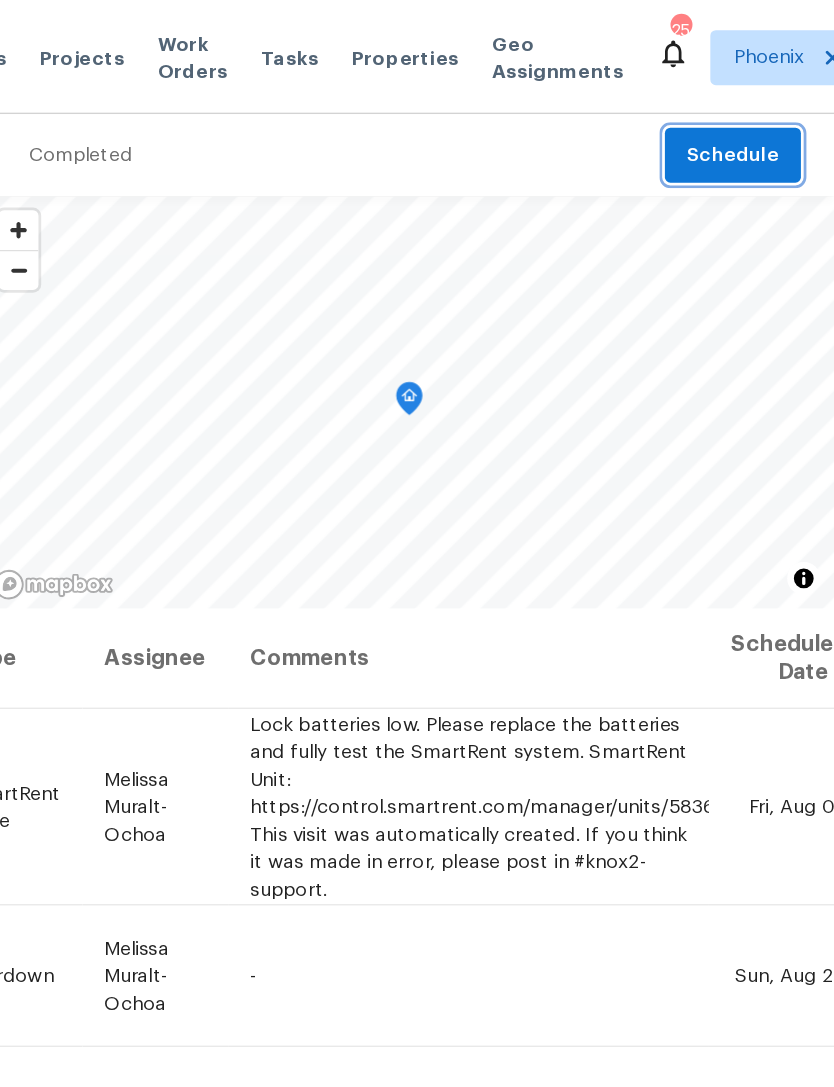 click on "Schedule" at bounding box center (760, 113) 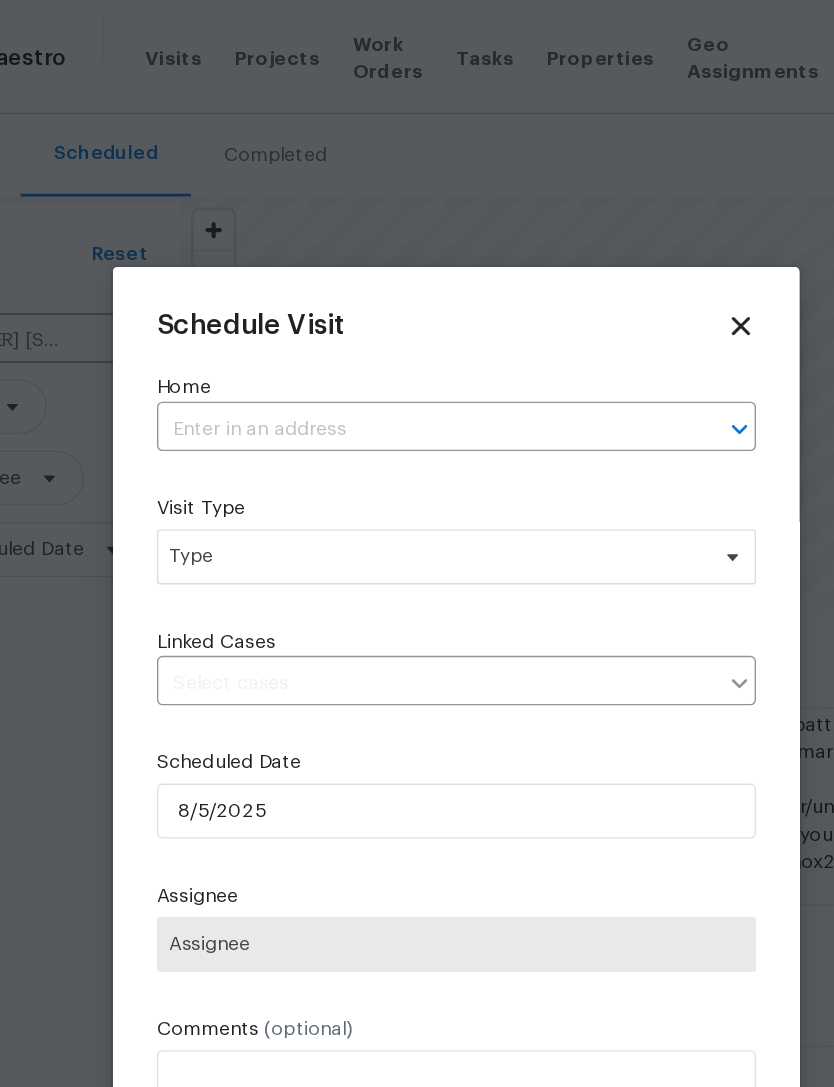 click at bounding box center (389, 312) 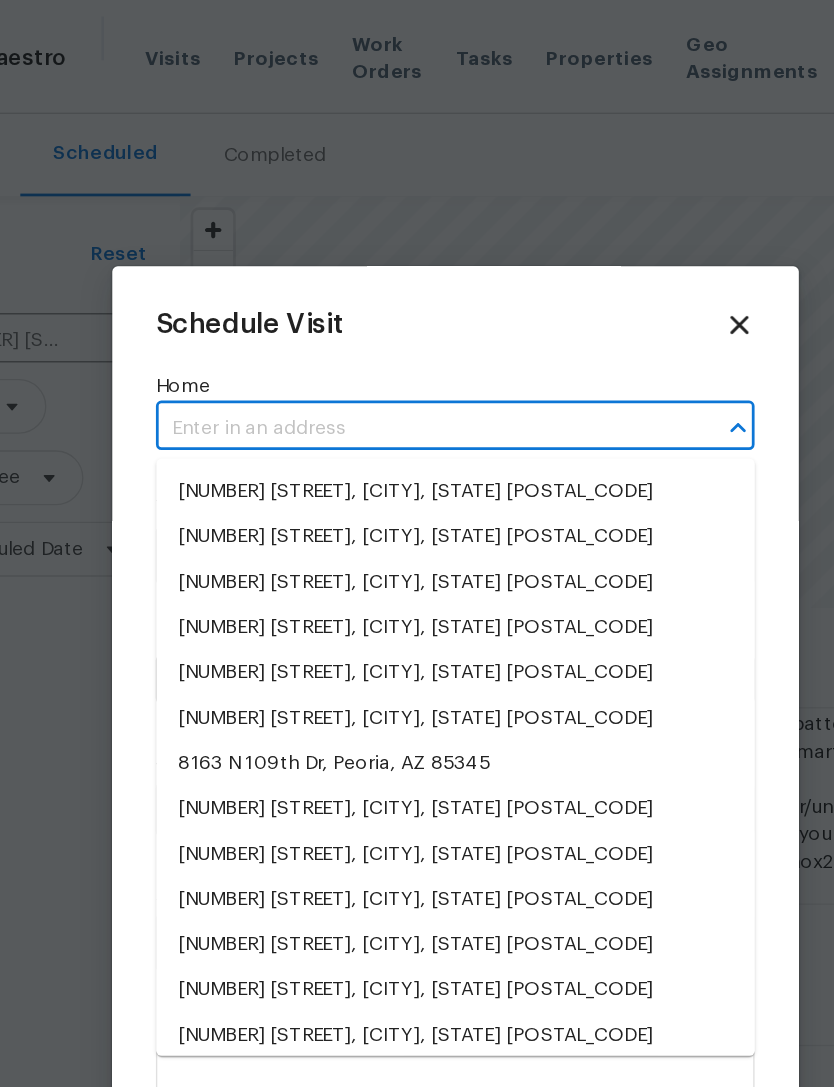 click at bounding box center [389, 312] 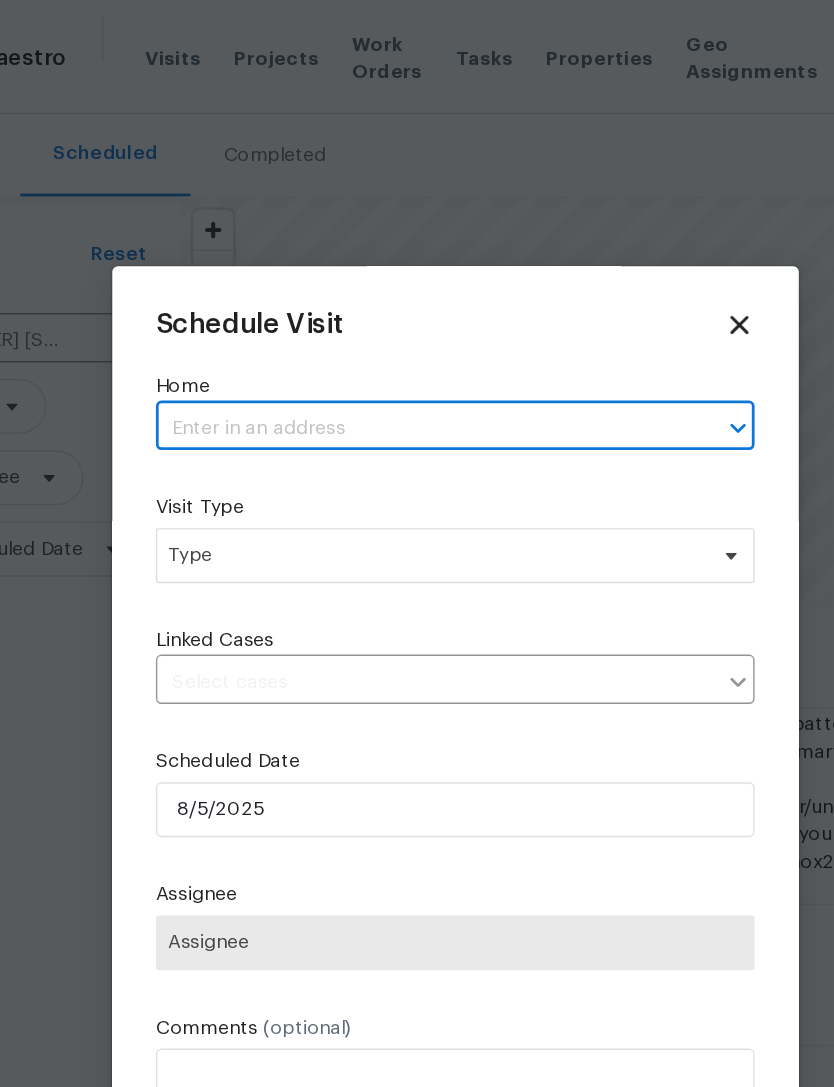 paste on "[NUMBER] [STREET], [CITY], [STATE] [POSTAL_CODE]" 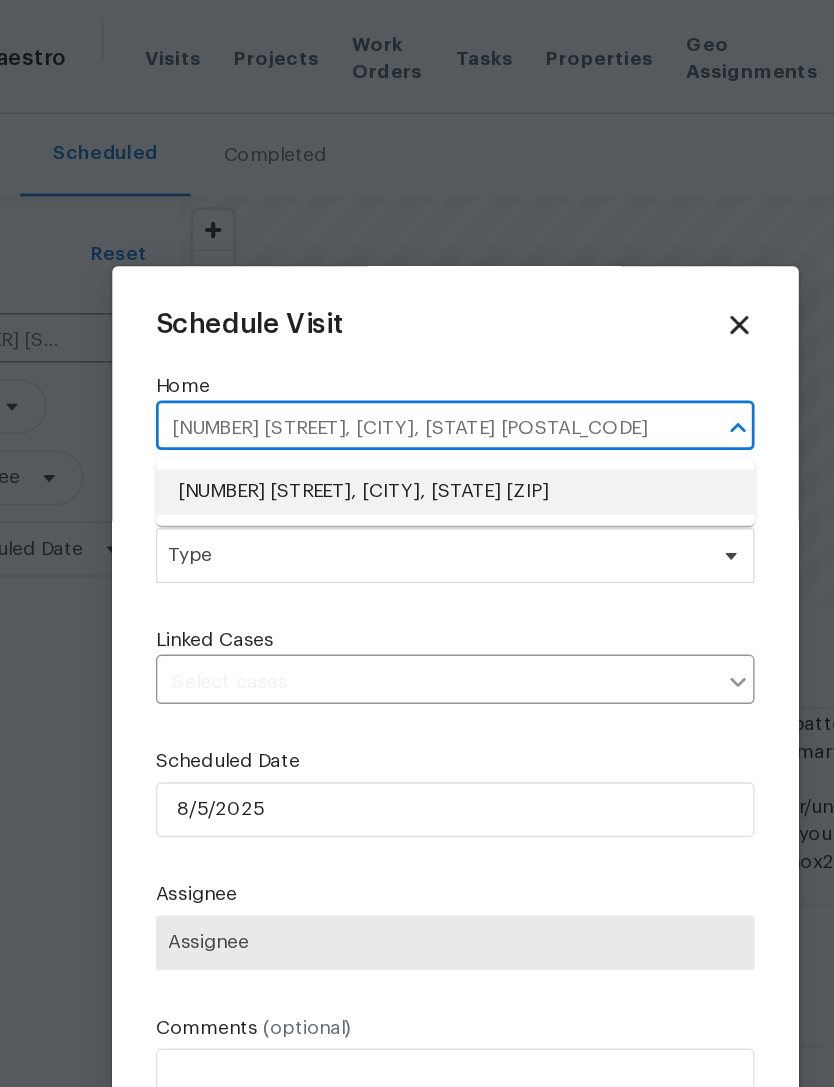 click on "[NUMBER] [STREET], [CITY], [STATE] [ZIP]" at bounding box center [417, 358] 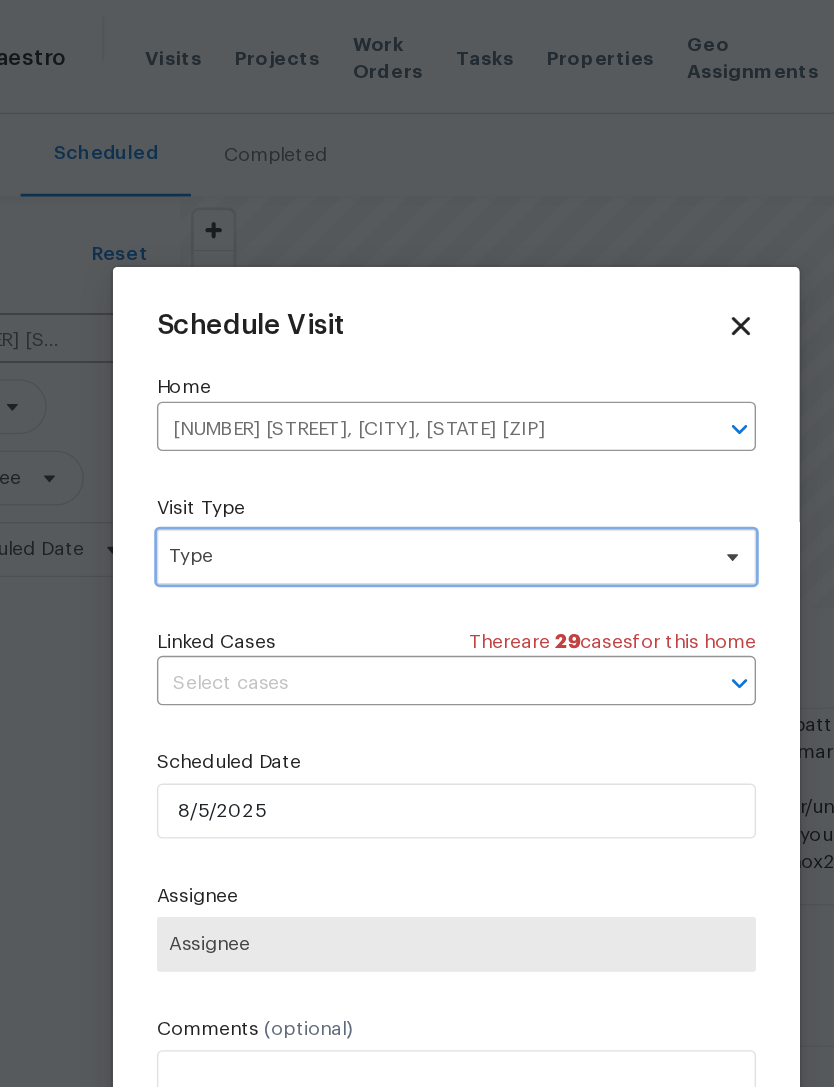 click on "Type" at bounding box center (402, 405) 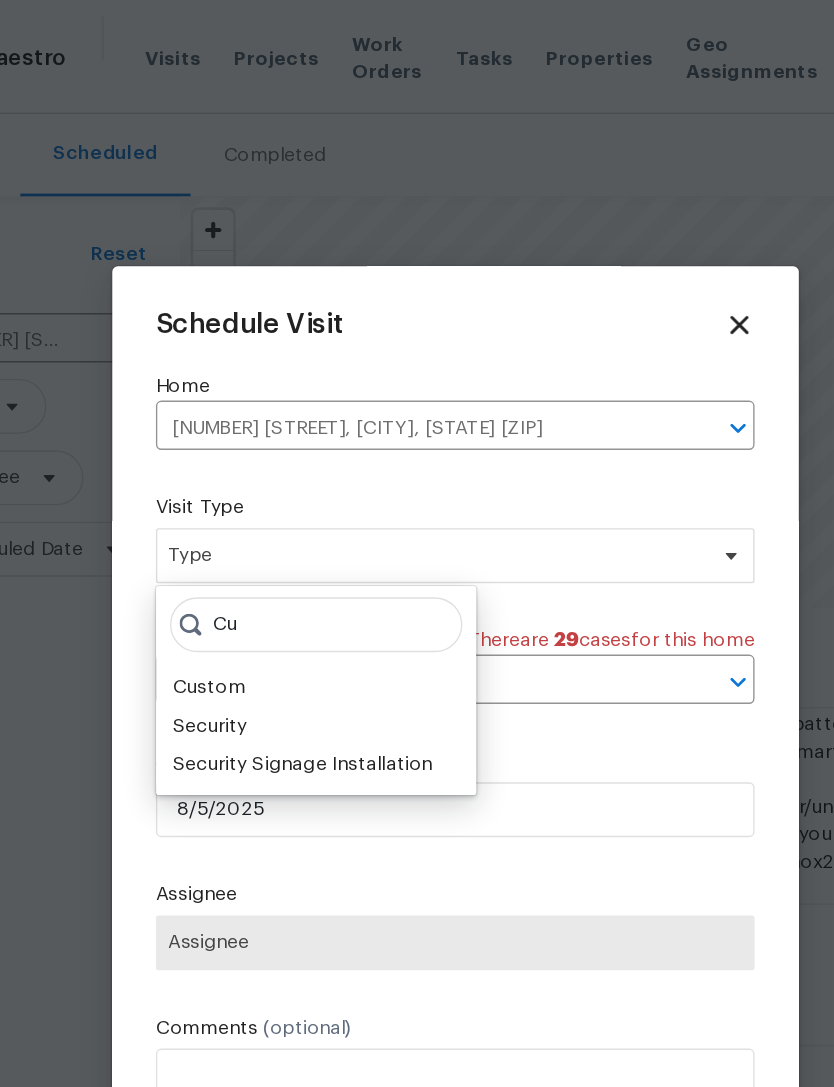 type on "Cu" 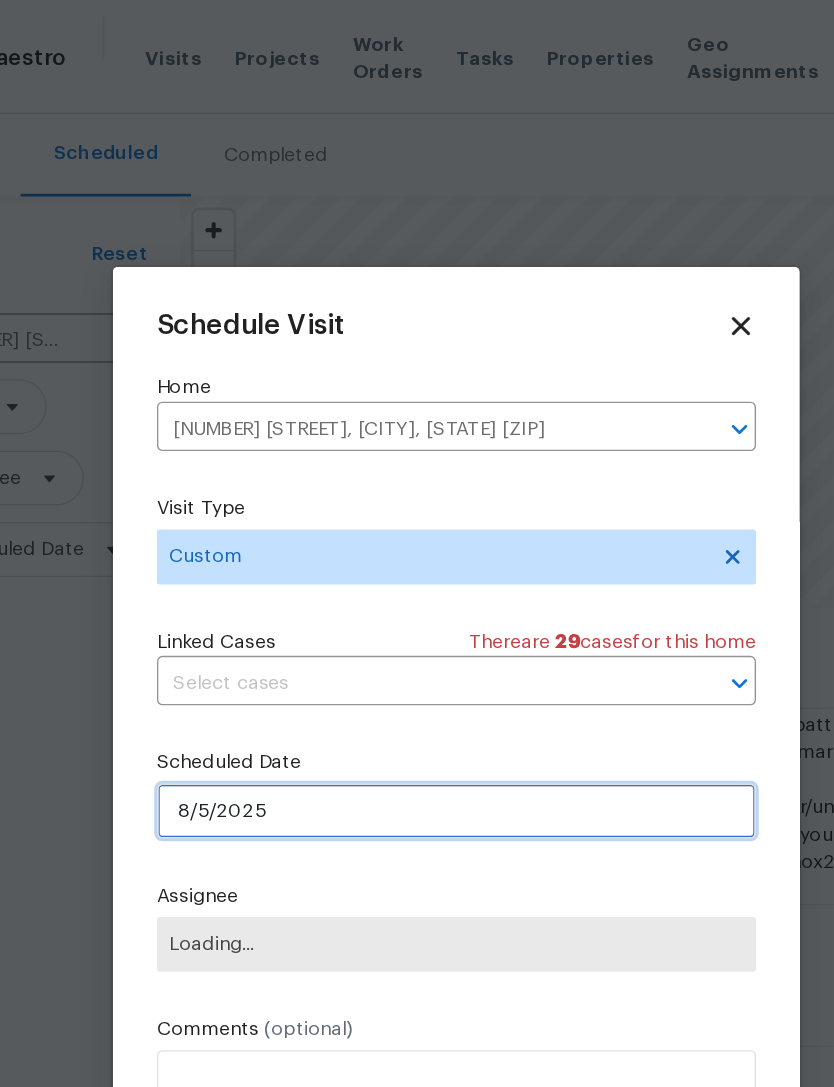 click on "8/5/2025" at bounding box center [417, 590] 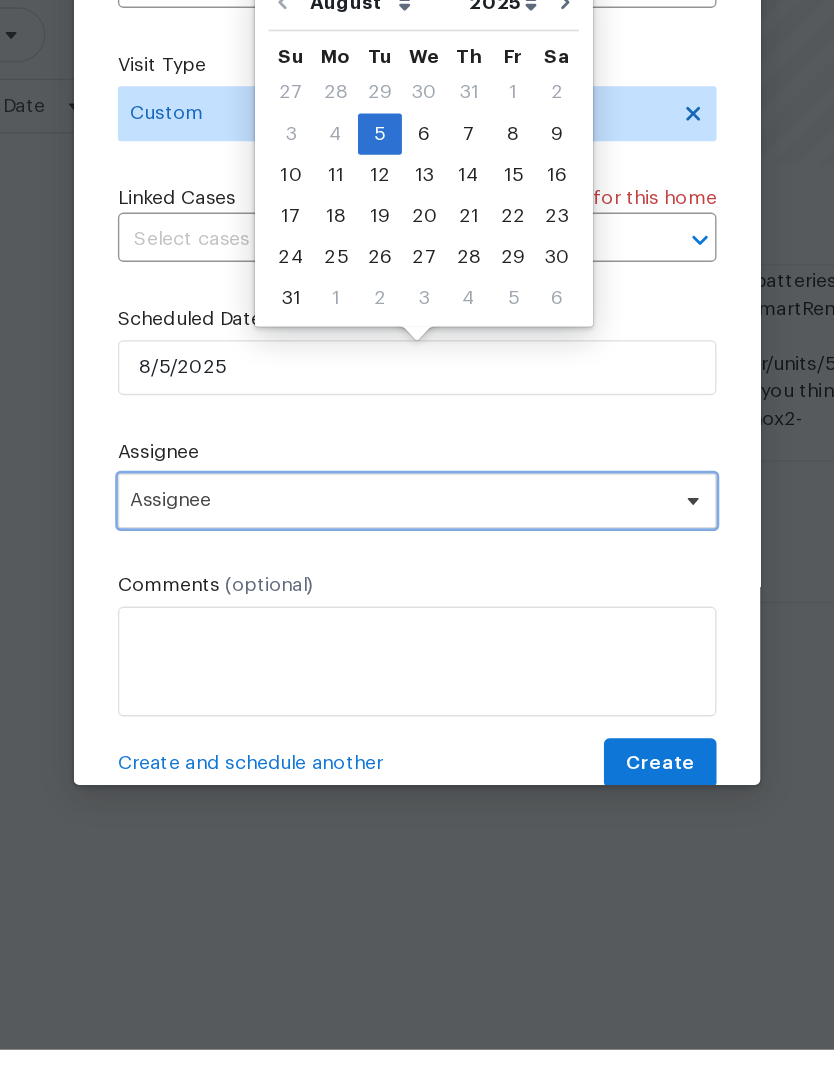 click on "Assignee" at bounding box center (404, 687) 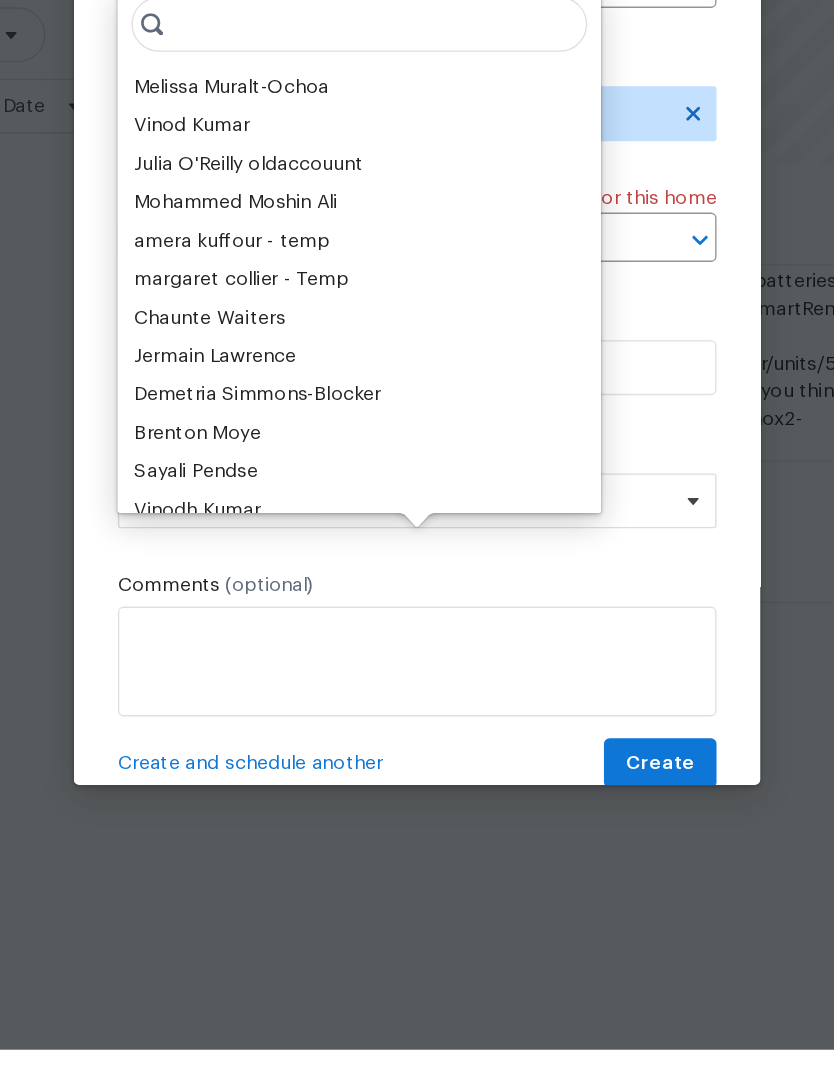 scroll, scrollTop: 27, scrollLeft: 0, axis: vertical 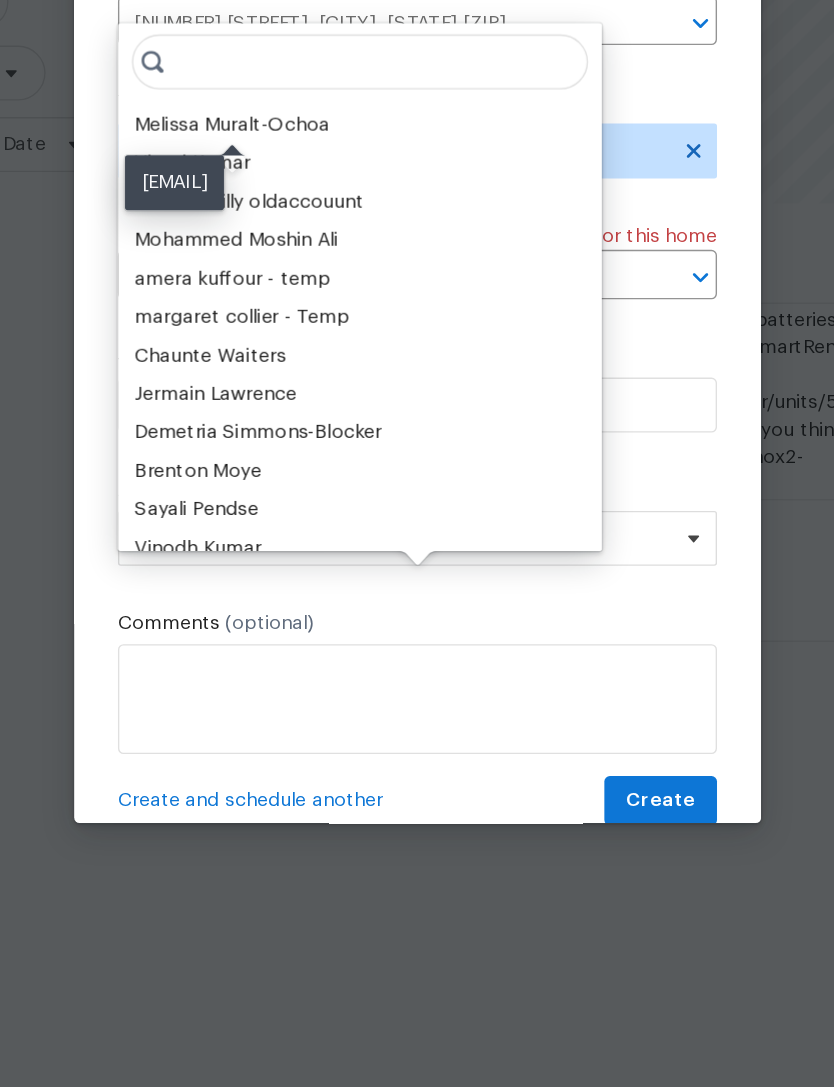 click on "Melissa Muralt-Ochoa" at bounding box center (282, 386) 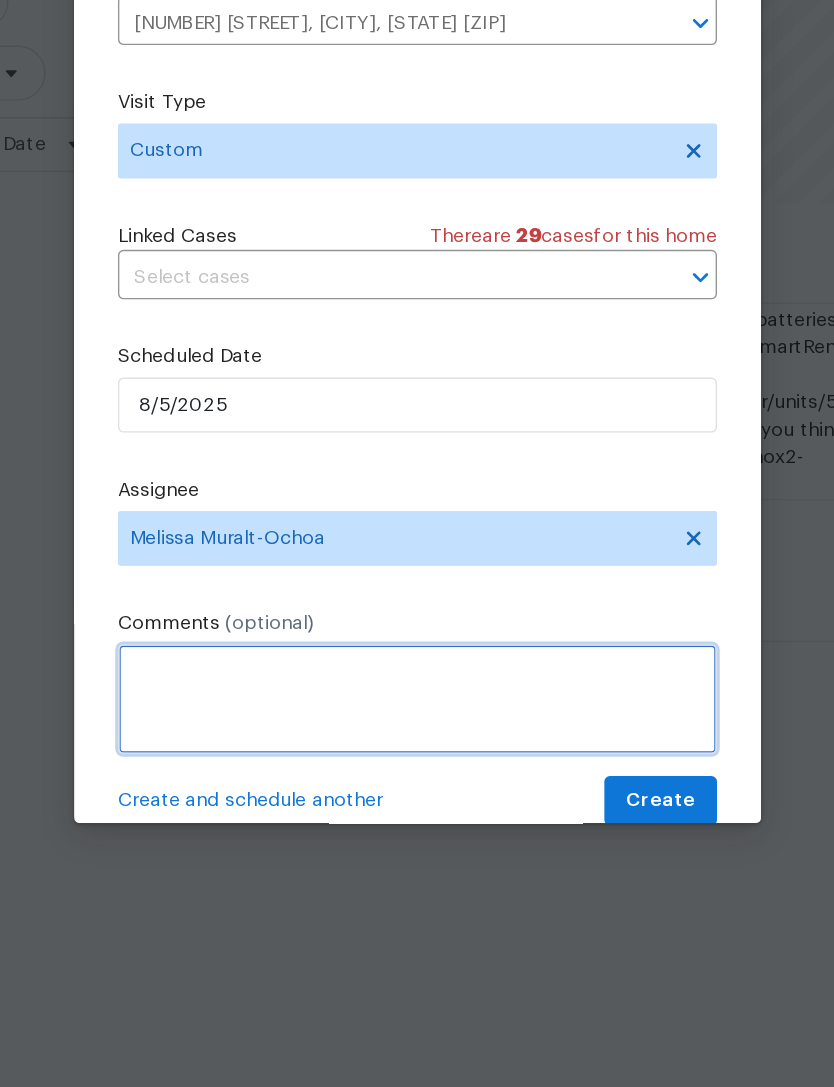 click at bounding box center [417, 804] 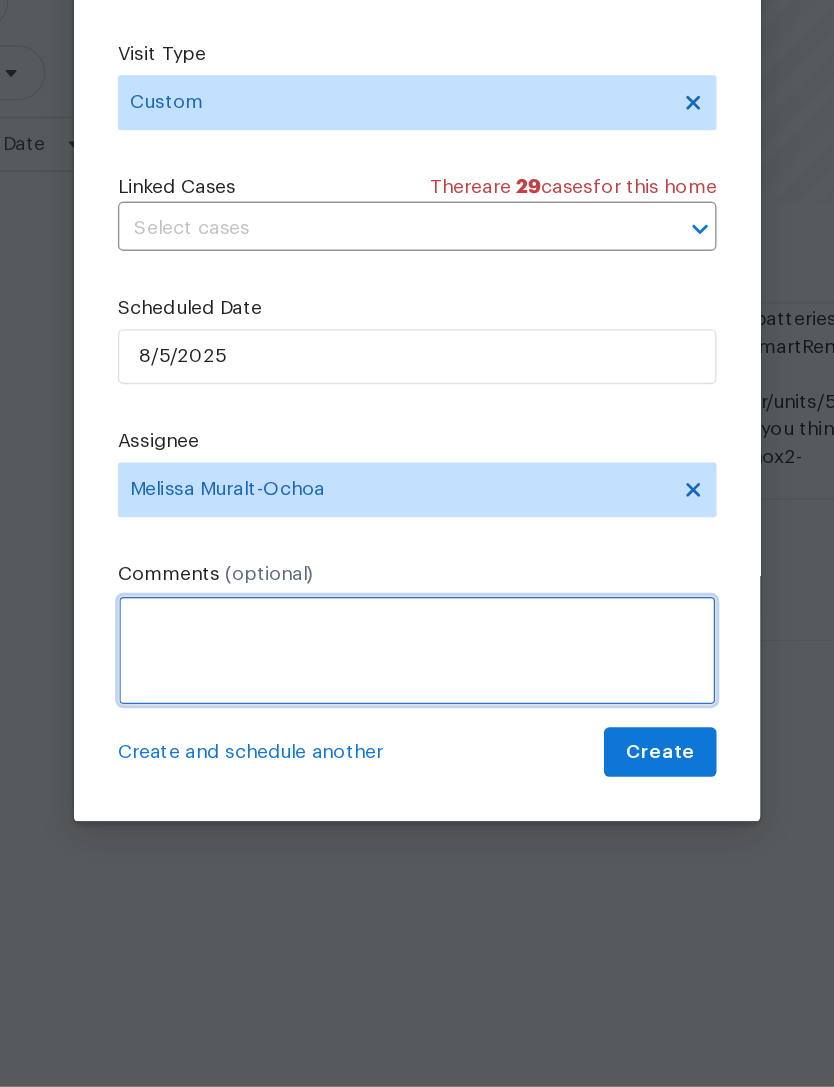 scroll, scrollTop: 39, scrollLeft: 0, axis: vertical 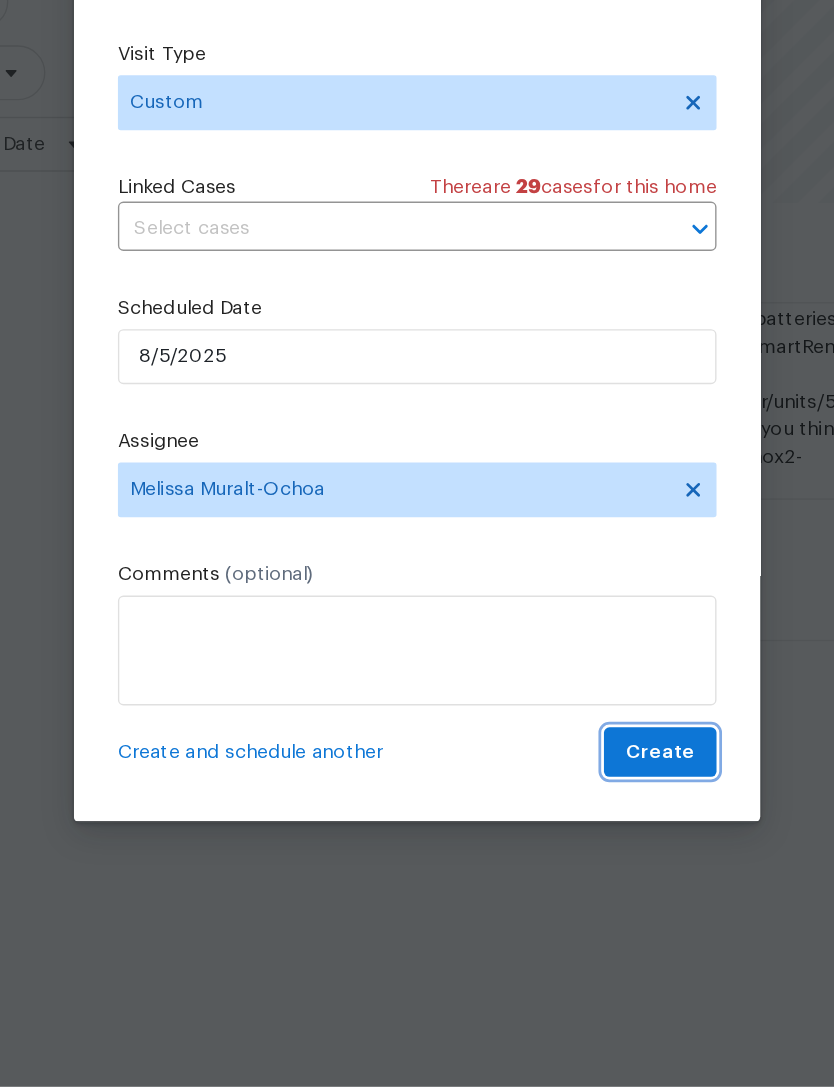 click on "Create" at bounding box center (594, 843) 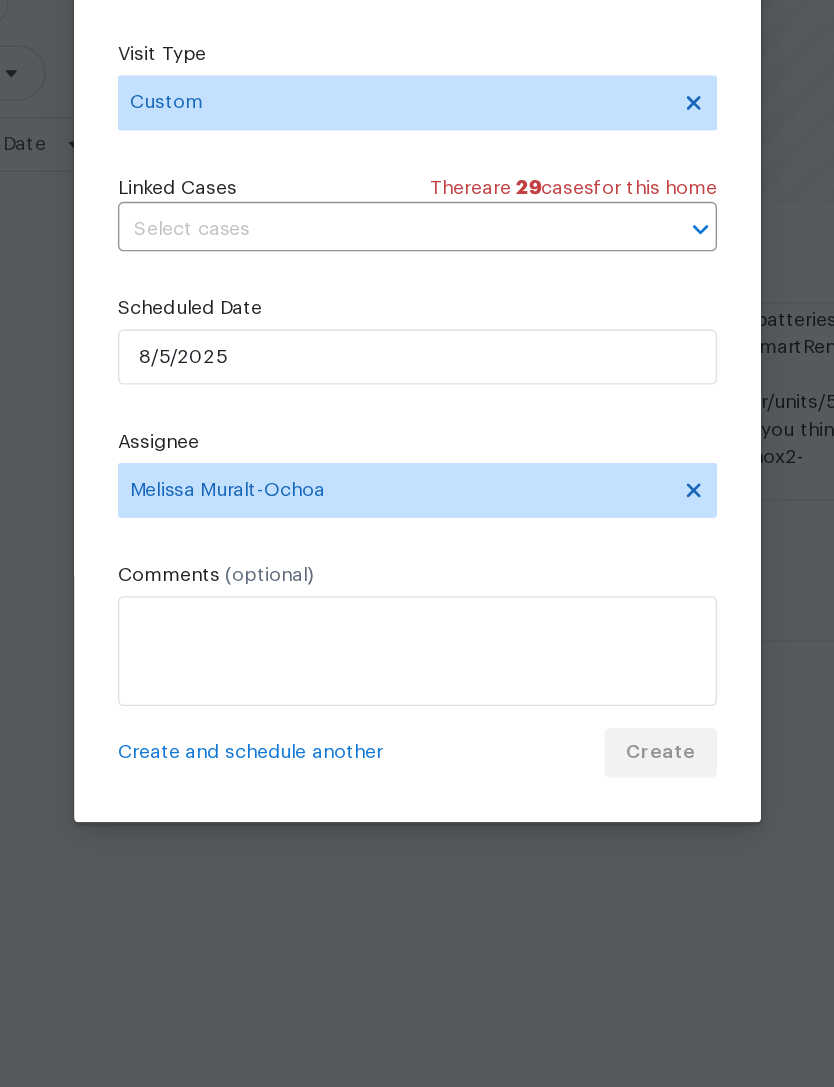 scroll, scrollTop: 0, scrollLeft: 0, axis: both 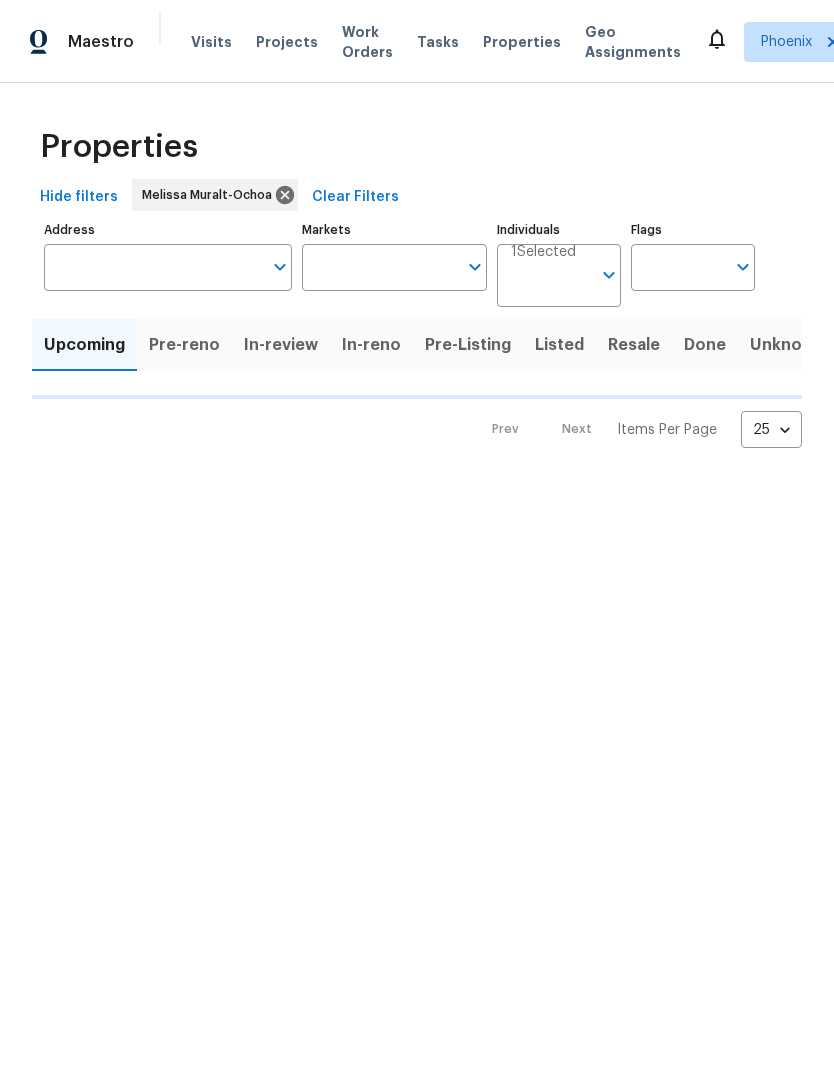type on "50" 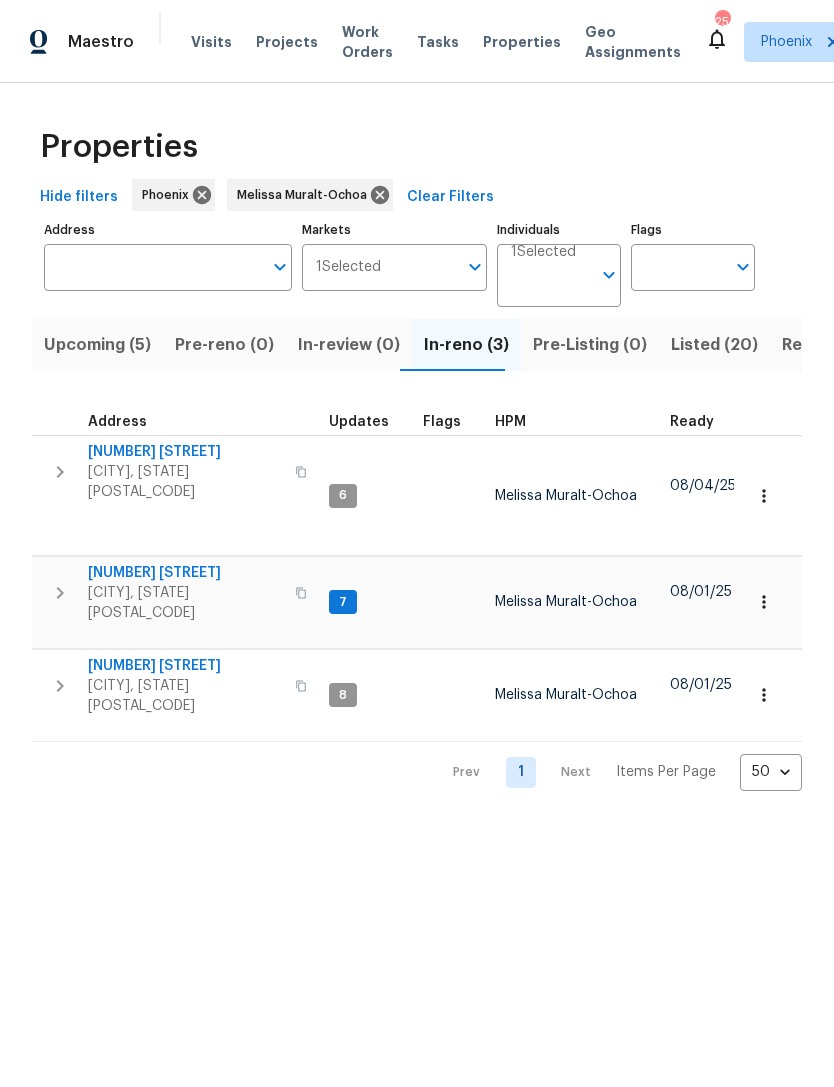 click on "Chandler, AZ 85226" at bounding box center (185, 603) 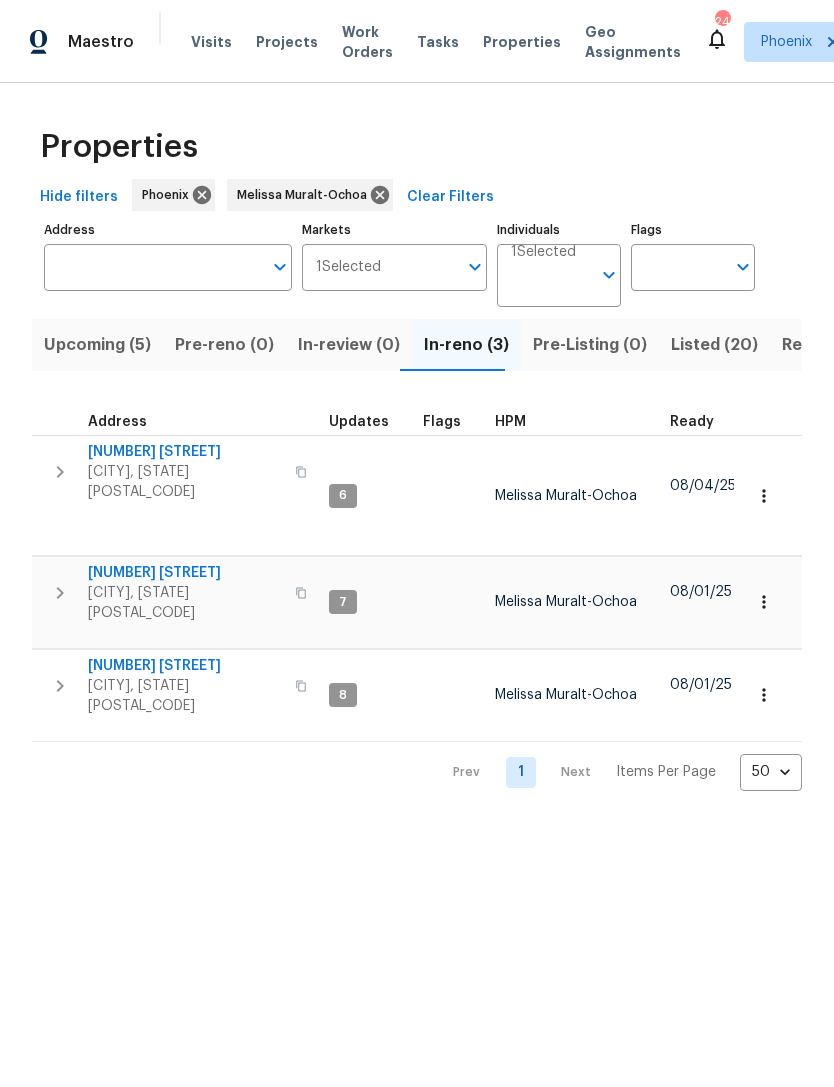 click on "Resale (10)" at bounding box center [825, 345] 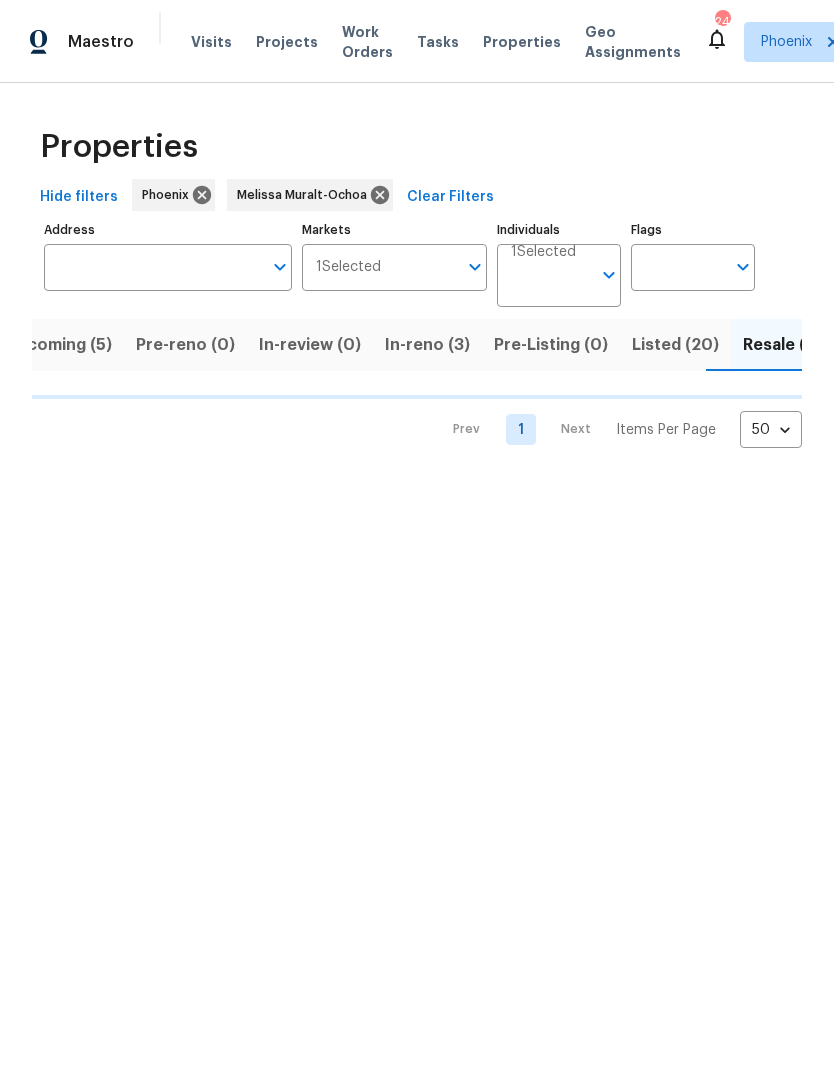 scroll, scrollTop: 0, scrollLeft: 51, axis: horizontal 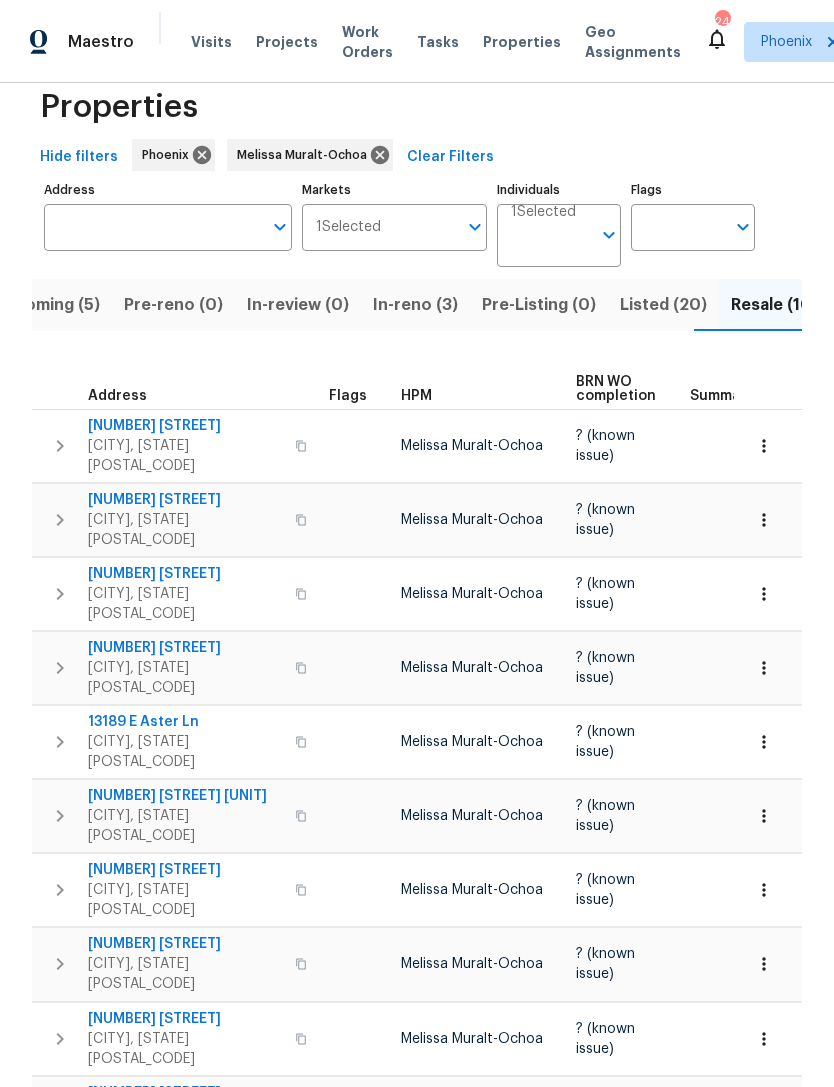 click on "29820 N Mesquite Cir" at bounding box center (185, 574) 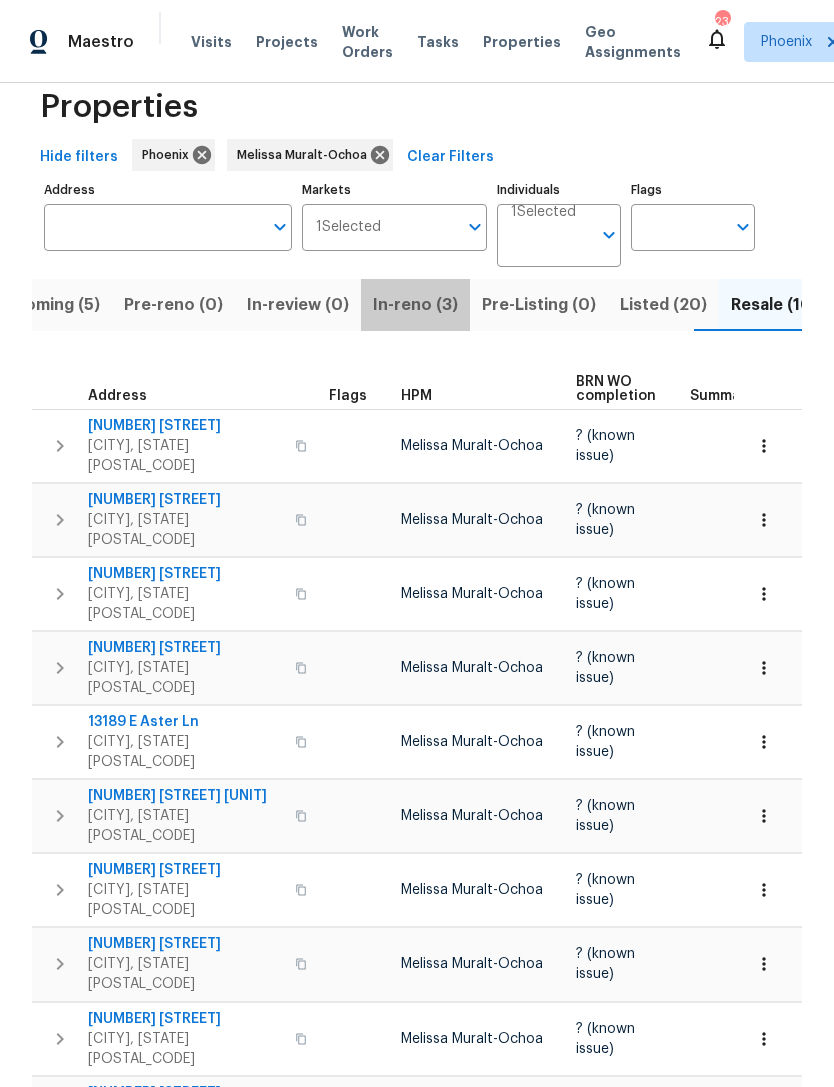 click on "In-reno (3)" at bounding box center (415, 305) 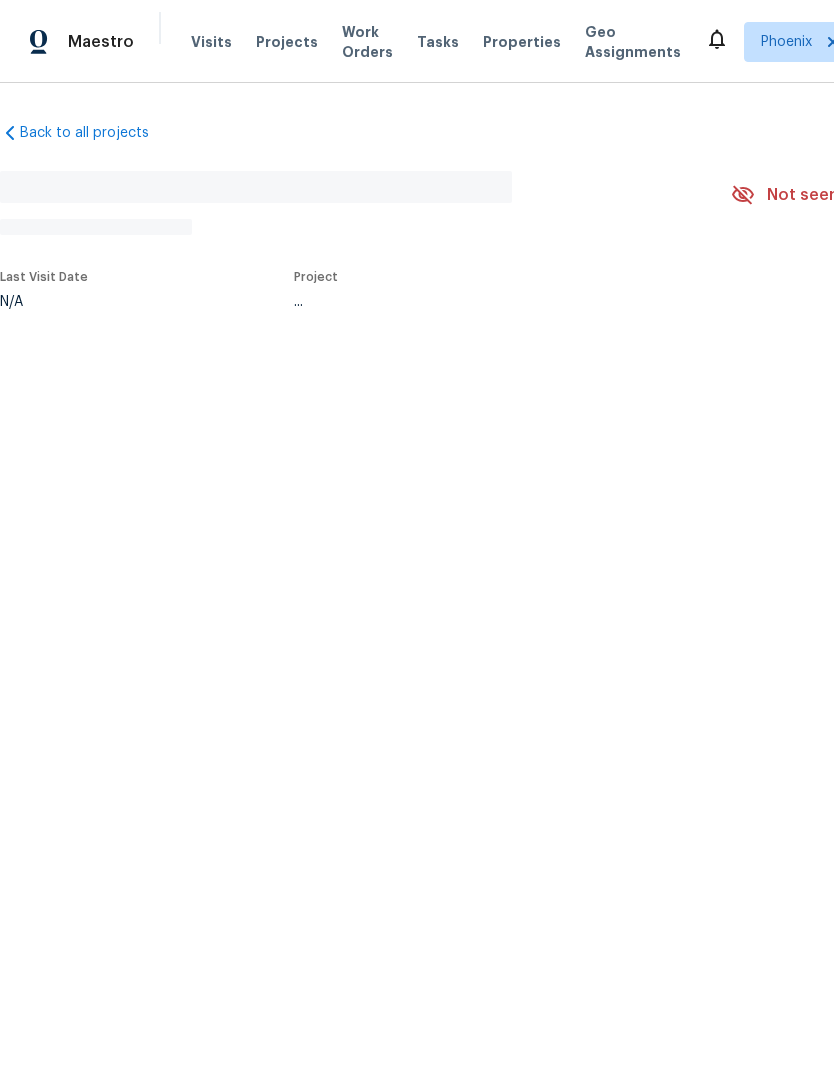scroll, scrollTop: 0, scrollLeft: 0, axis: both 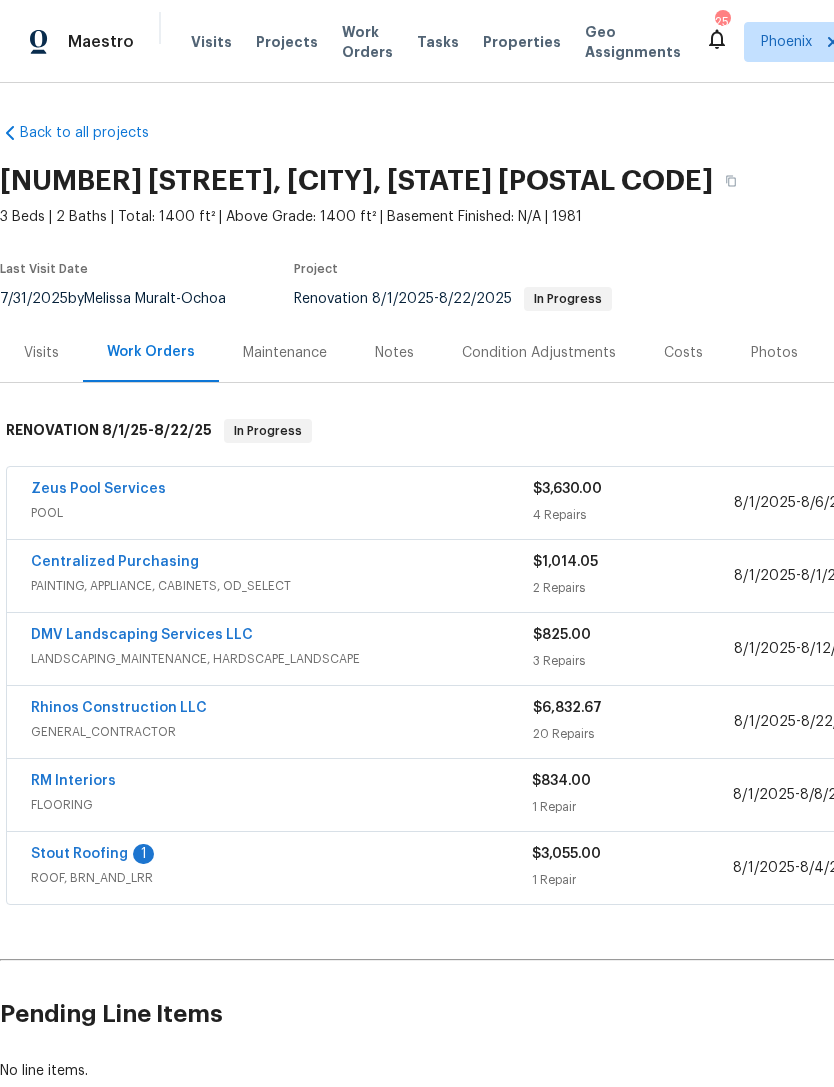 click on "1" at bounding box center (143, 854) 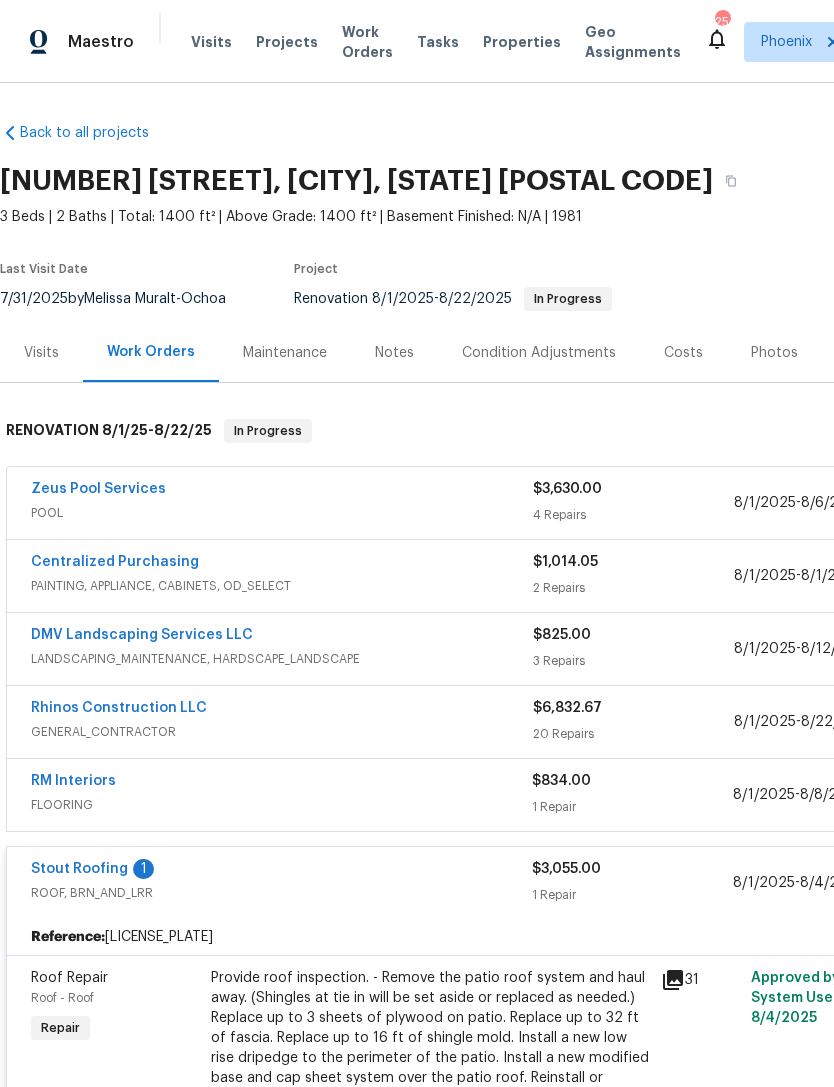 click on "1" at bounding box center [143, 869] 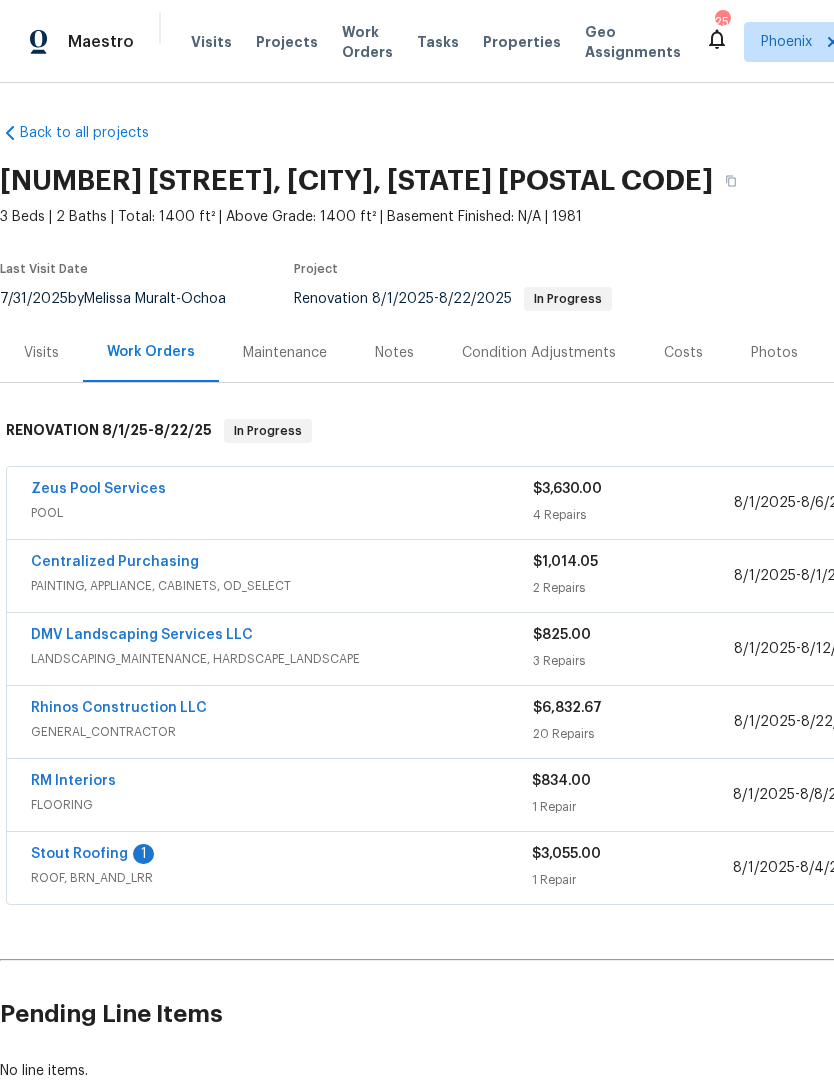 click on "1" at bounding box center (143, 854) 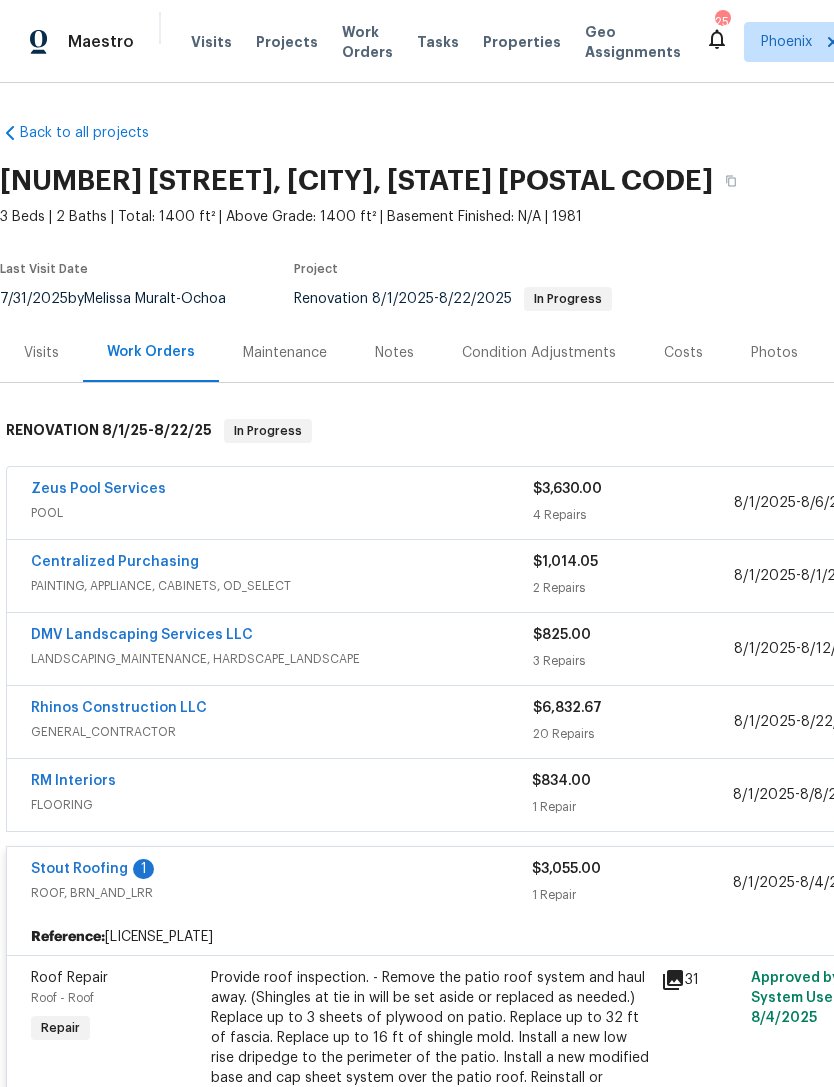click on "Stout Roofing" at bounding box center [79, 869] 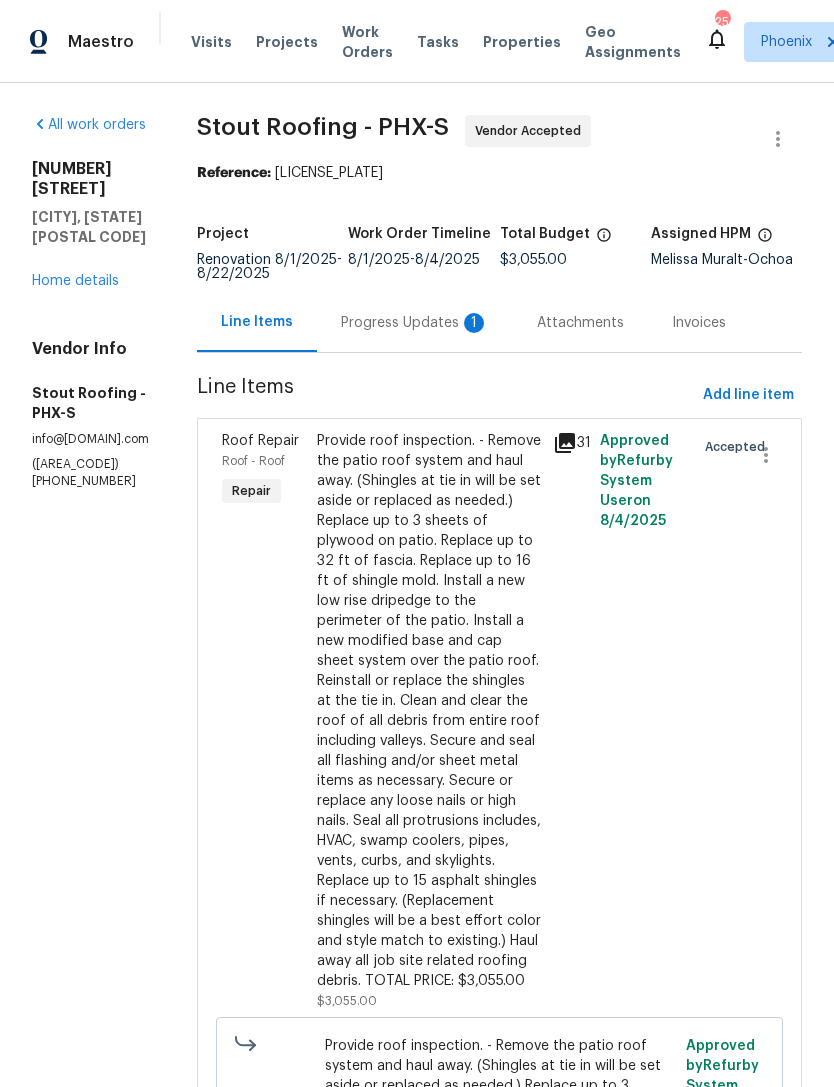click on "Progress Updates 1" at bounding box center (415, 323) 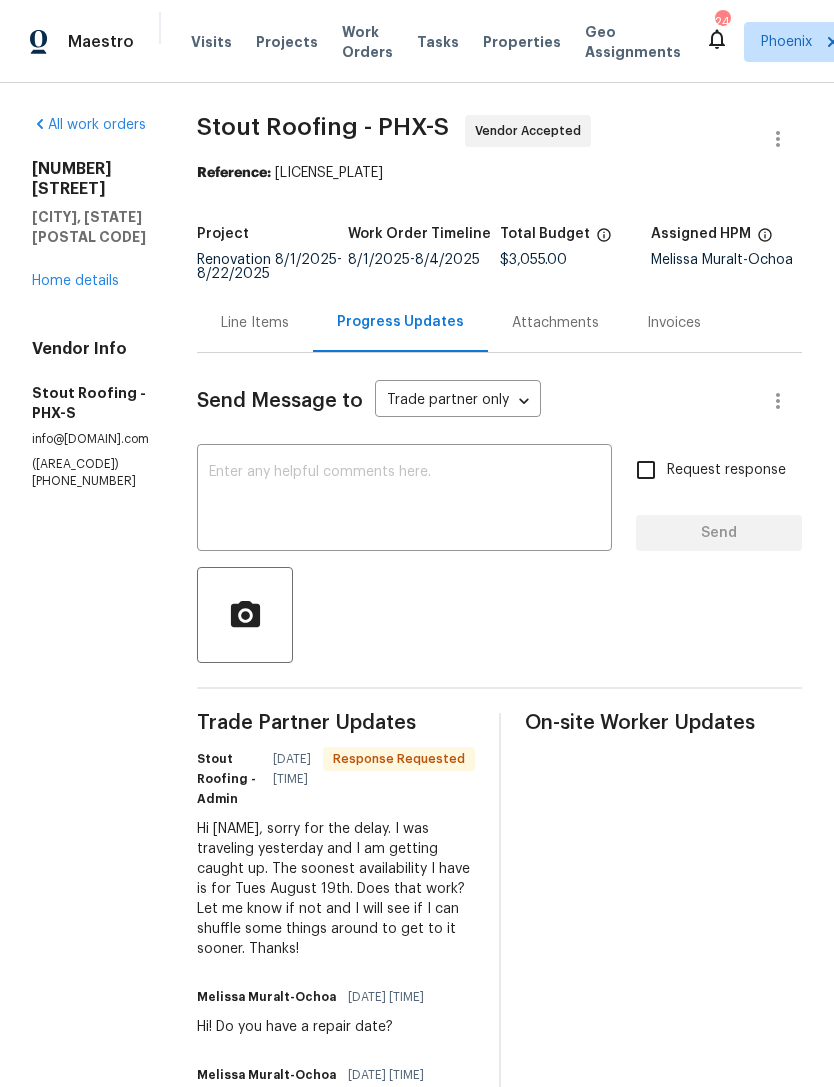 click at bounding box center (404, 500) 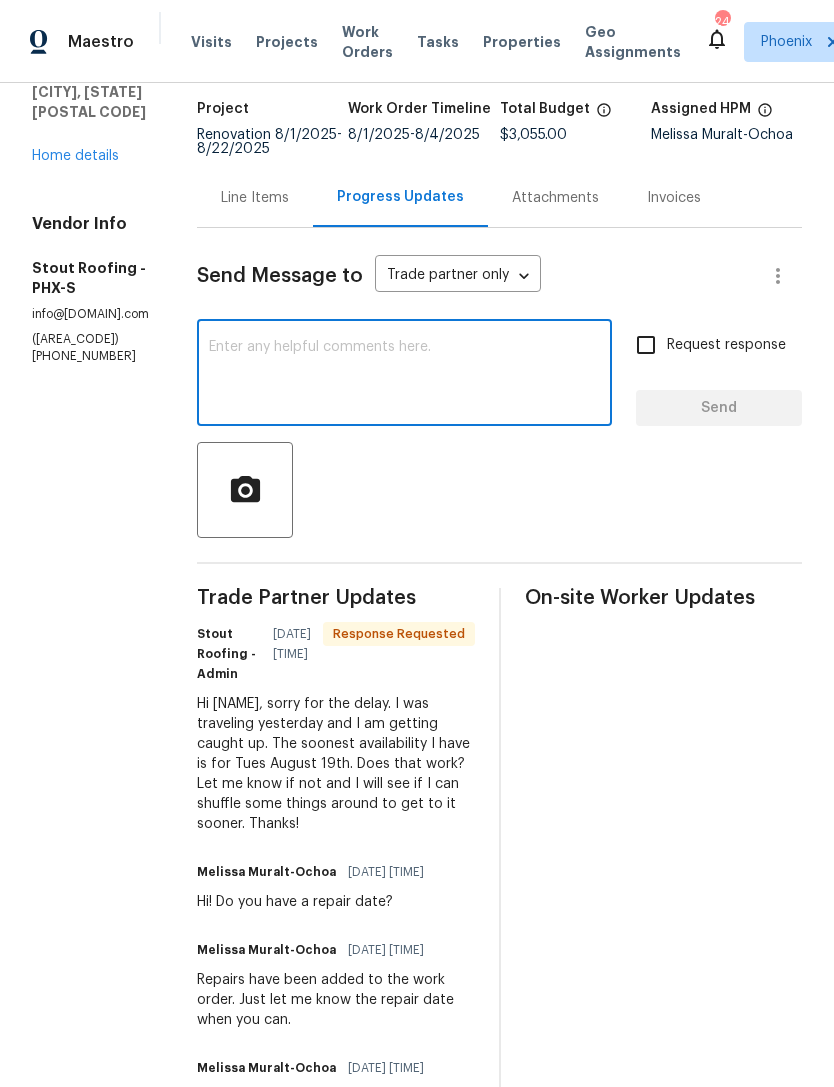 scroll, scrollTop: 123, scrollLeft: 0, axis: vertical 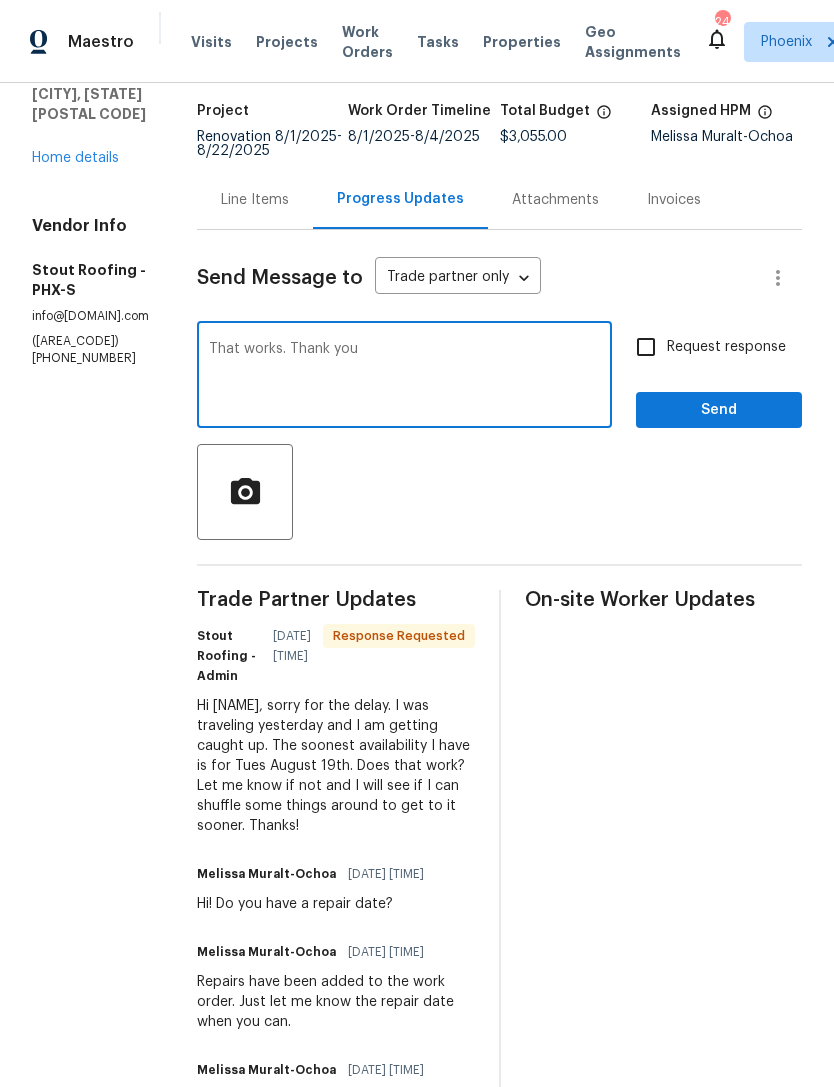 type on "That works. Thank you" 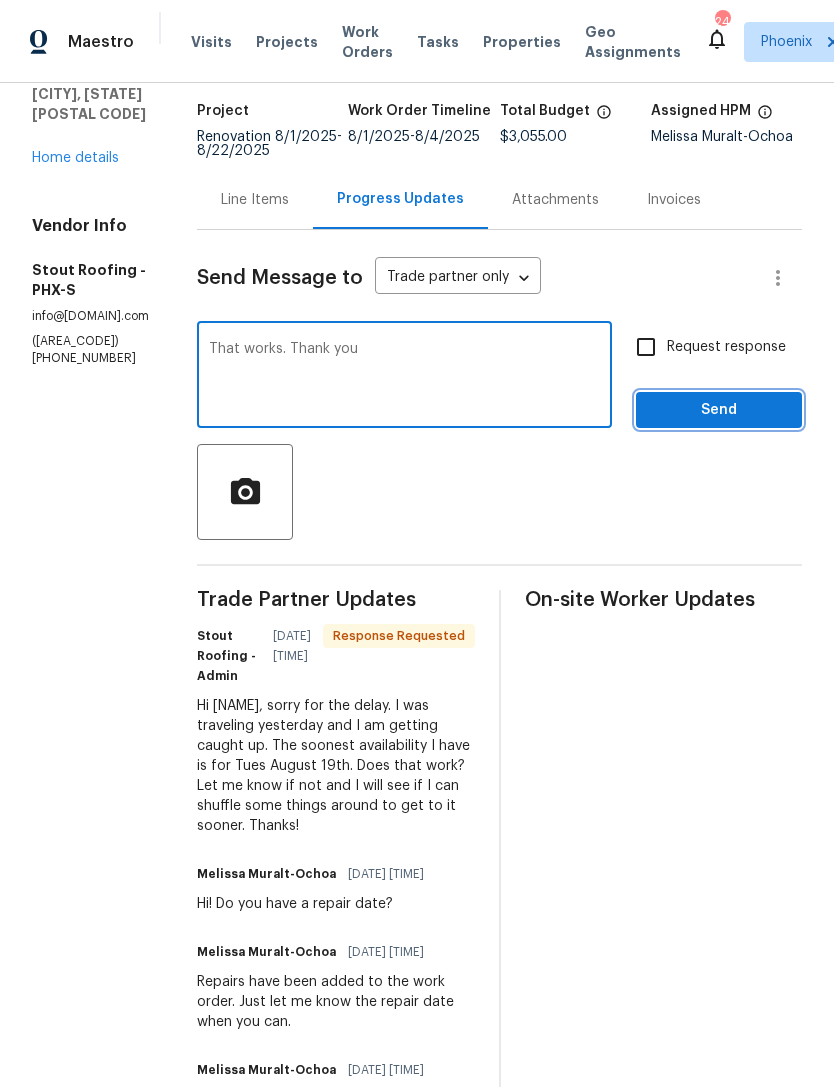 click on "Send" at bounding box center (719, 410) 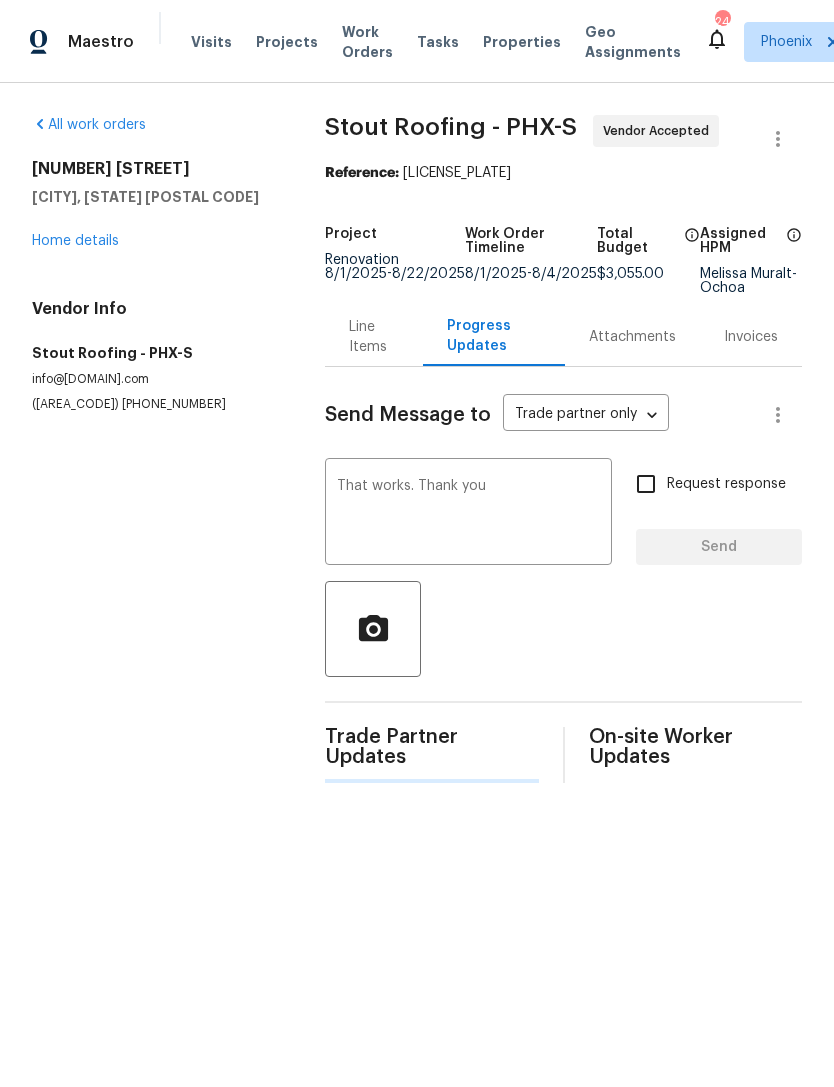 scroll, scrollTop: 0, scrollLeft: 0, axis: both 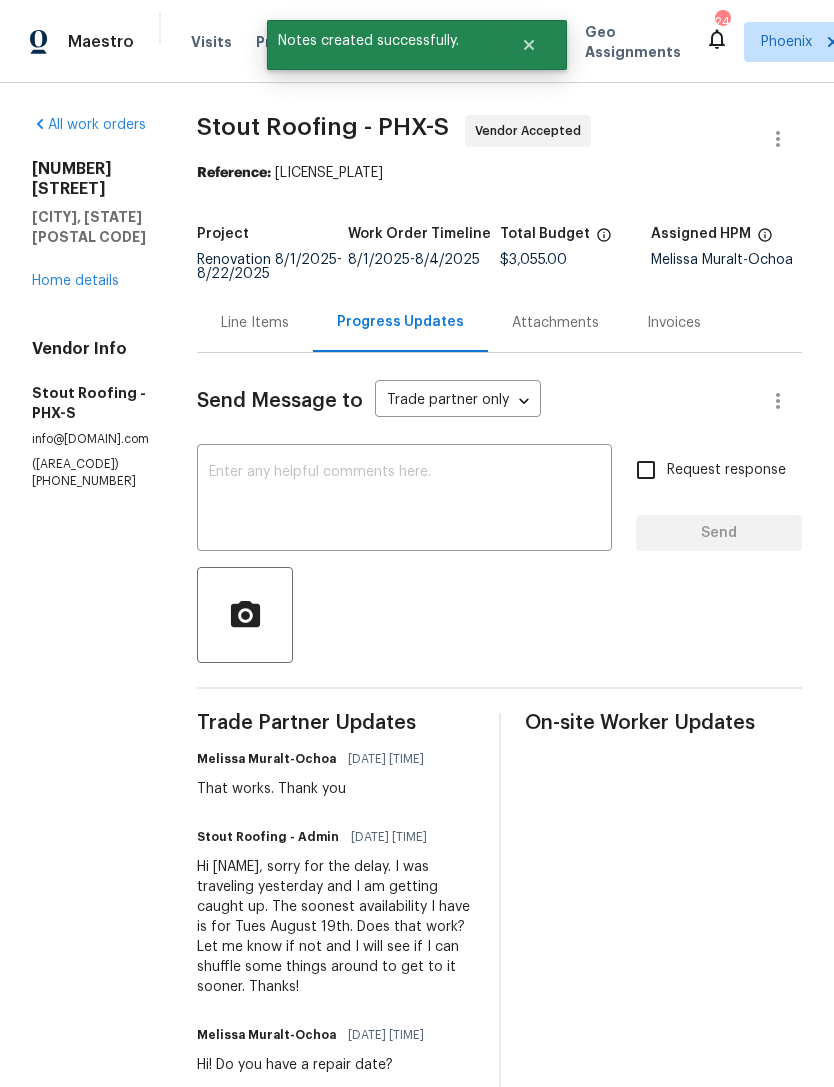 click on "Home details" at bounding box center (75, 281) 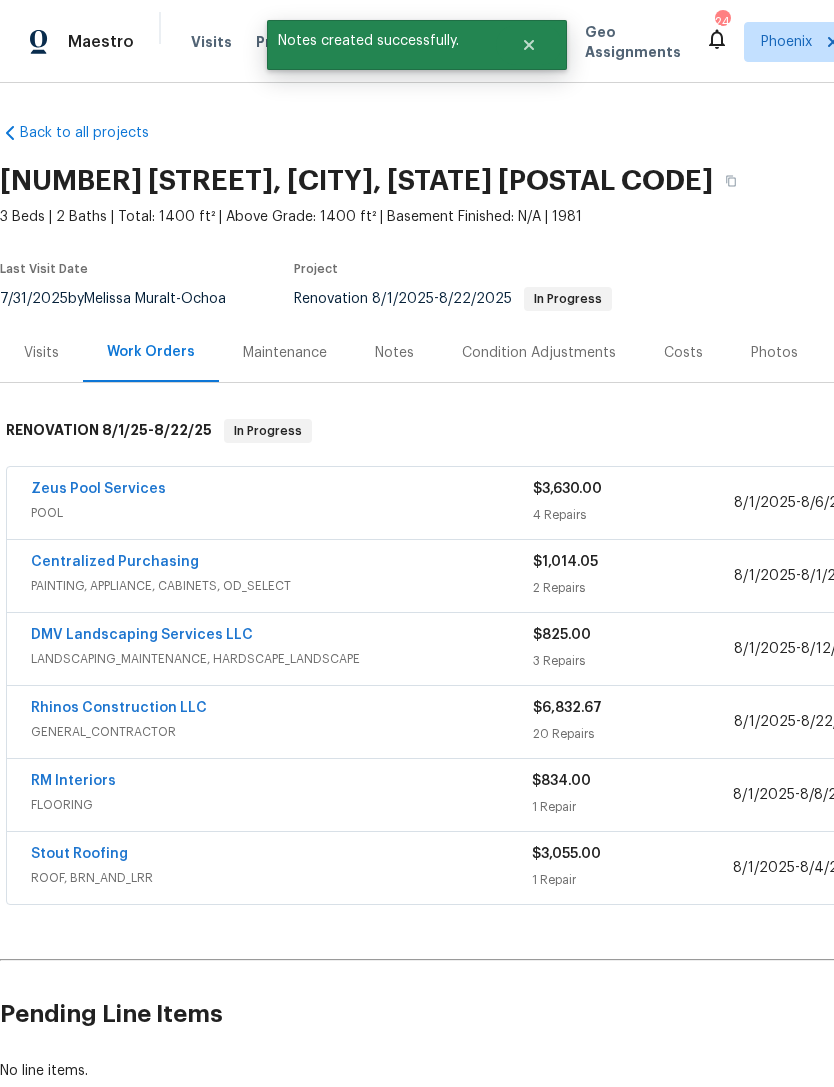 click on "Notes" at bounding box center (394, 352) 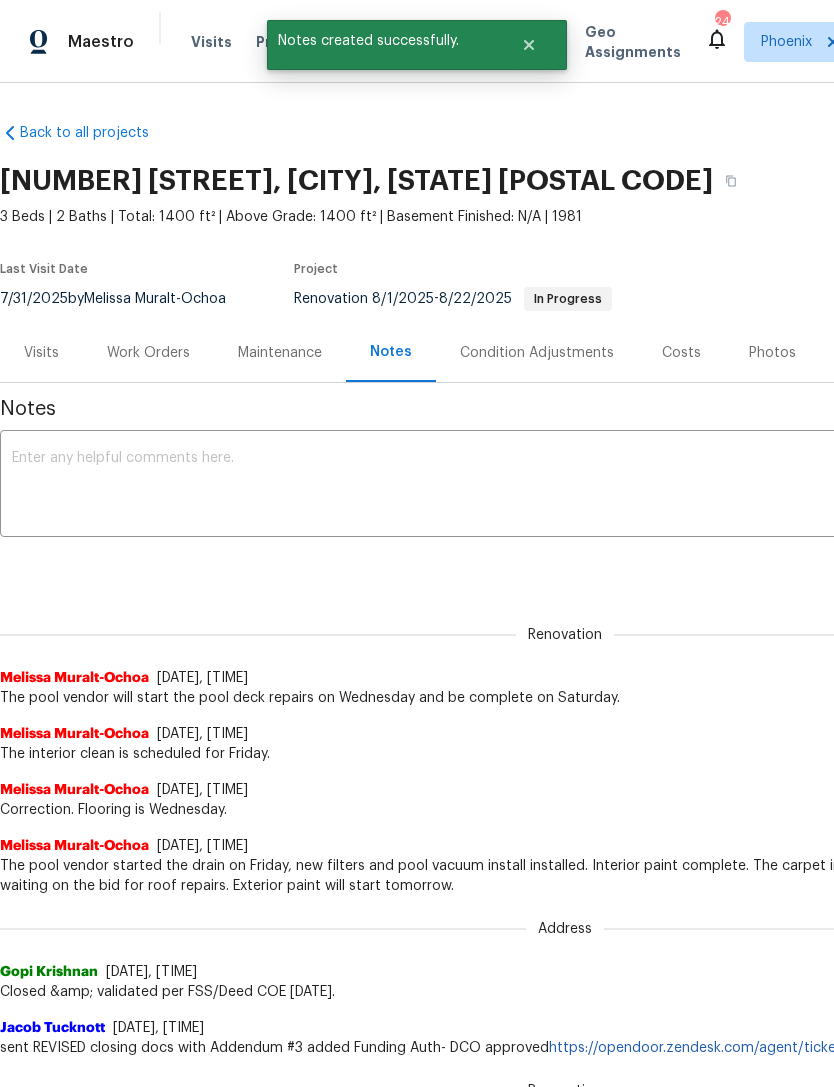 click at bounding box center [565, 486] 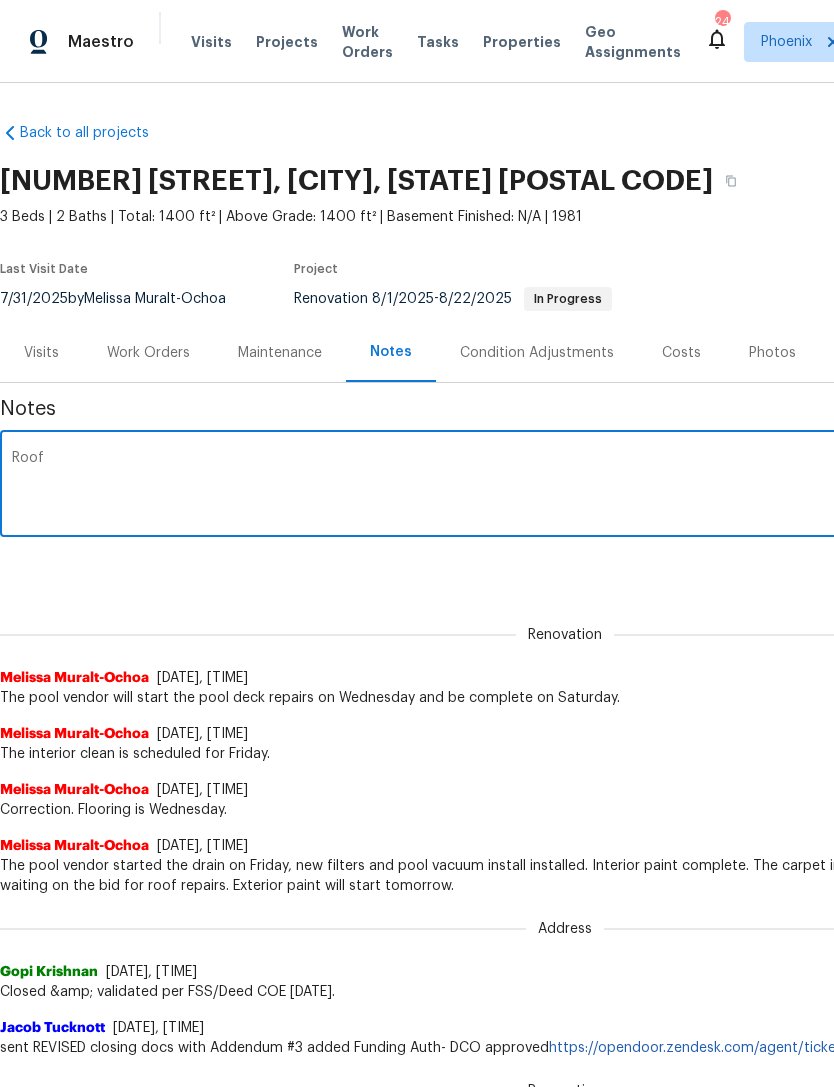 type on "Rooft" 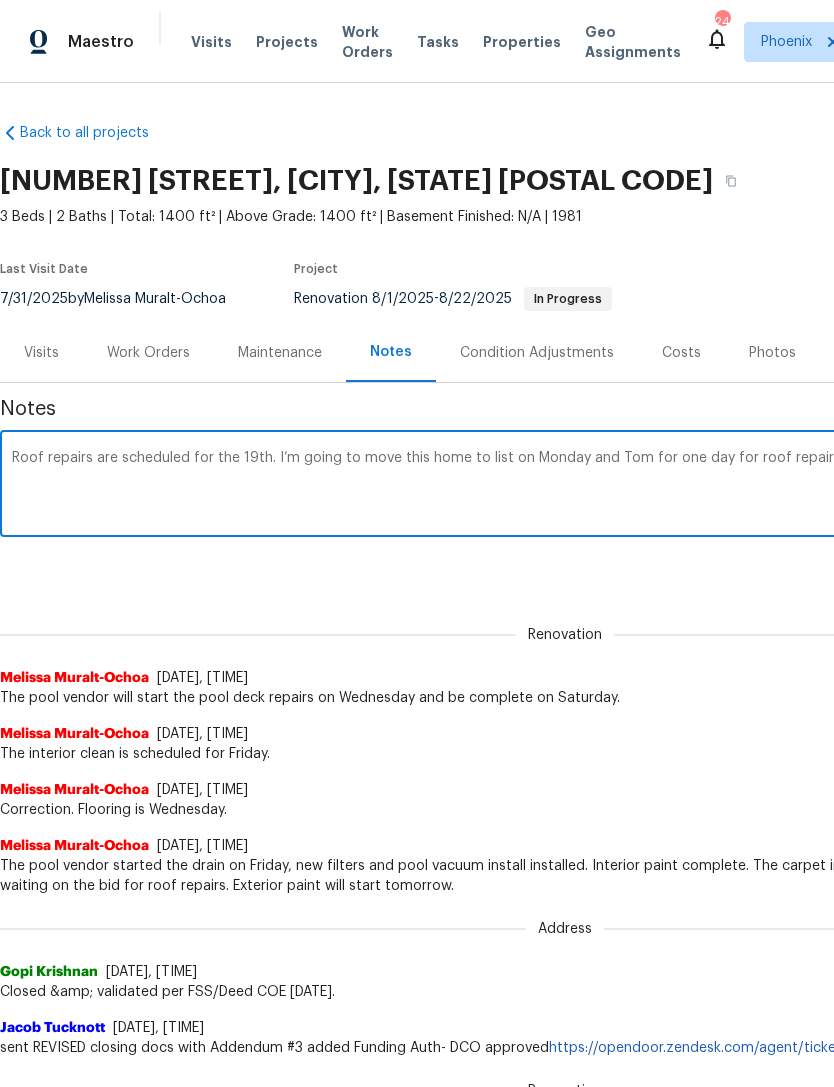 click on "Roof repairs are scheduled for the 19th. I’m going to move this home to list on Monday and Tom for one day for roof repairs." at bounding box center (565, 486) 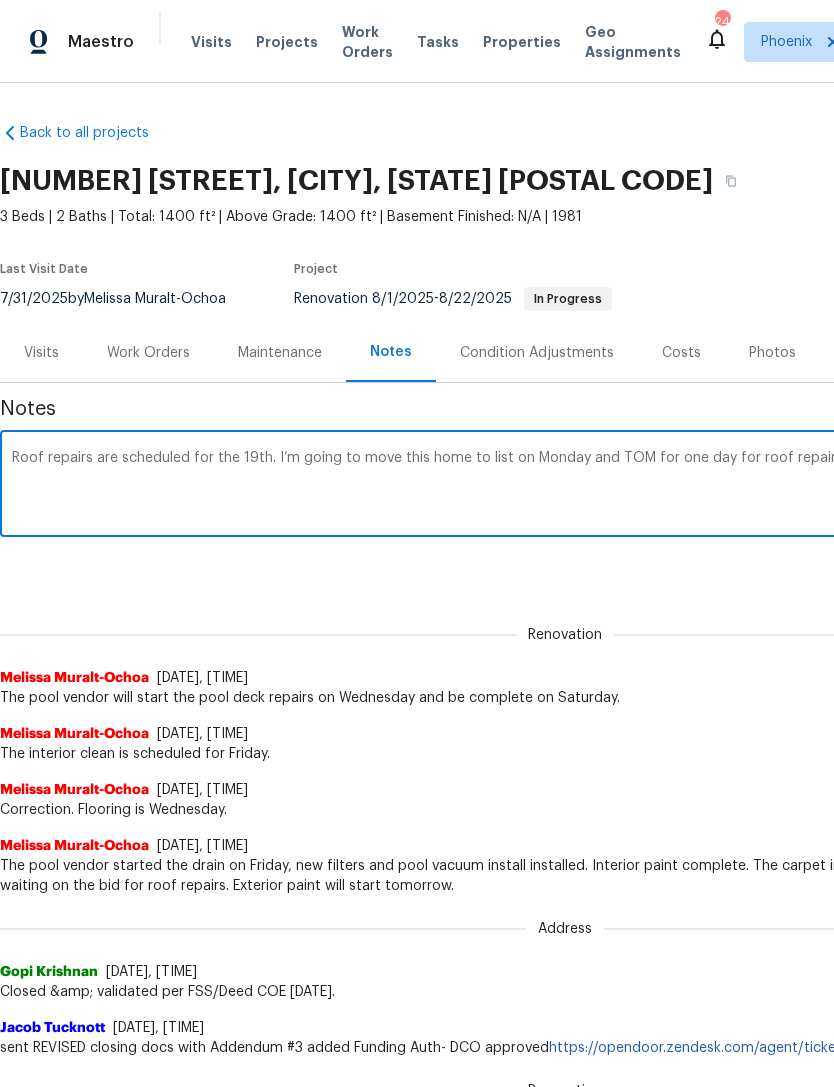 type on "Roof repairs are scheduled for the 19th. I’m going to move this home to list on Monday and TOM for one day for roof repairs." 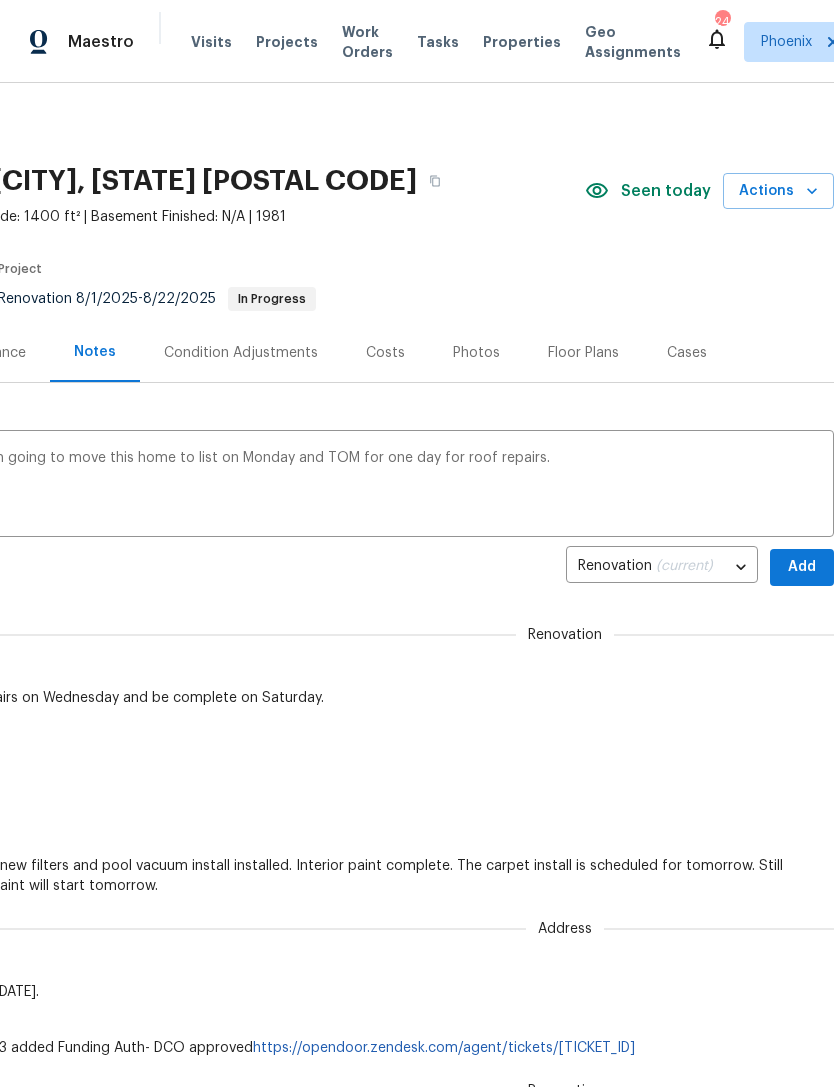 scroll, scrollTop: 0, scrollLeft: 296, axis: horizontal 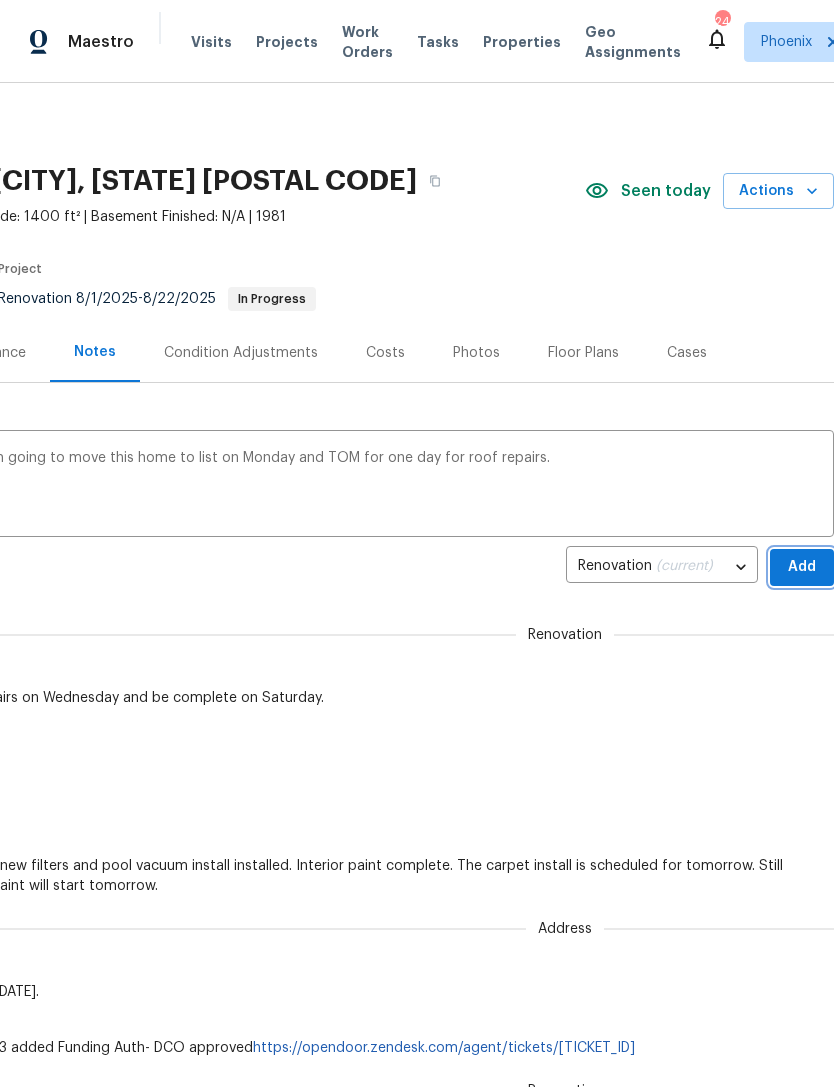 click on "Add" at bounding box center (802, 567) 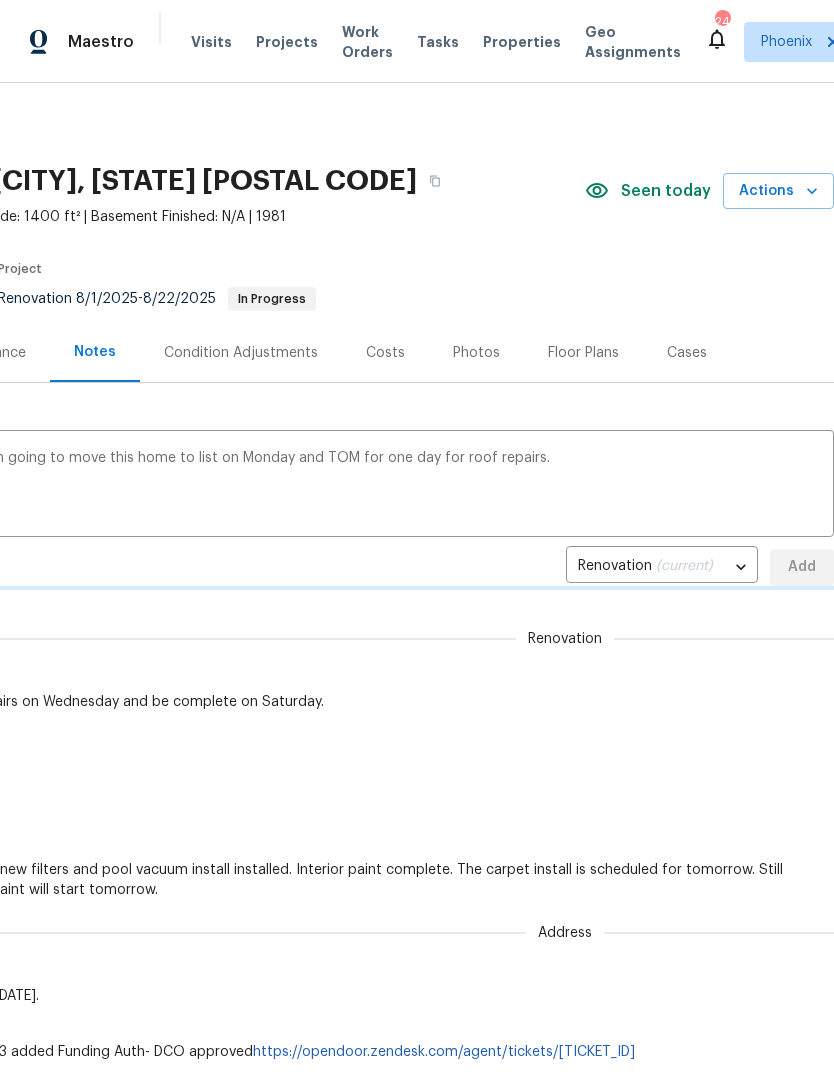 type 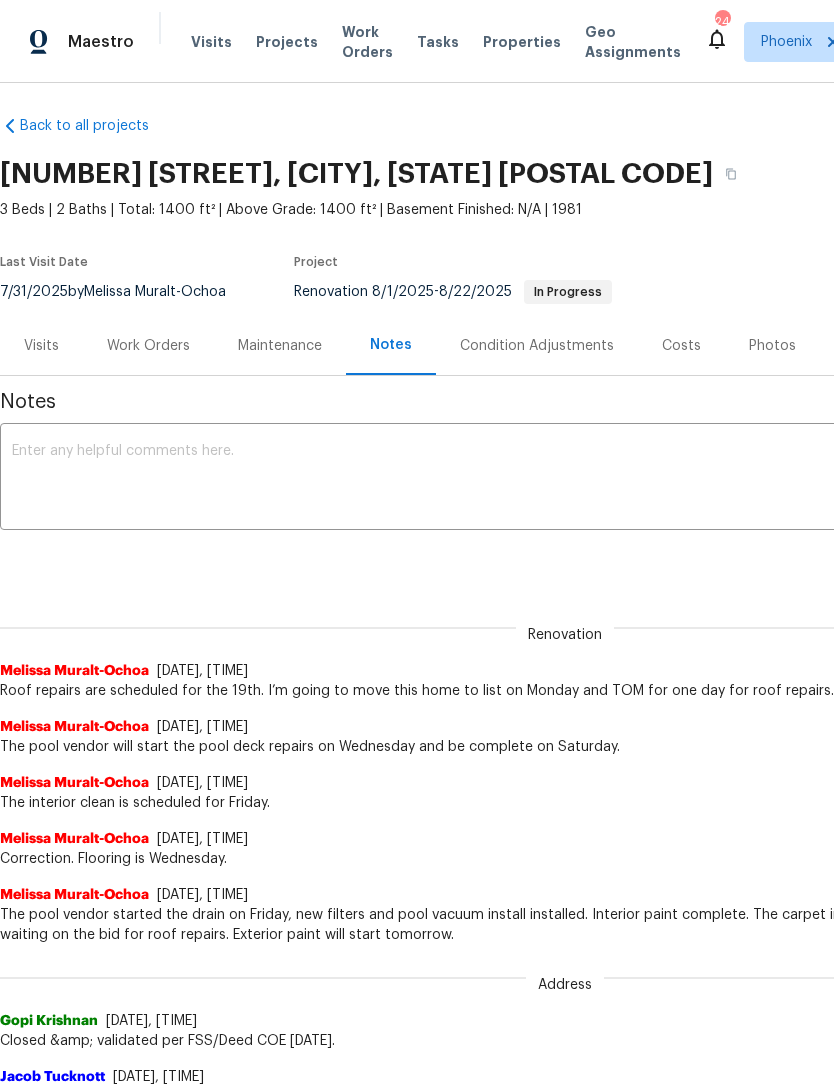 scroll, scrollTop: 7, scrollLeft: 0, axis: vertical 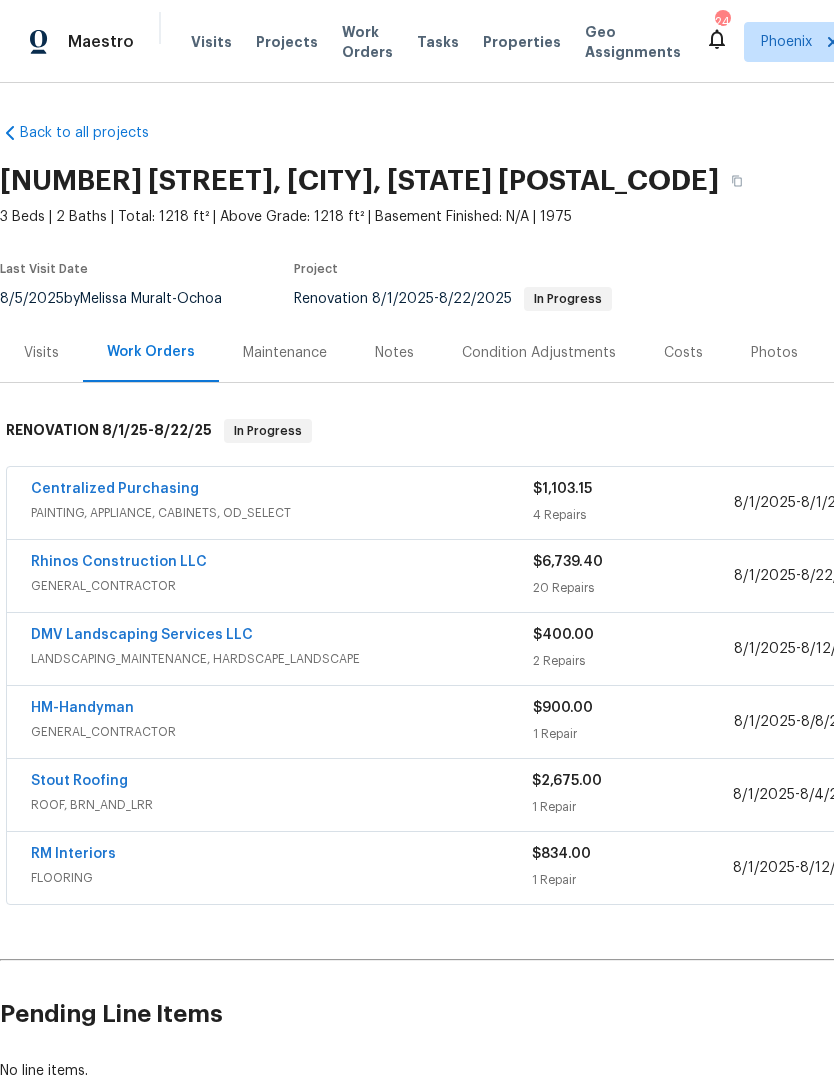 click on "Stout Roofing" at bounding box center [79, 781] 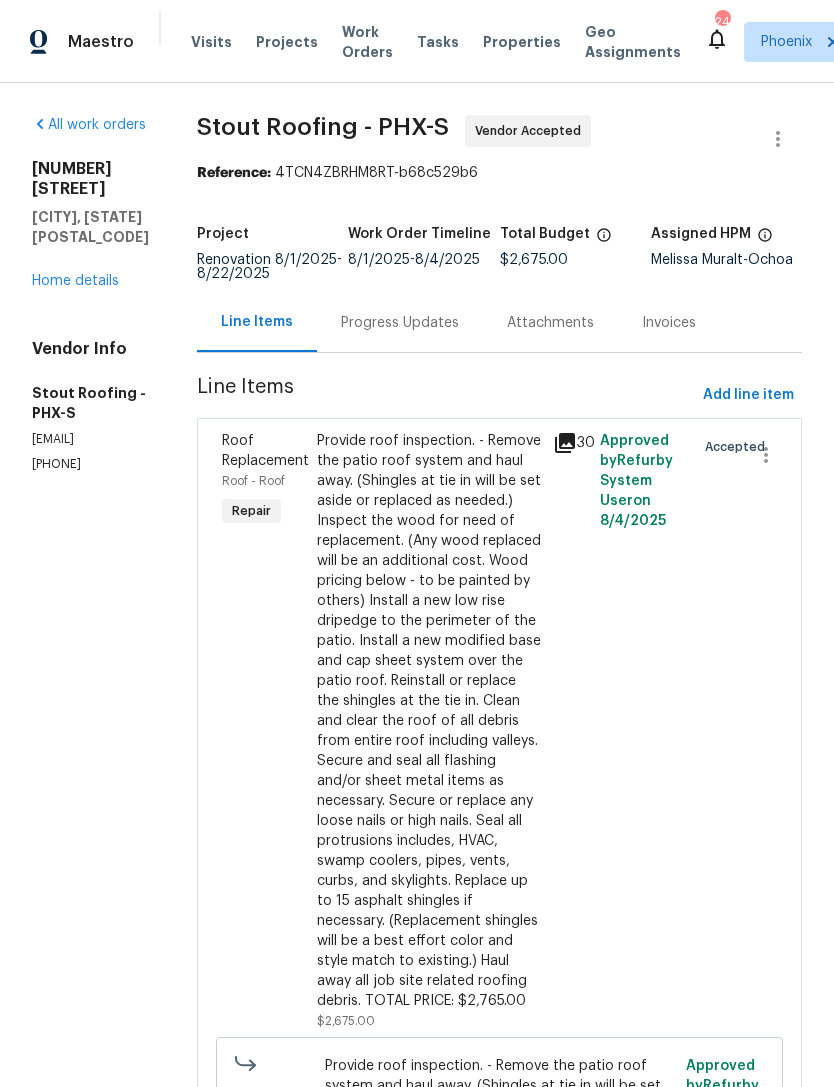 click on "Progress Updates" at bounding box center [400, 323] 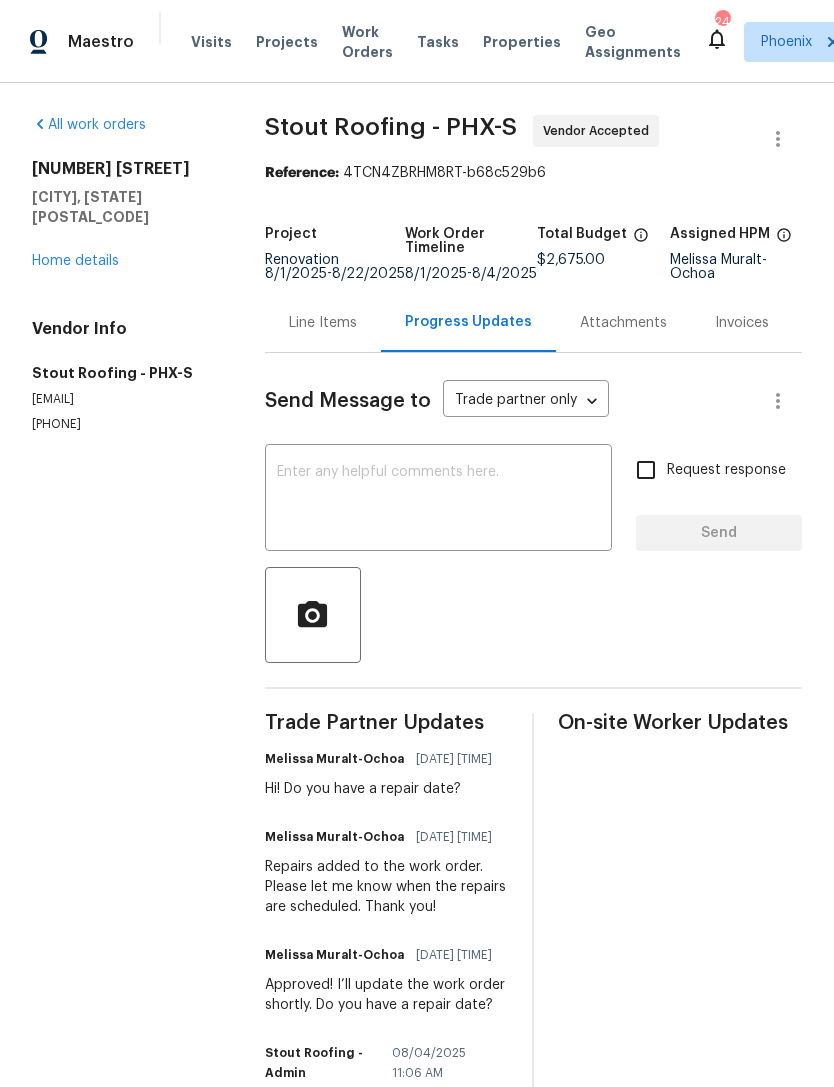 click on "Home details" at bounding box center (75, 261) 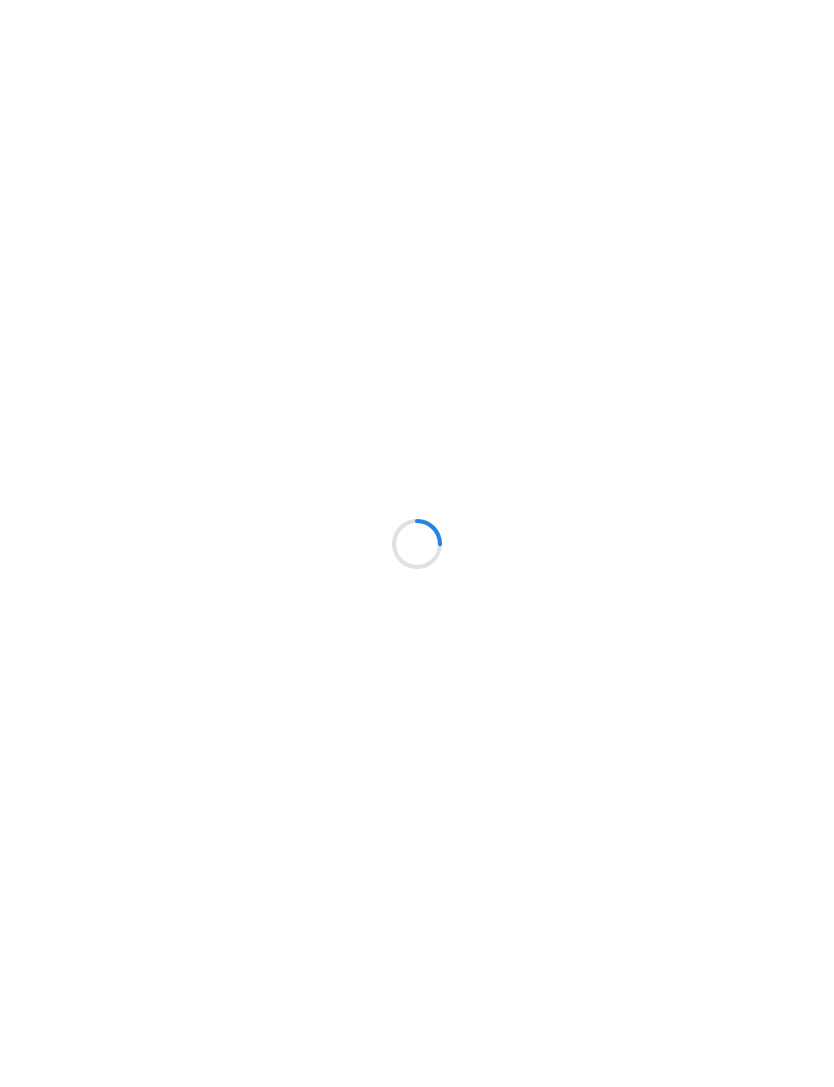 scroll, scrollTop: 0, scrollLeft: 0, axis: both 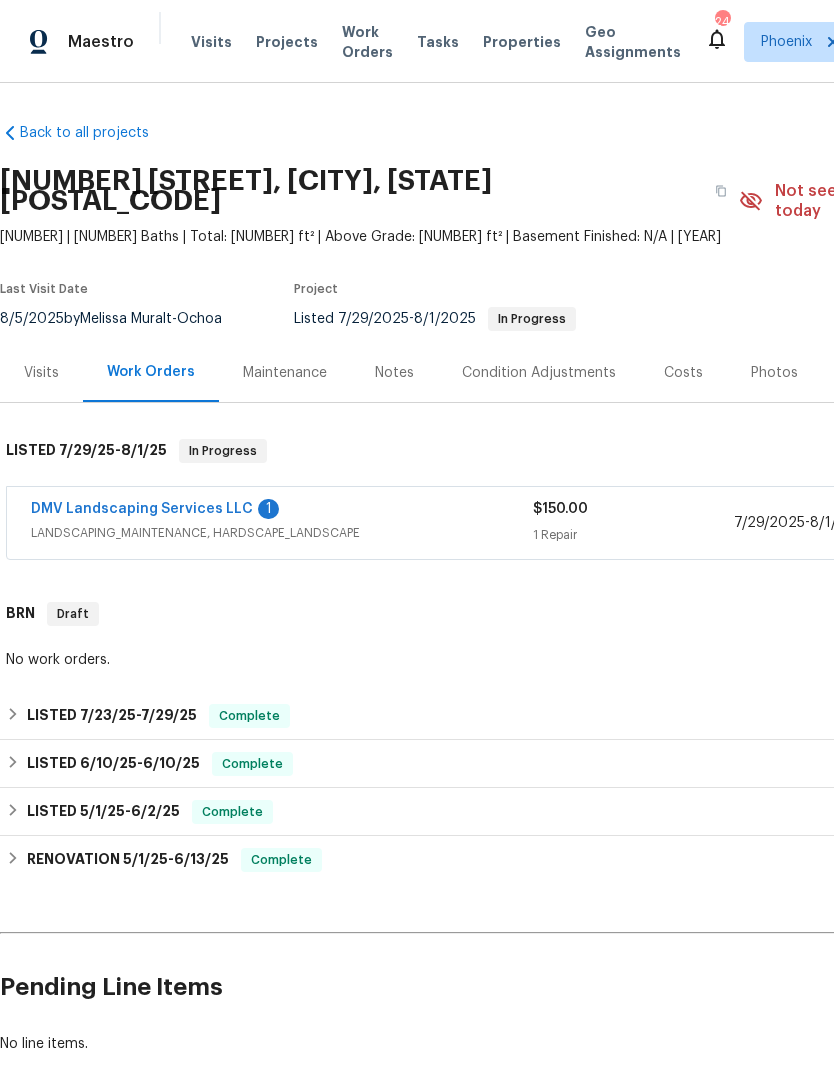 click on "LANDSCAPING_MAINTENANCE, HARDSCAPE_LANDSCAPE" at bounding box center [282, 533] 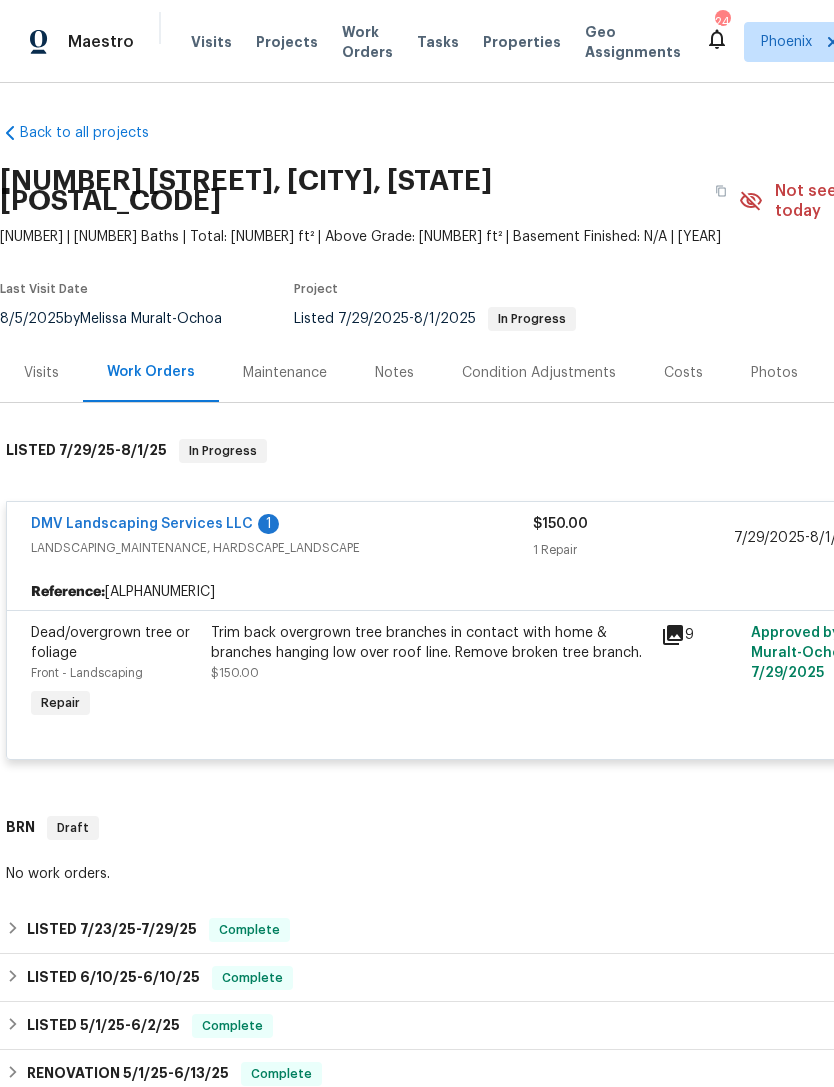 click on "DMV Landscaping Services LLC" at bounding box center [142, 524] 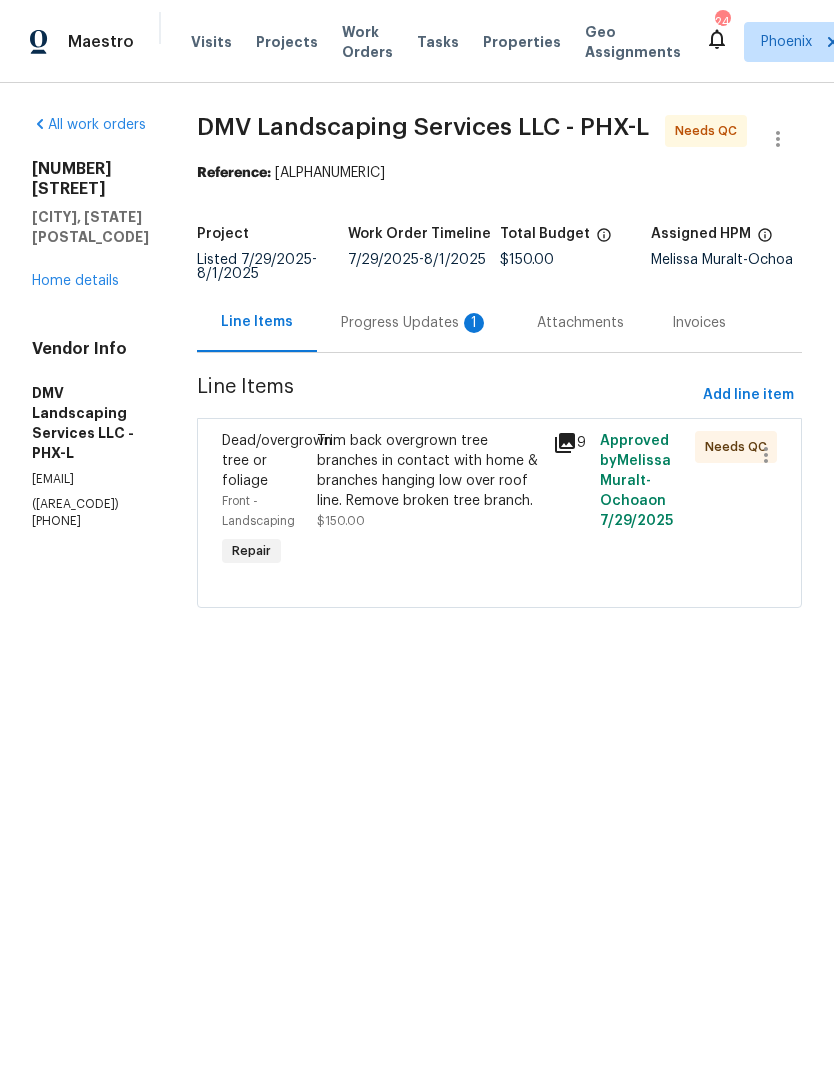 click on "Progress Updates 1" at bounding box center [415, 322] 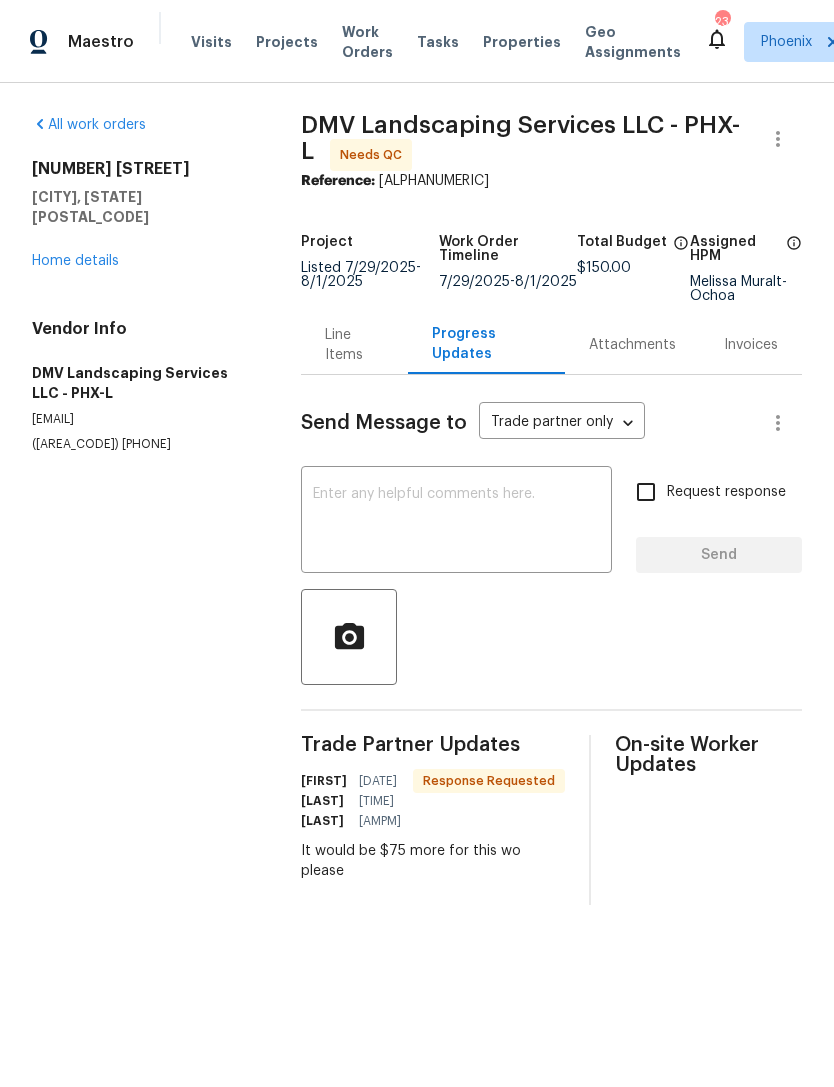 click on "Line Items" at bounding box center (354, 345) 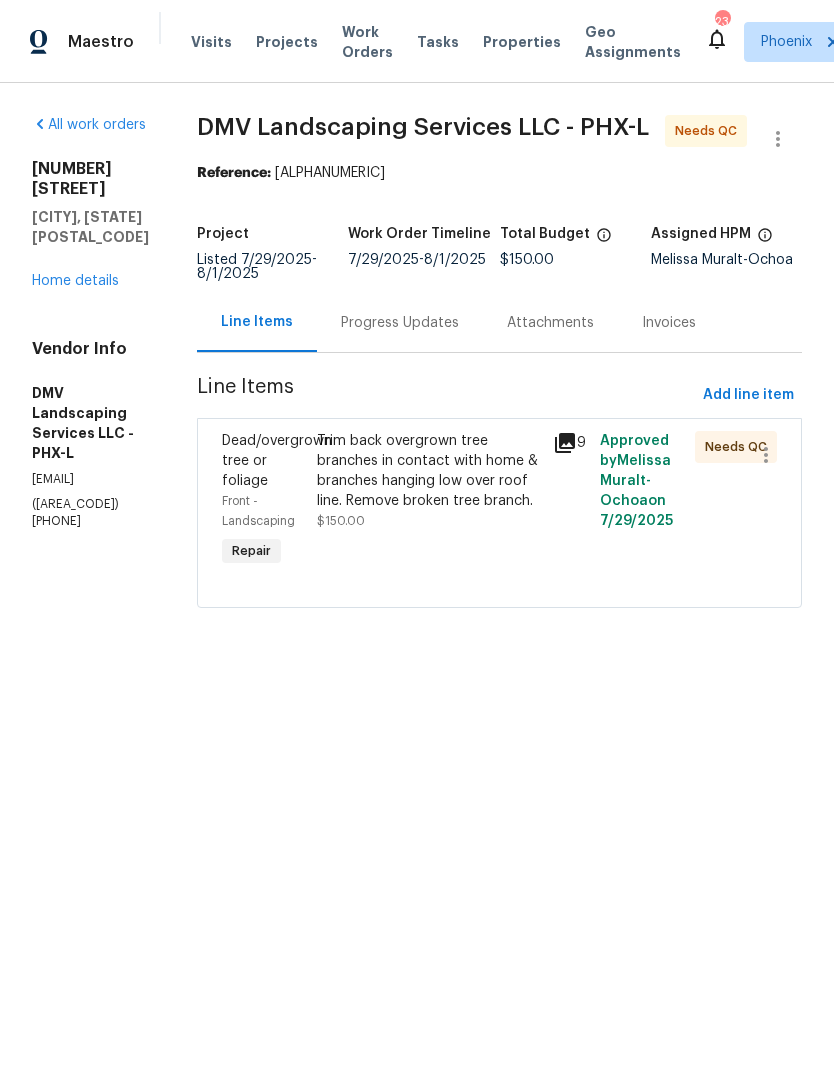 click on "Trim back overgrown tree branches in contact with home & branches hanging low over roof line. Remove broken tree branch." at bounding box center [429, 471] 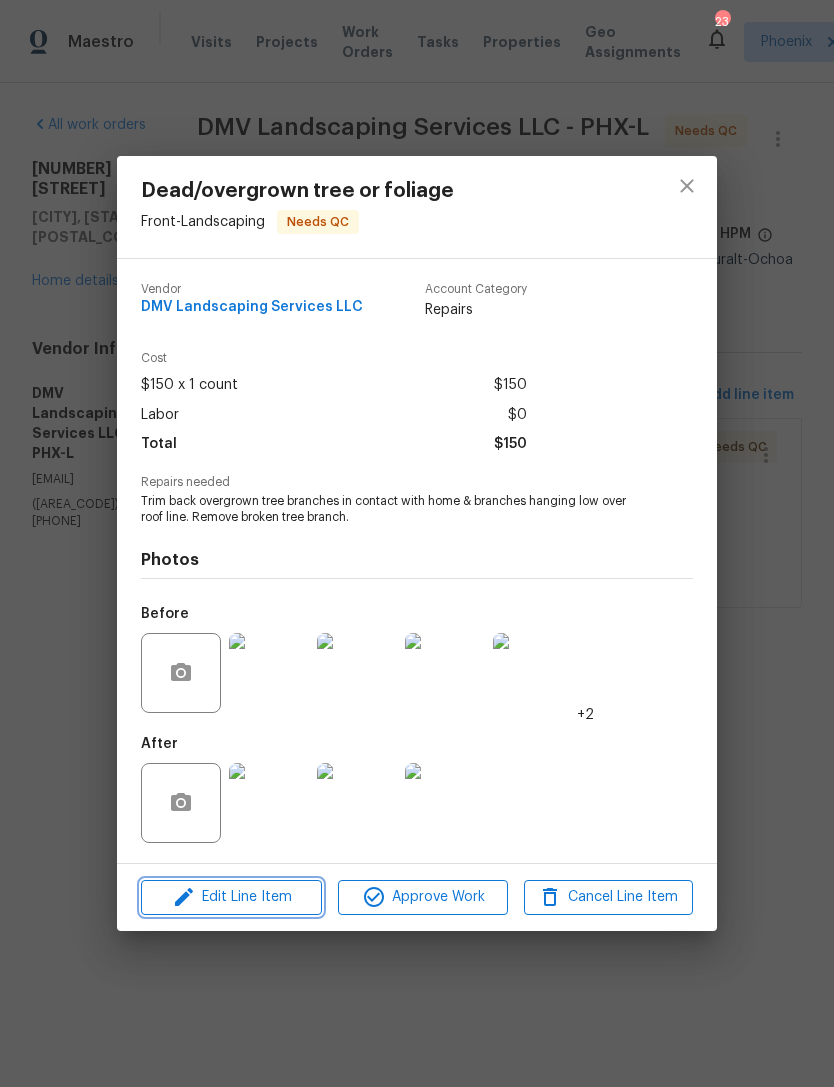 click on "Edit Line Item" at bounding box center (231, 897) 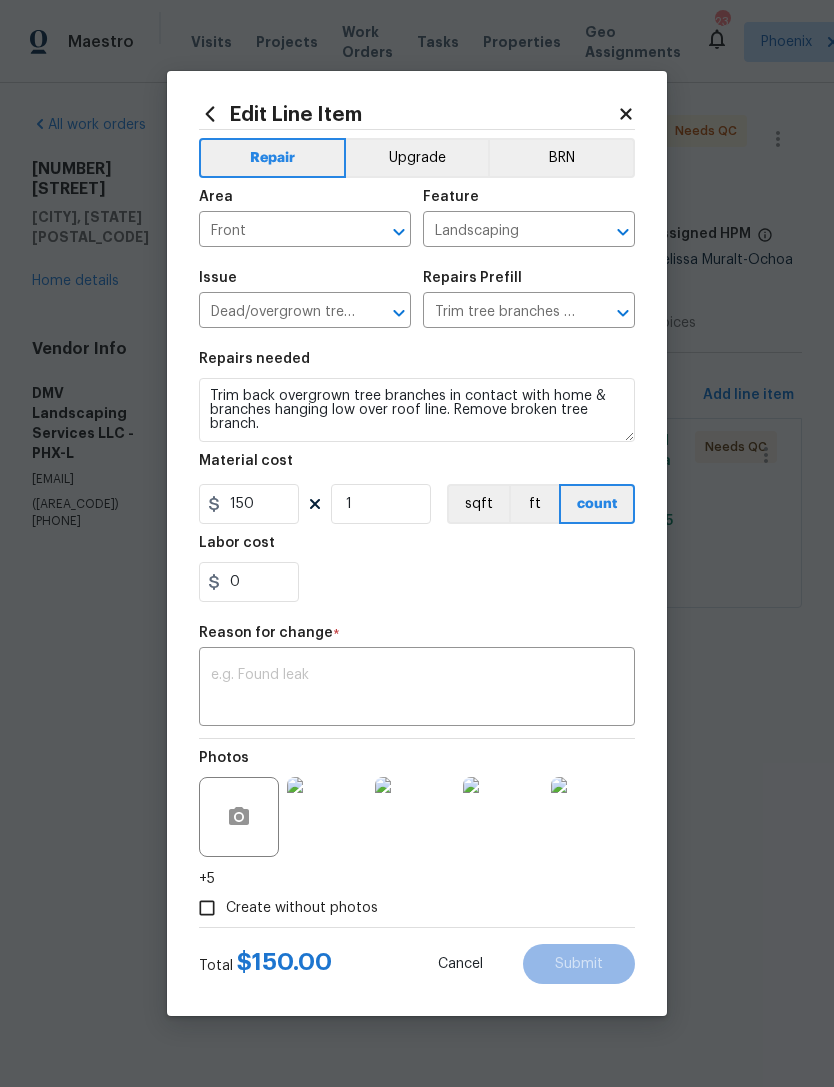 click at bounding box center [417, 689] 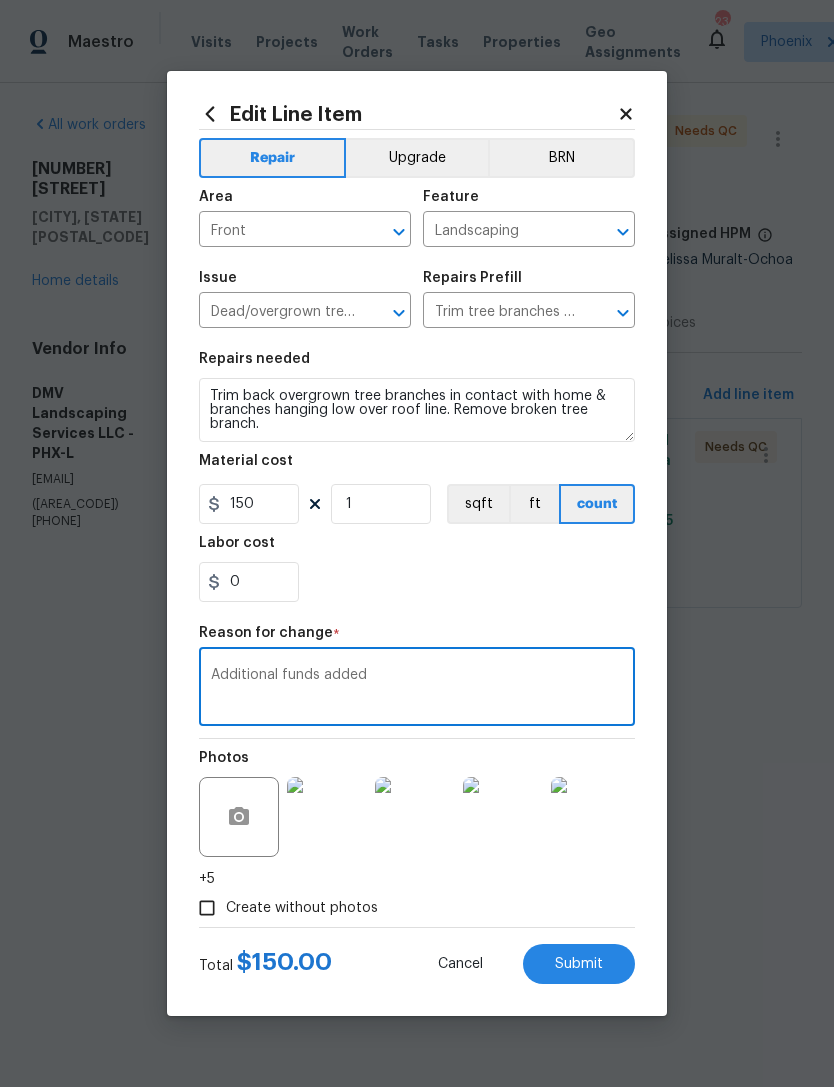 type on "Additional funds added" 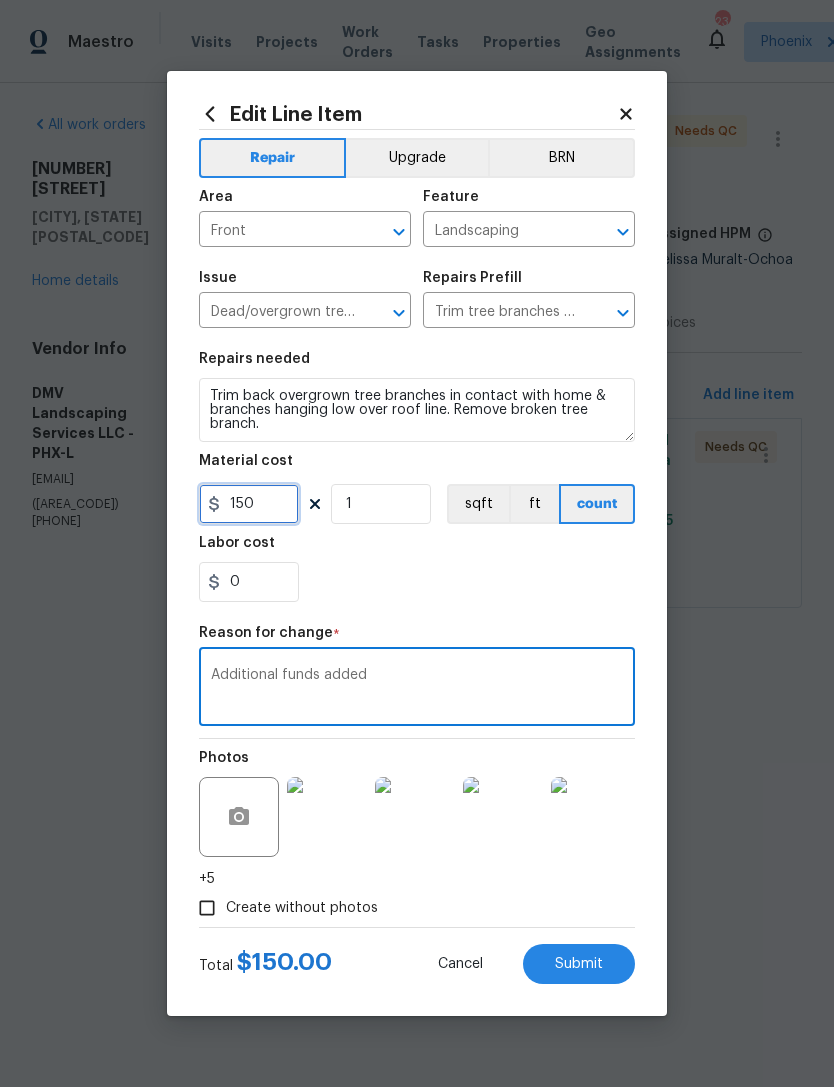 click on "150" at bounding box center [249, 504] 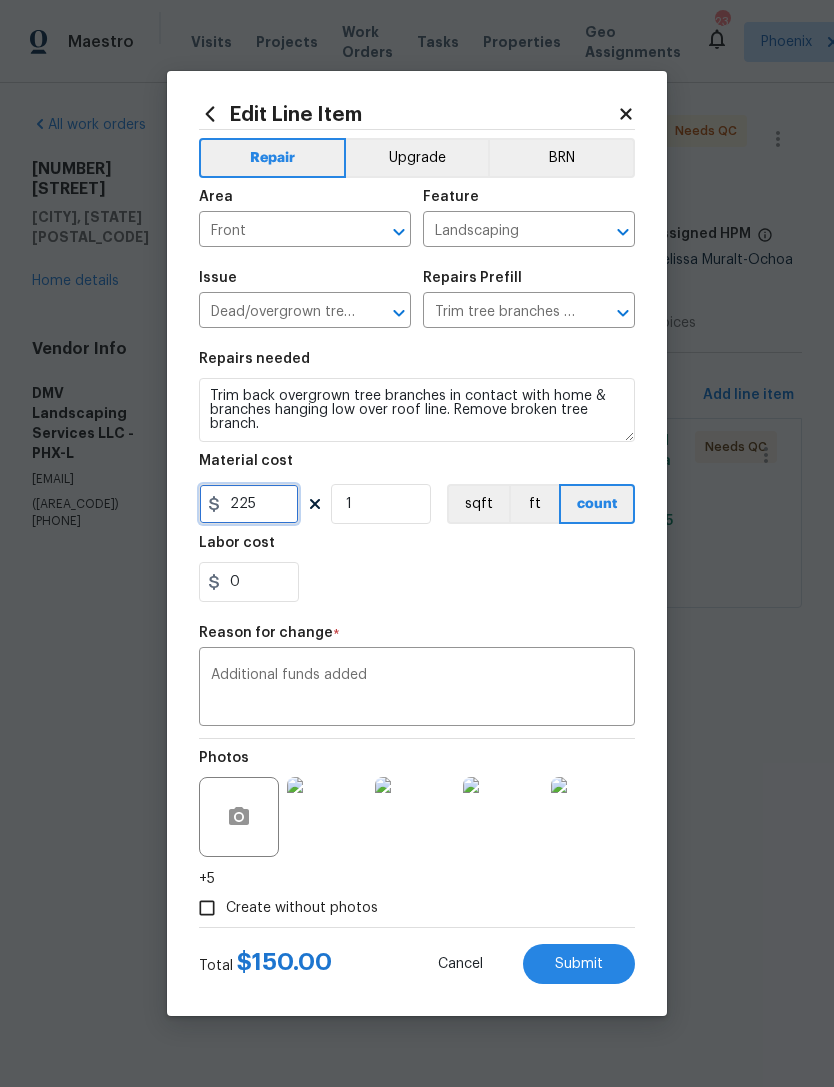 type on "225" 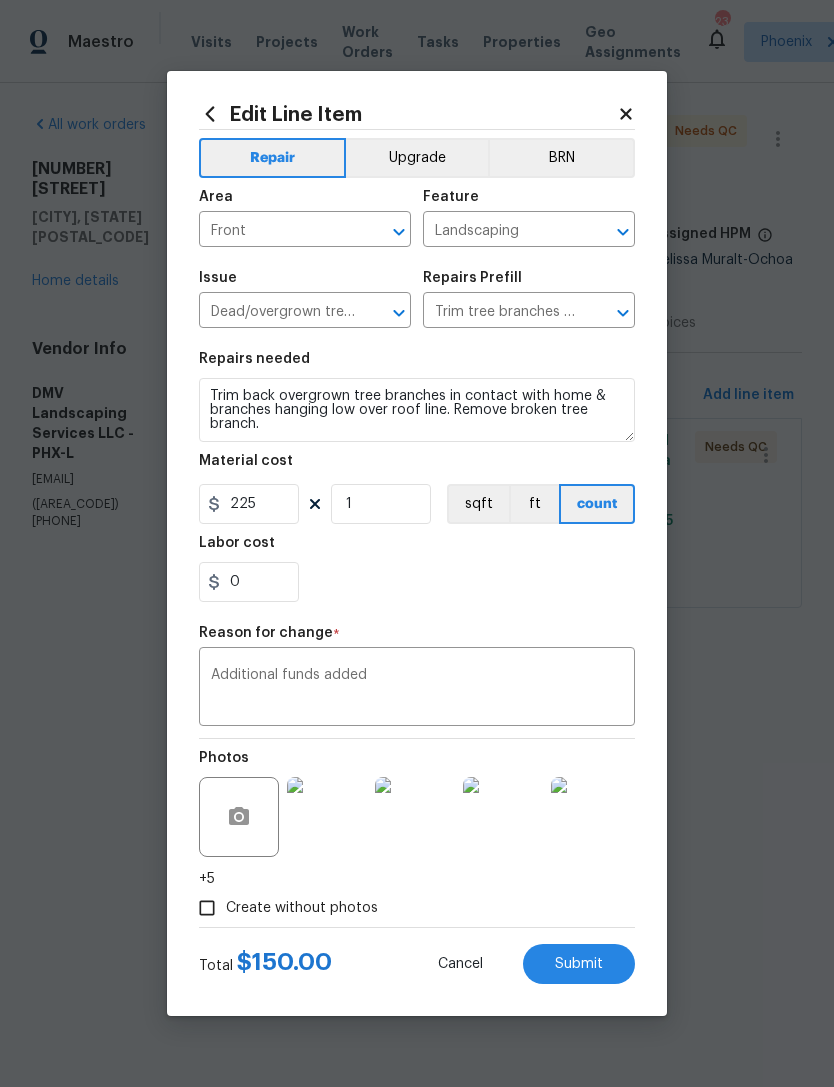 click on "0" at bounding box center [417, 582] 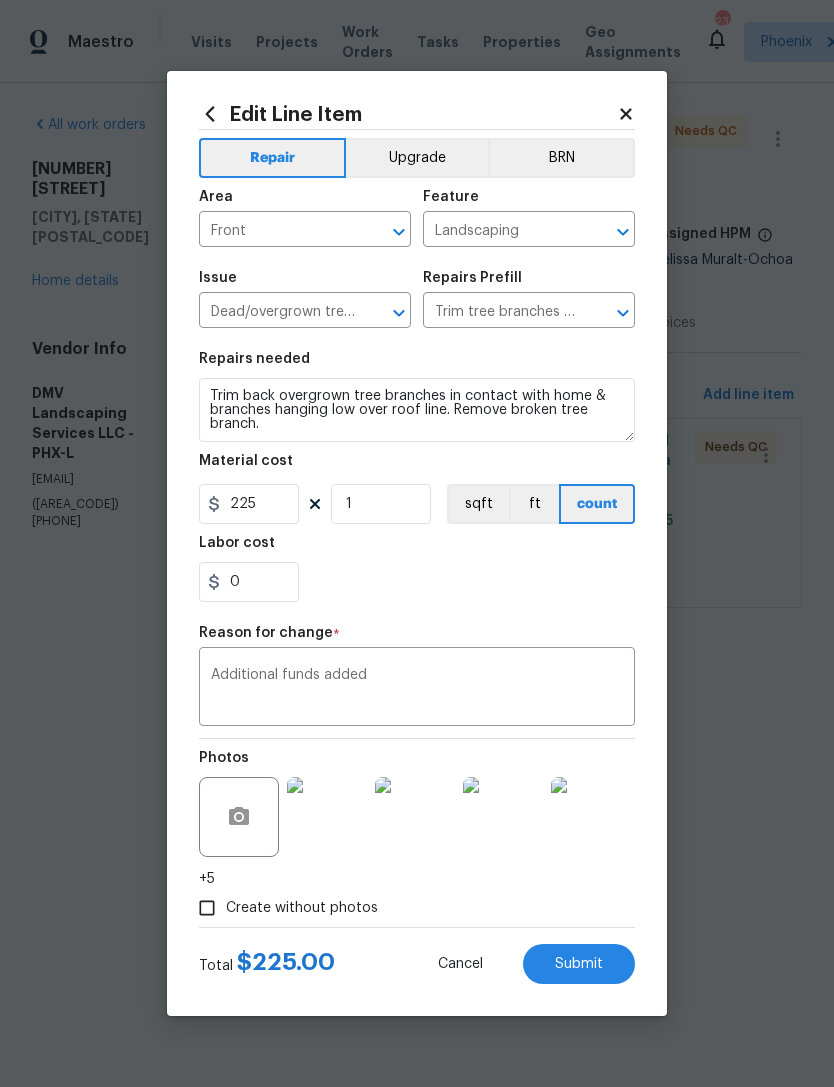 click on "Submit" at bounding box center [579, 964] 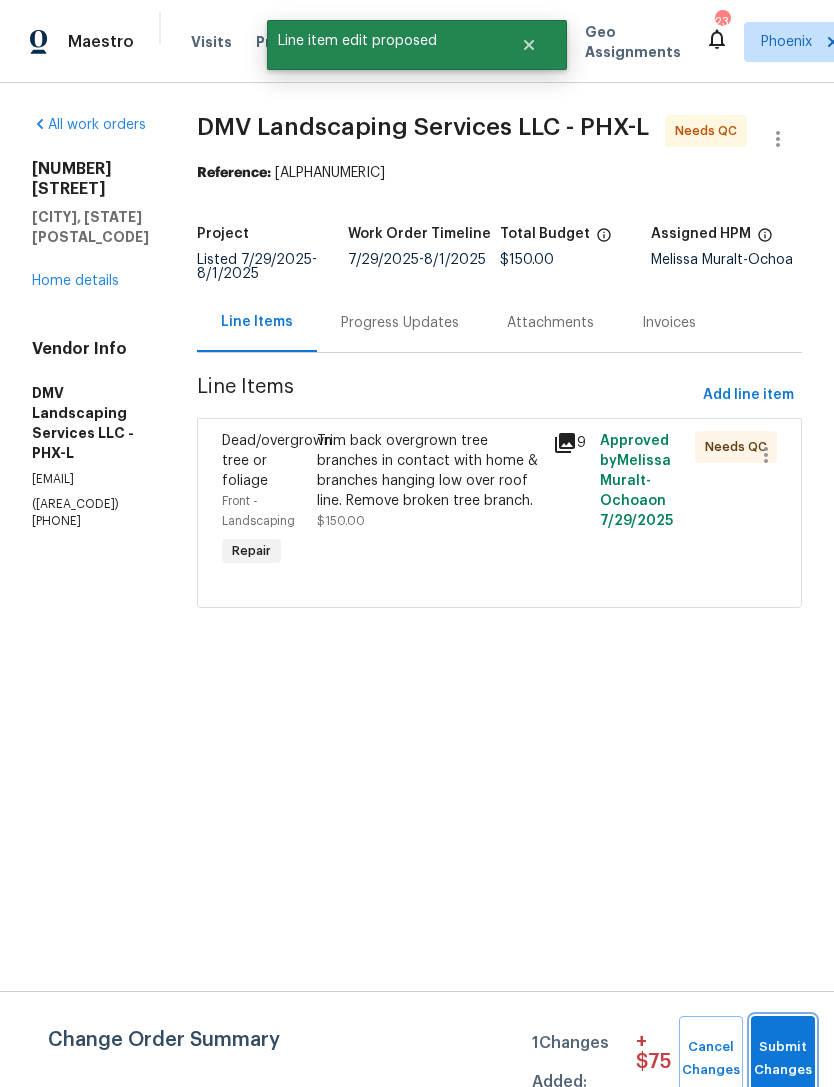 click on "Submit Changes" at bounding box center (783, 1059) 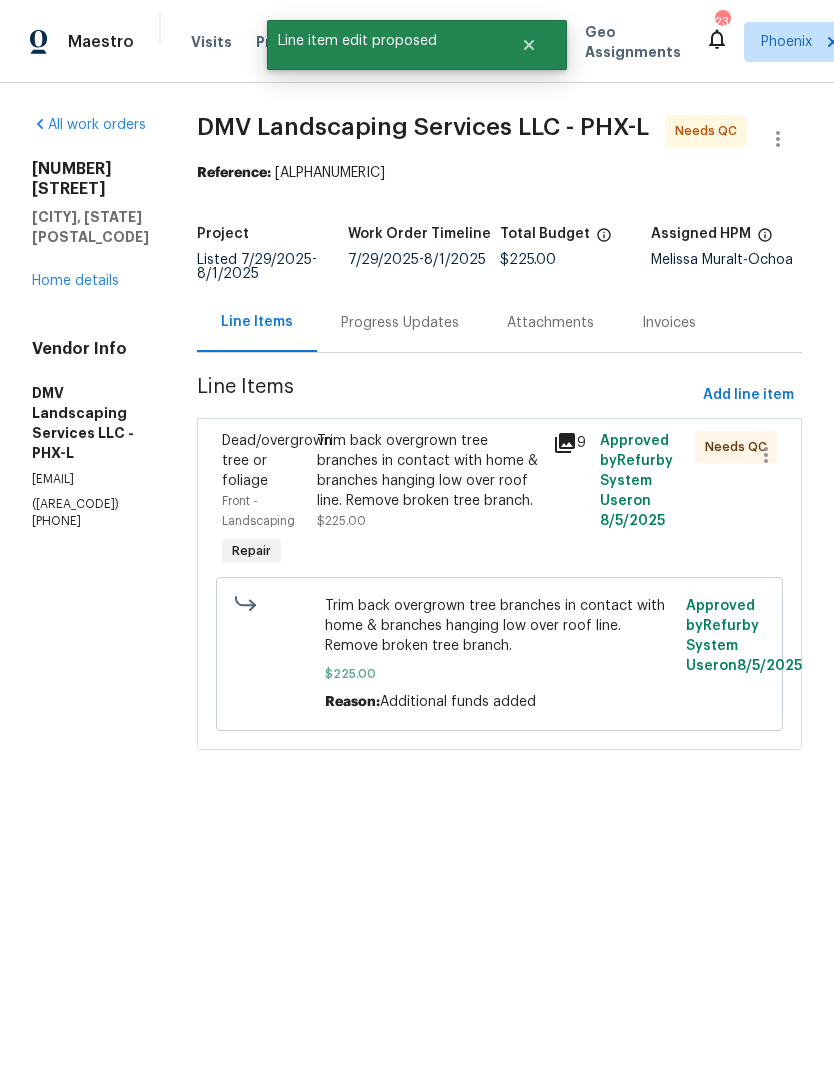 click on "Trim back overgrown tree branches in contact with home & branches hanging low over roof line. Remove broken tree branch." at bounding box center [429, 471] 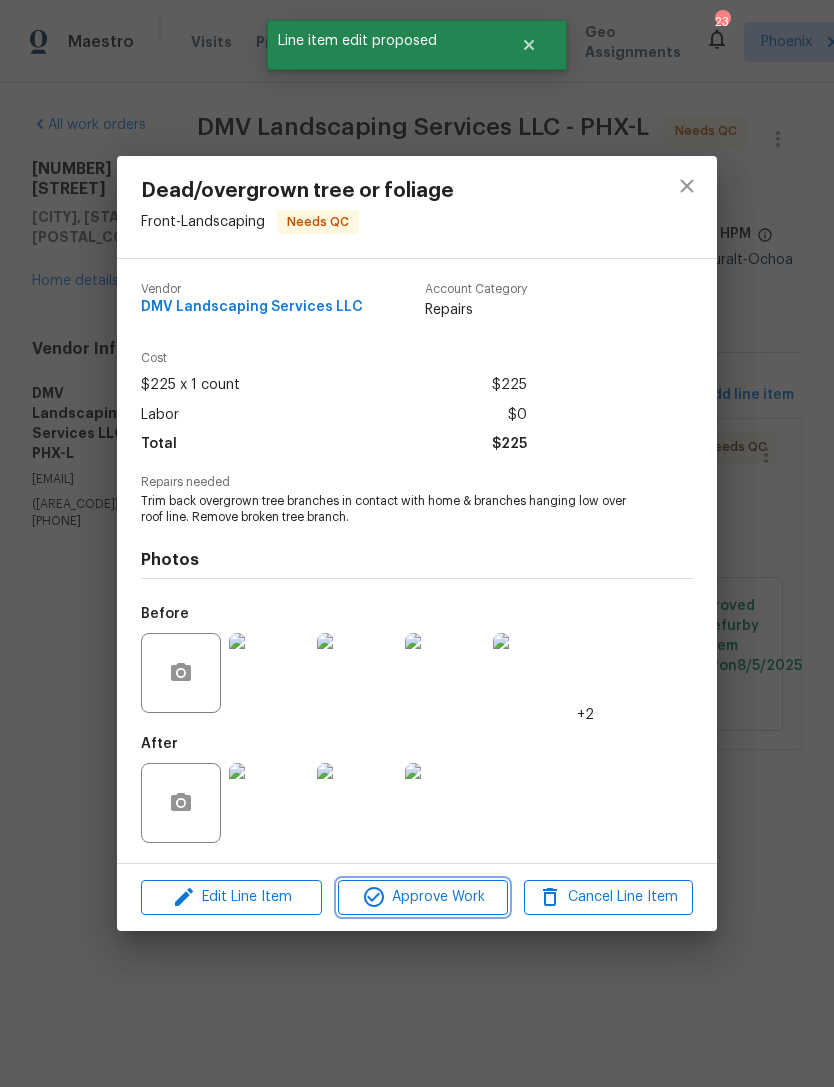 click on "Approve Work" at bounding box center [422, 897] 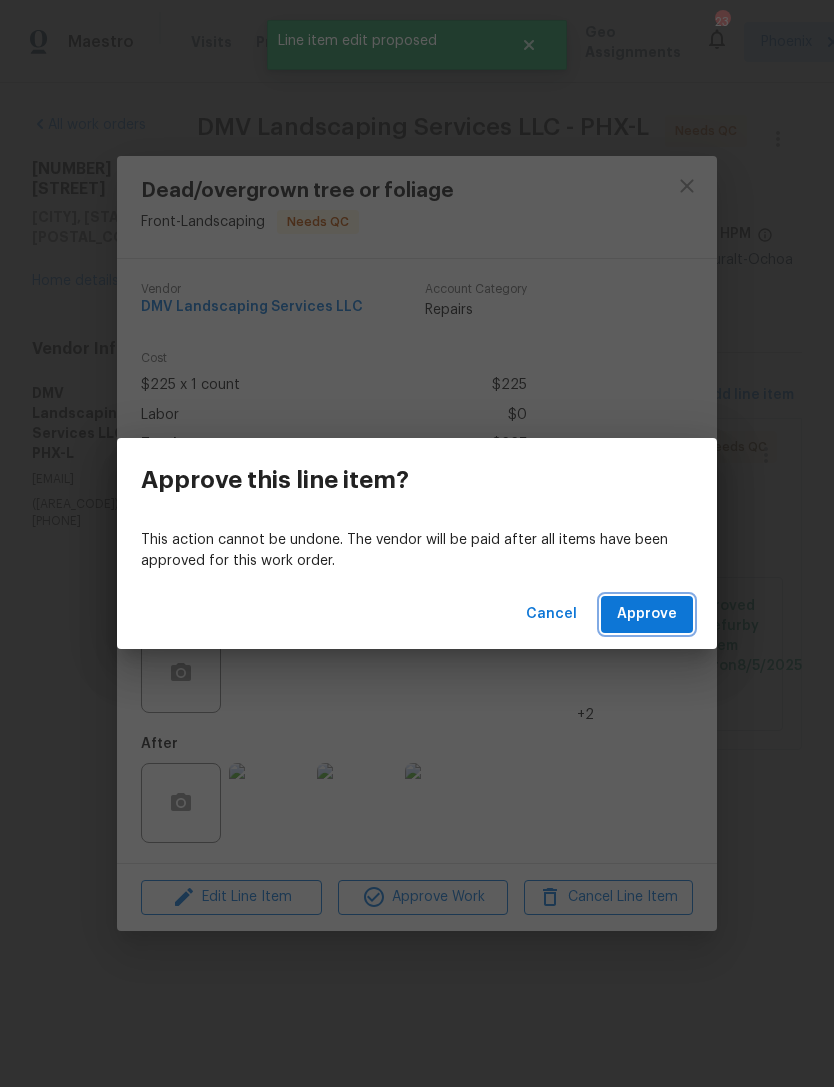 click on "Approve" at bounding box center (647, 614) 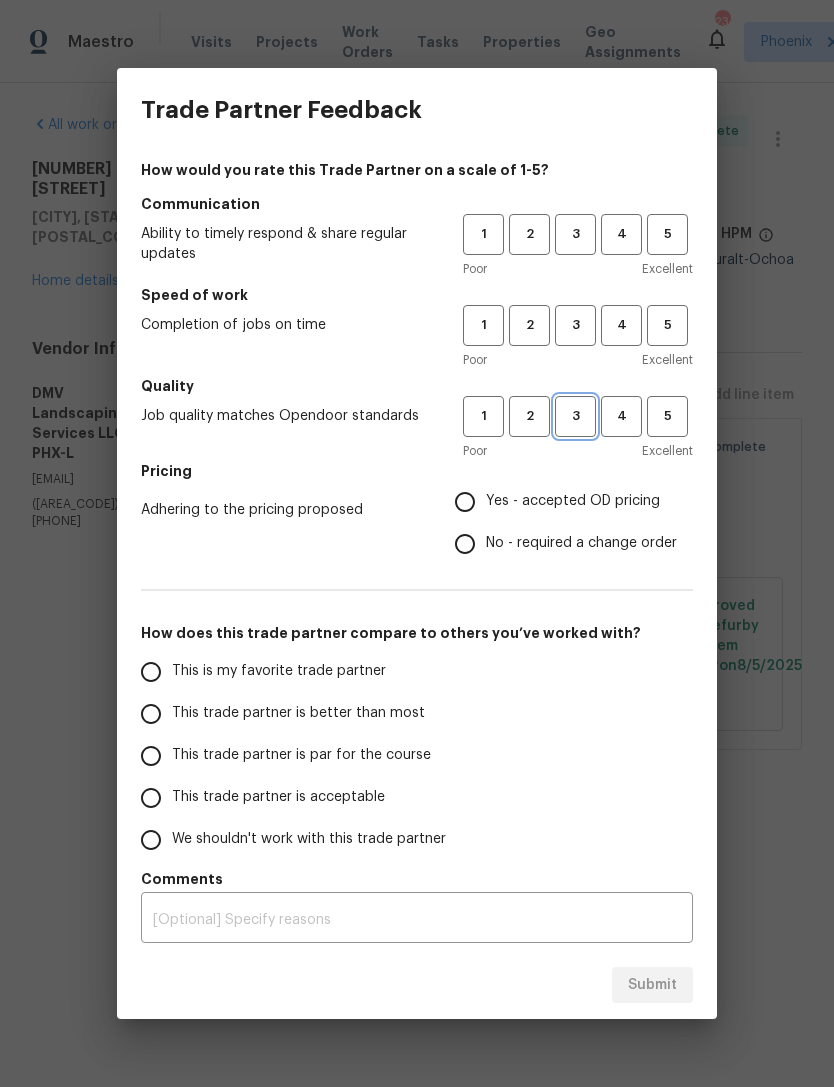 click on "3" at bounding box center [575, 416] 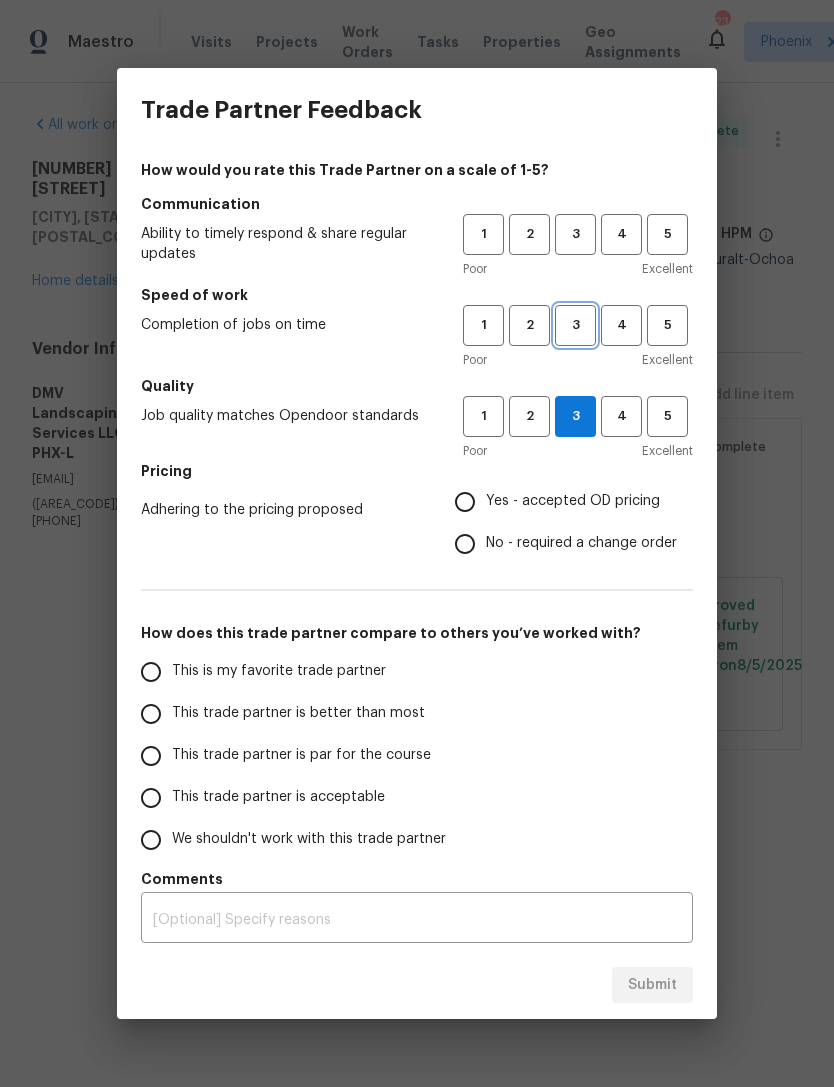 click on "3" at bounding box center [575, 325] 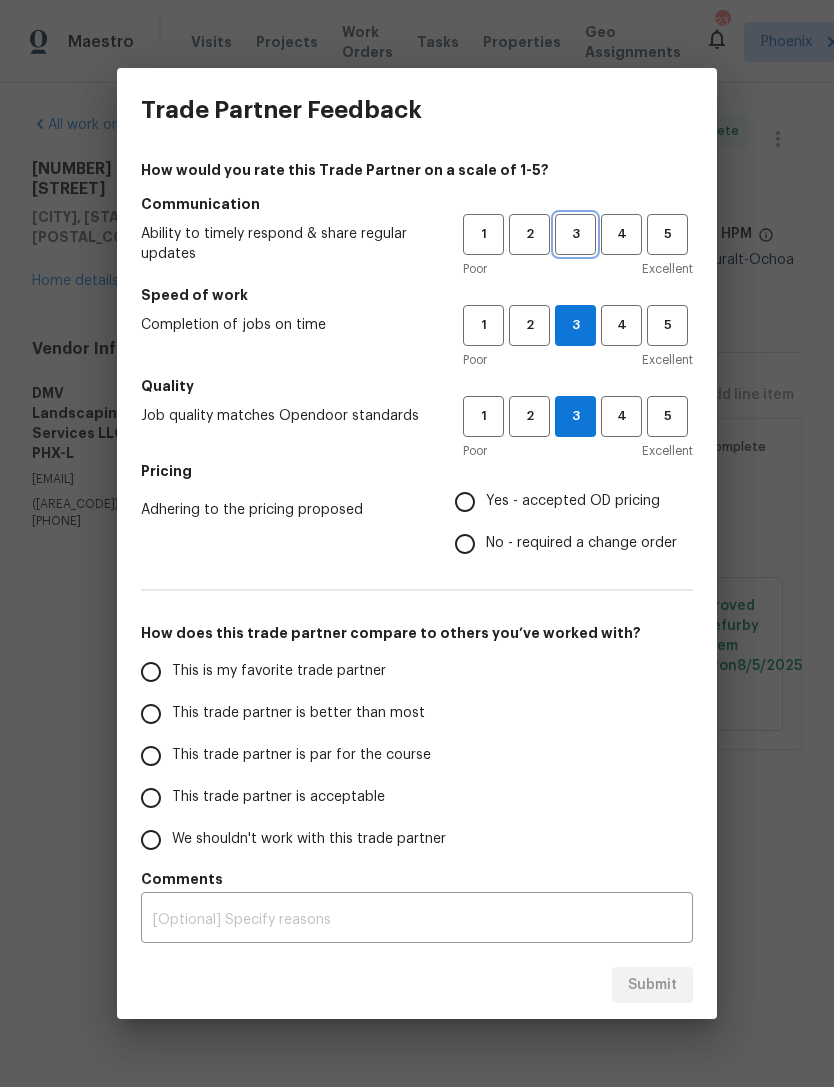 click on "3" at bounding box center [575, 234] 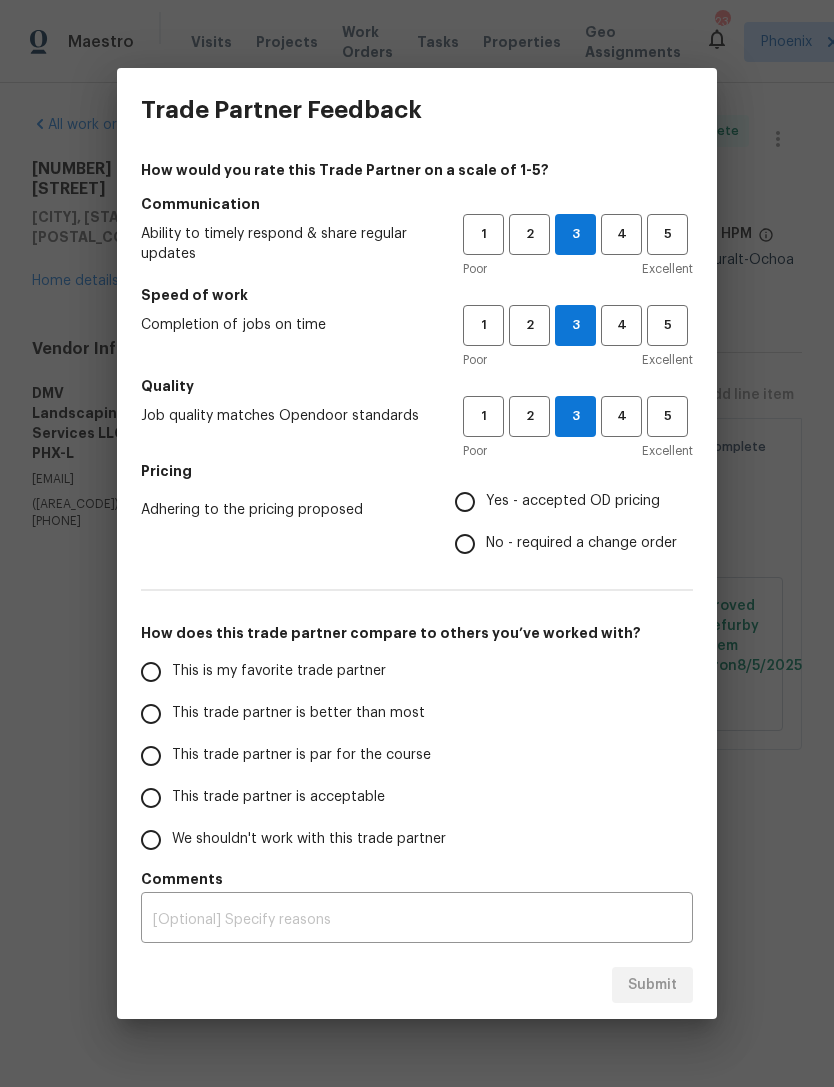 click on "No - required a change order" at bounding box center [465, 544] 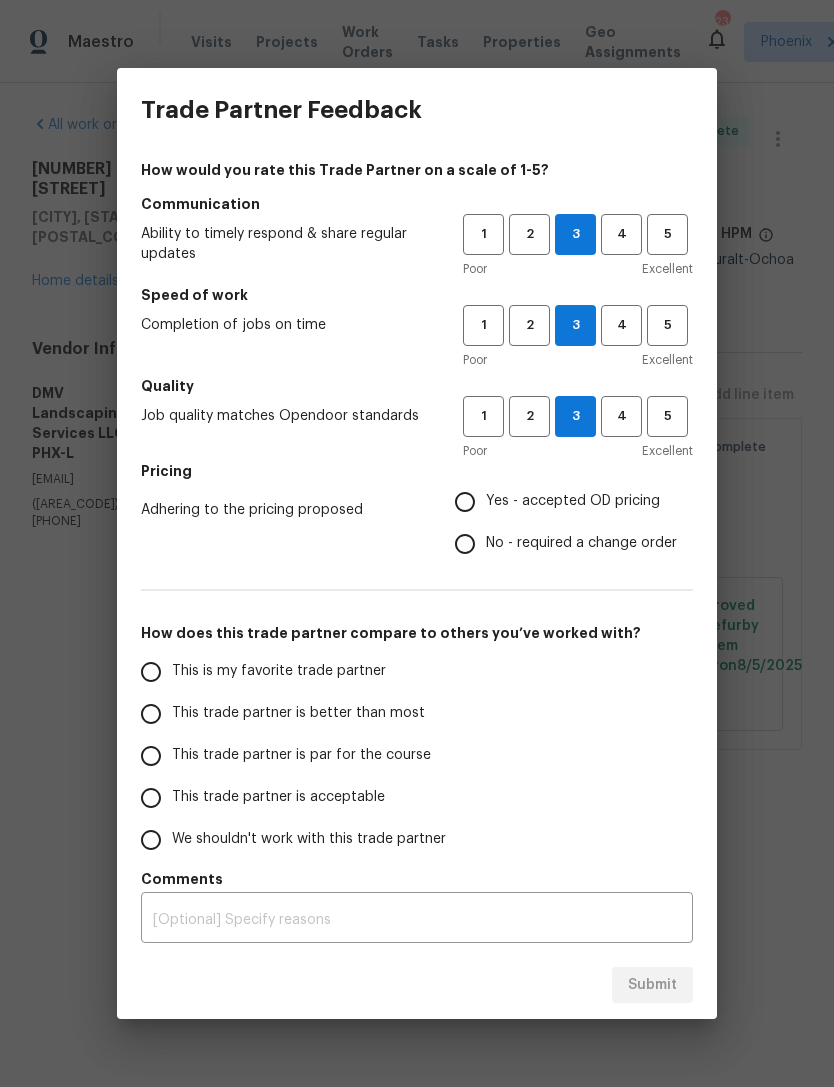 radio on "true" 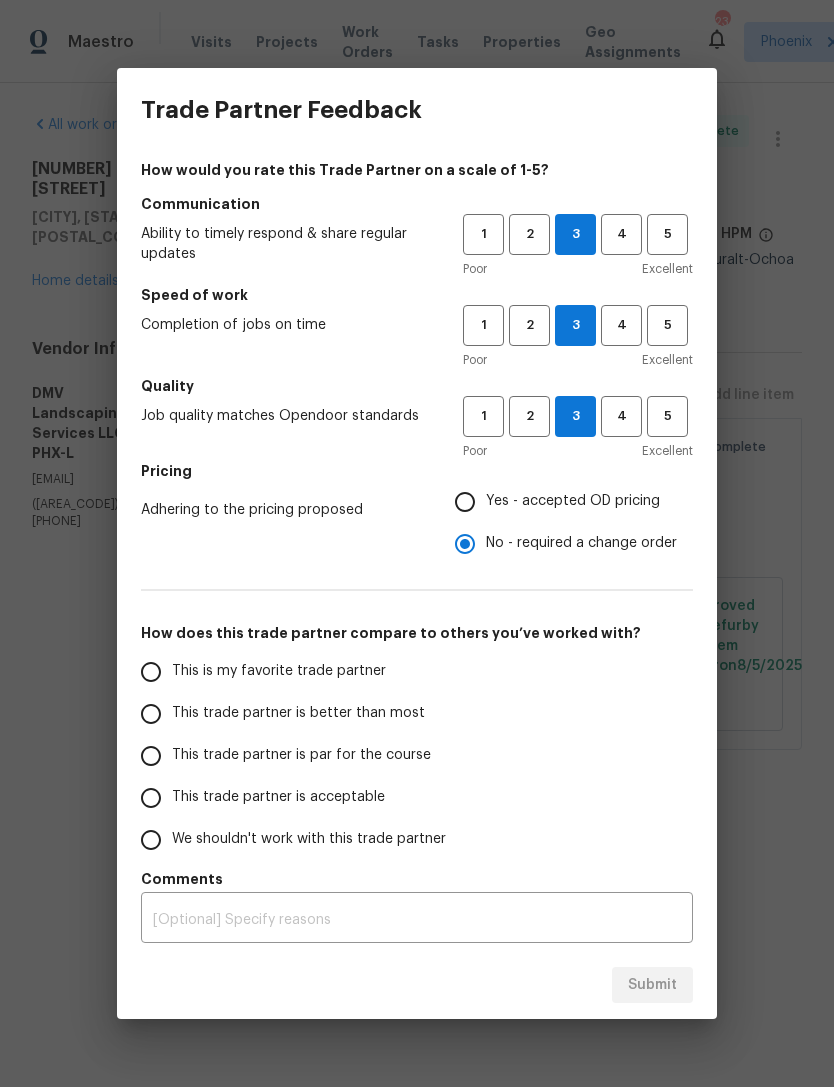 click on "This is my favorite trade partner" at bounding box center (151, 672) 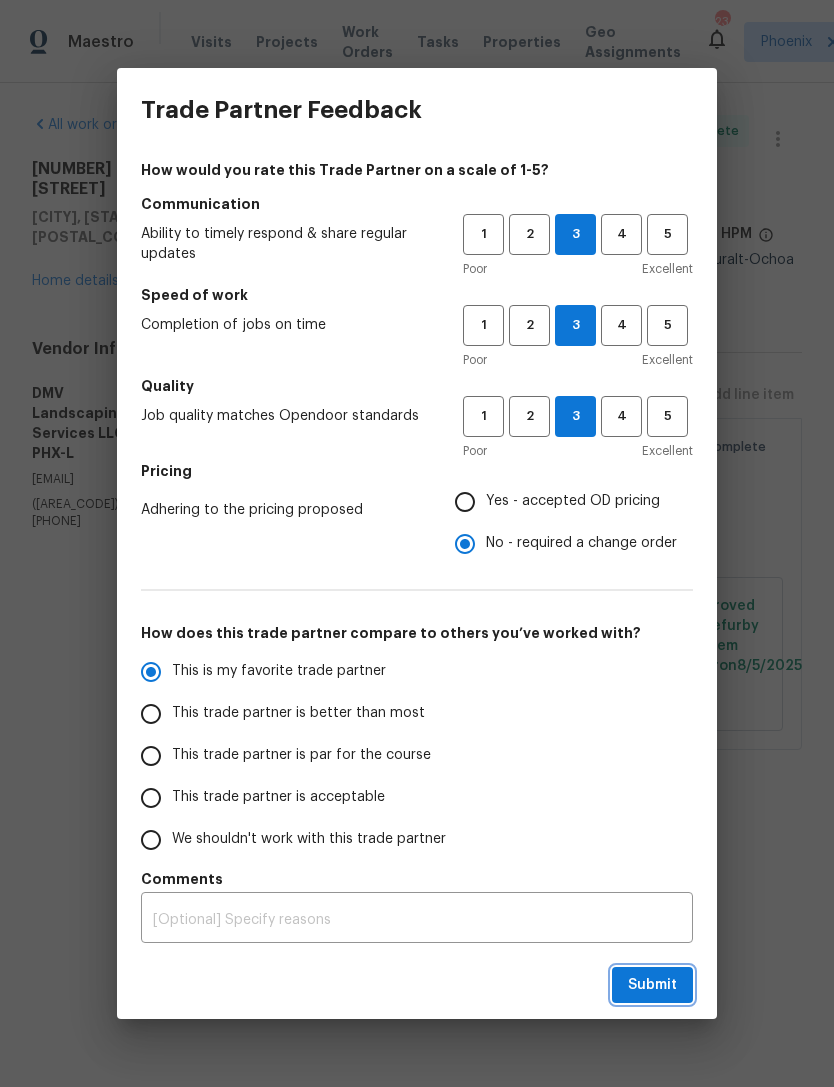 click on "Submit" at bounding box center [652, 985] 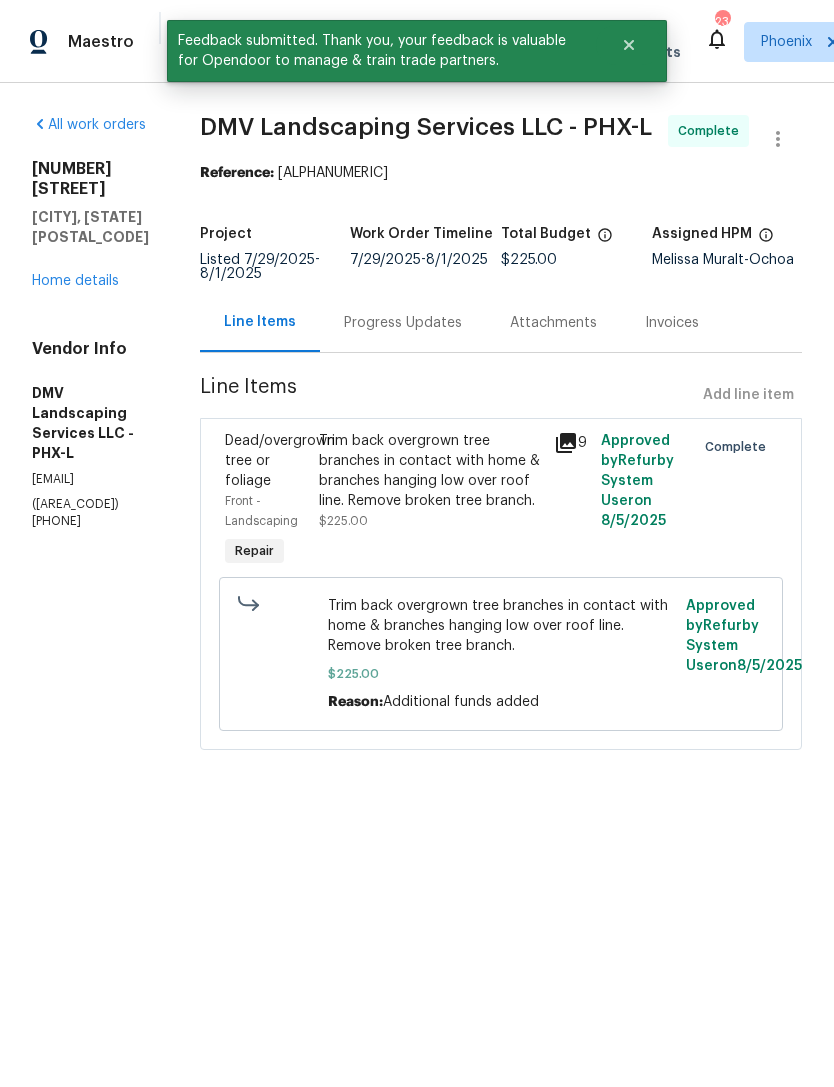 click on "Home details" at bounding box center (75, 281) 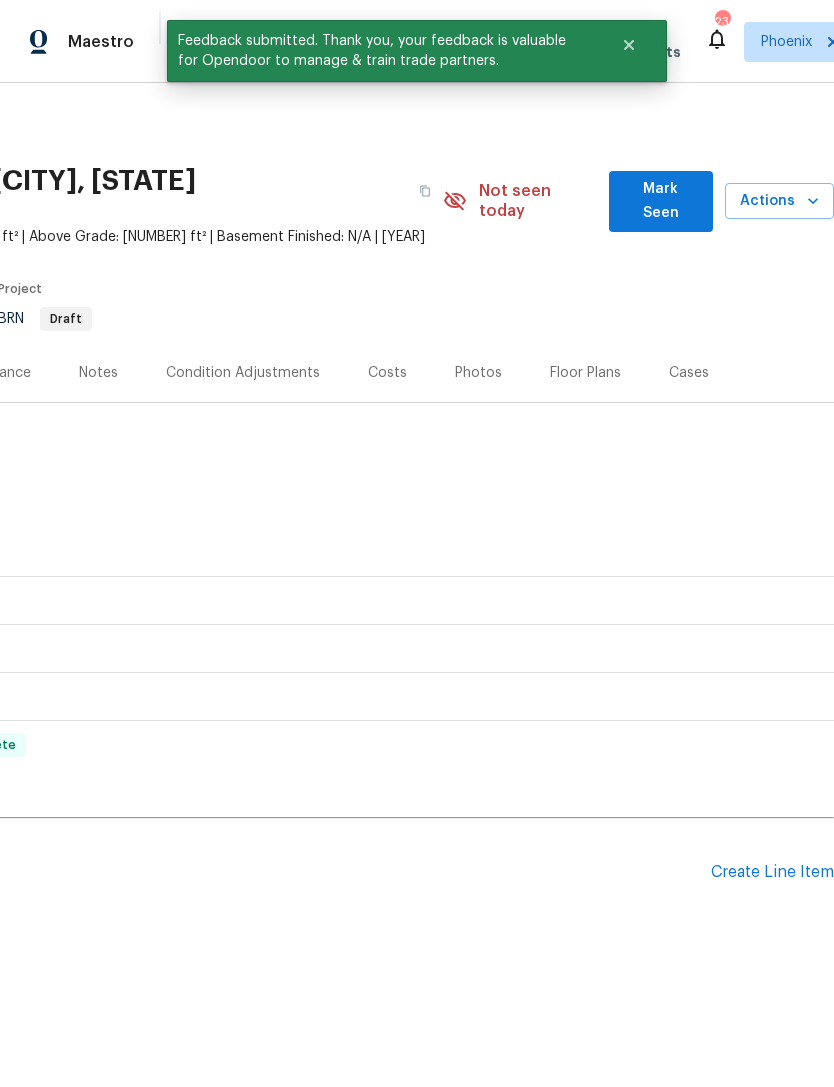 scroll, scrollTop: 0, scrollLeft: 296, axis: horizontal 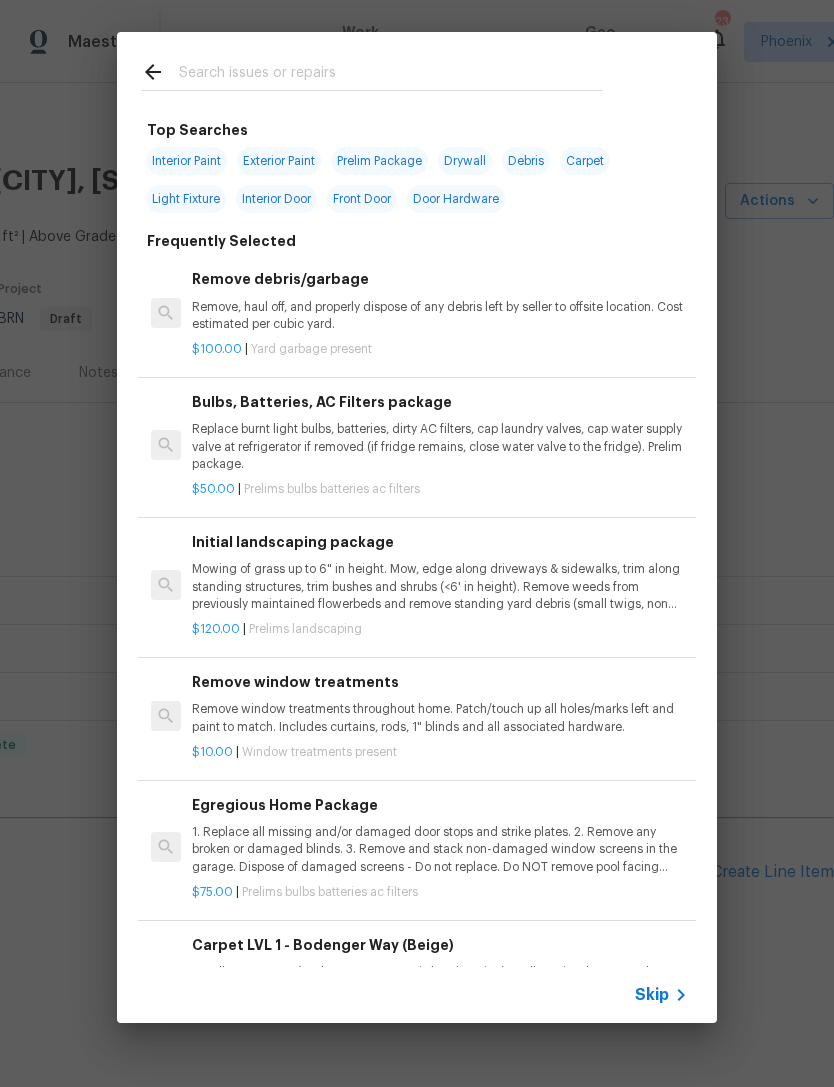 click at bounding box center [391, 75] 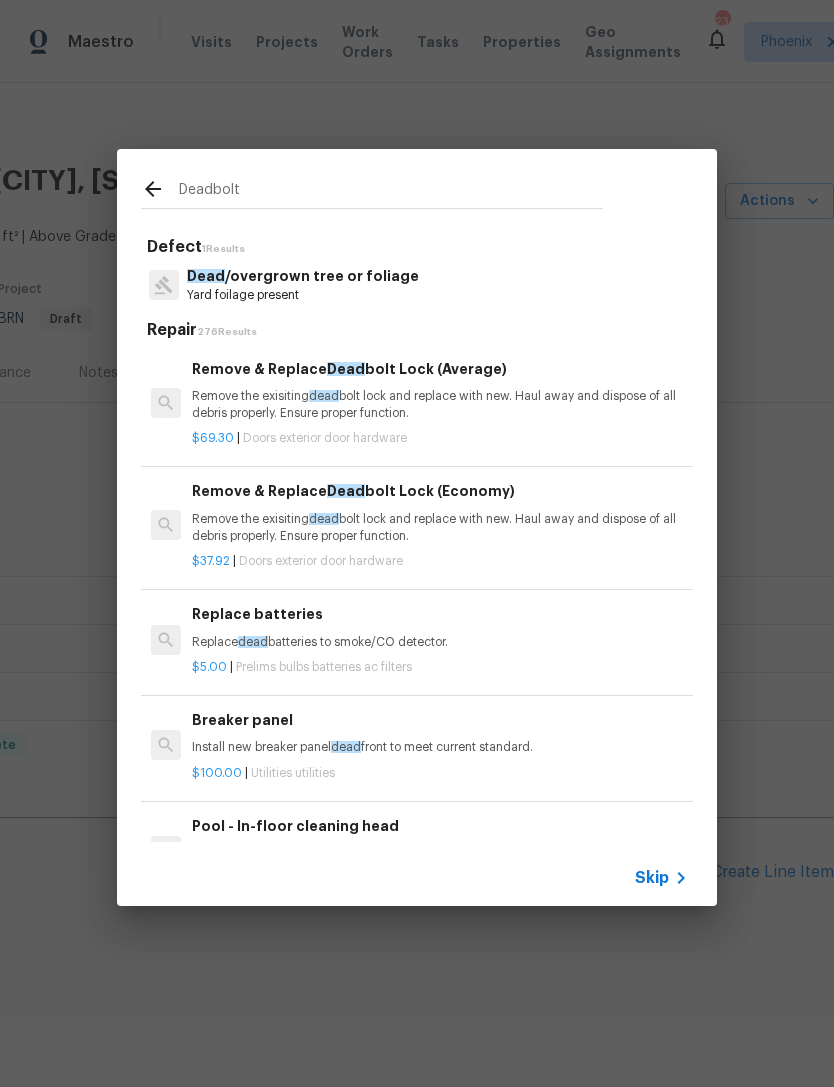 type on "Deadbolt" 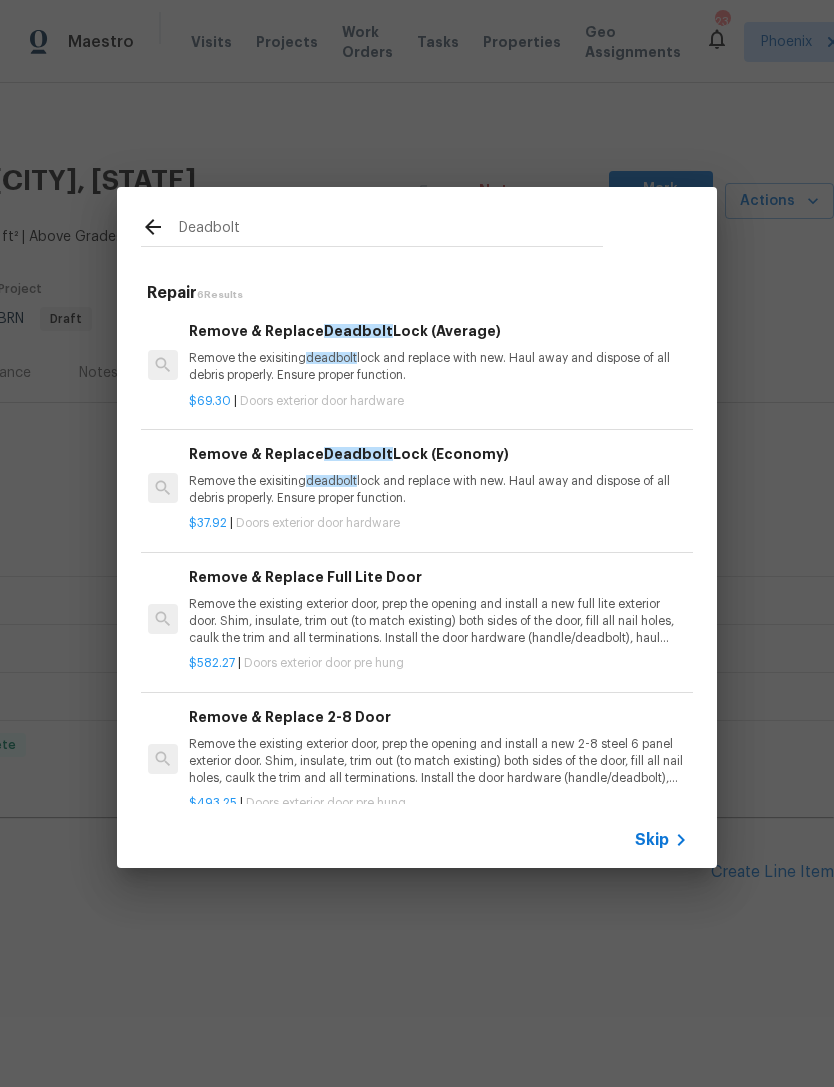 scroll, scrollTop: 0, scrollLeft: 3, axis: horizontal 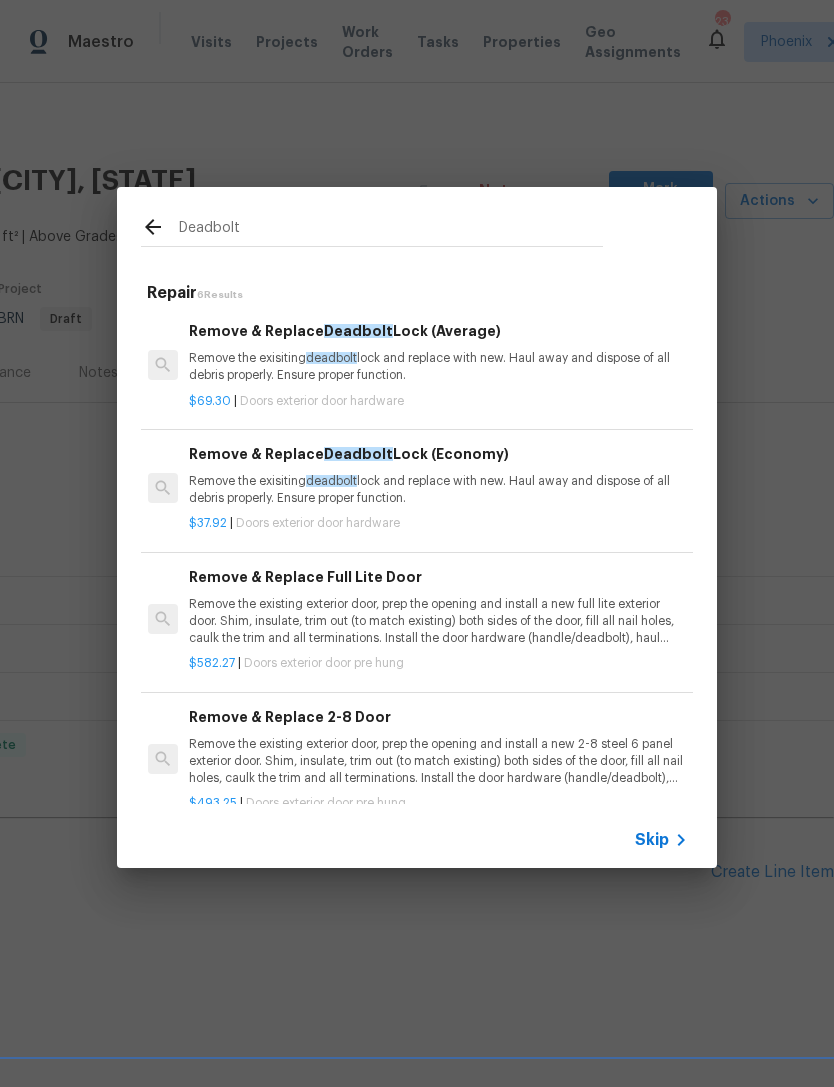 click on "Remove the exisiting  deadbolt  lock and replace with new. Haul away and dispose of all debris properly. Ensure proper function." at bounding box center (437, 367) 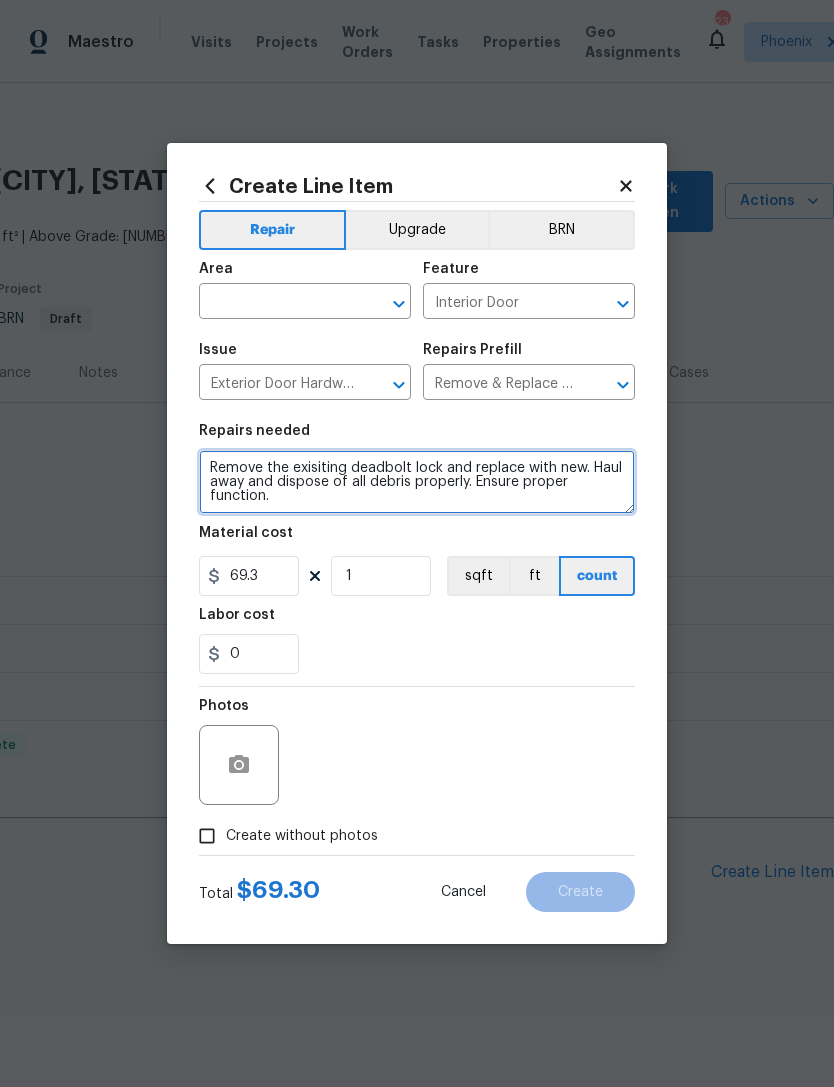 click on "Remove the exisiting deadbolt lock and replace with new. Haul away and dispose of all debris properly. Ensure proper function." at bounding box center (417, 482) 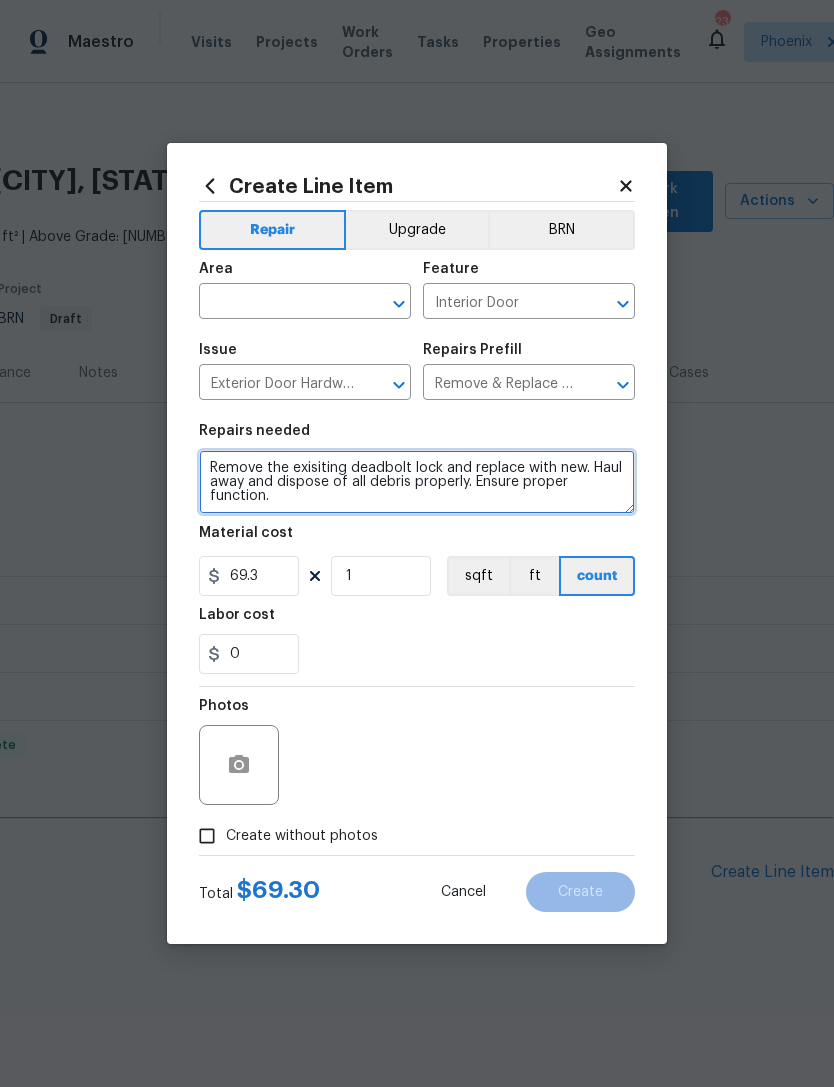 click on "Remove the exisiting deadbolt lock and replace with new. Haul away and dispose of all debris properly. Ensure proper function." at bounding box center (417, 482) 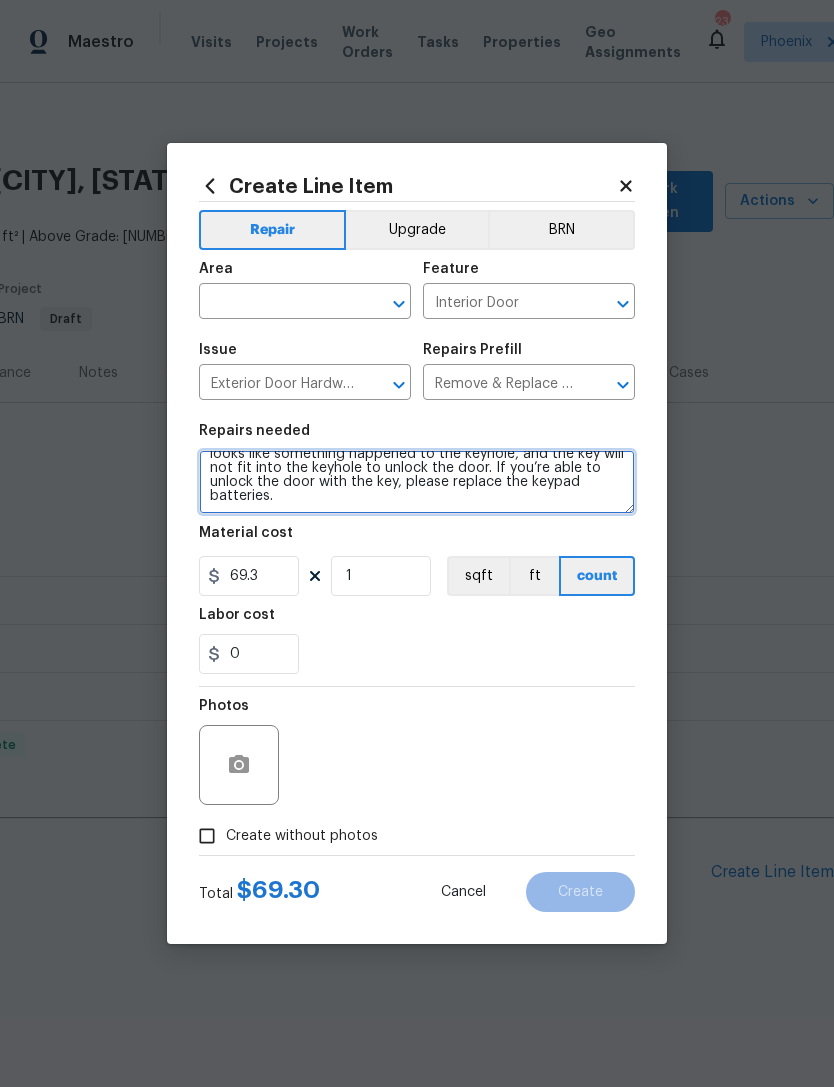 scroll, scrollTop: 28, scrollLeft: 0, axis: vertical 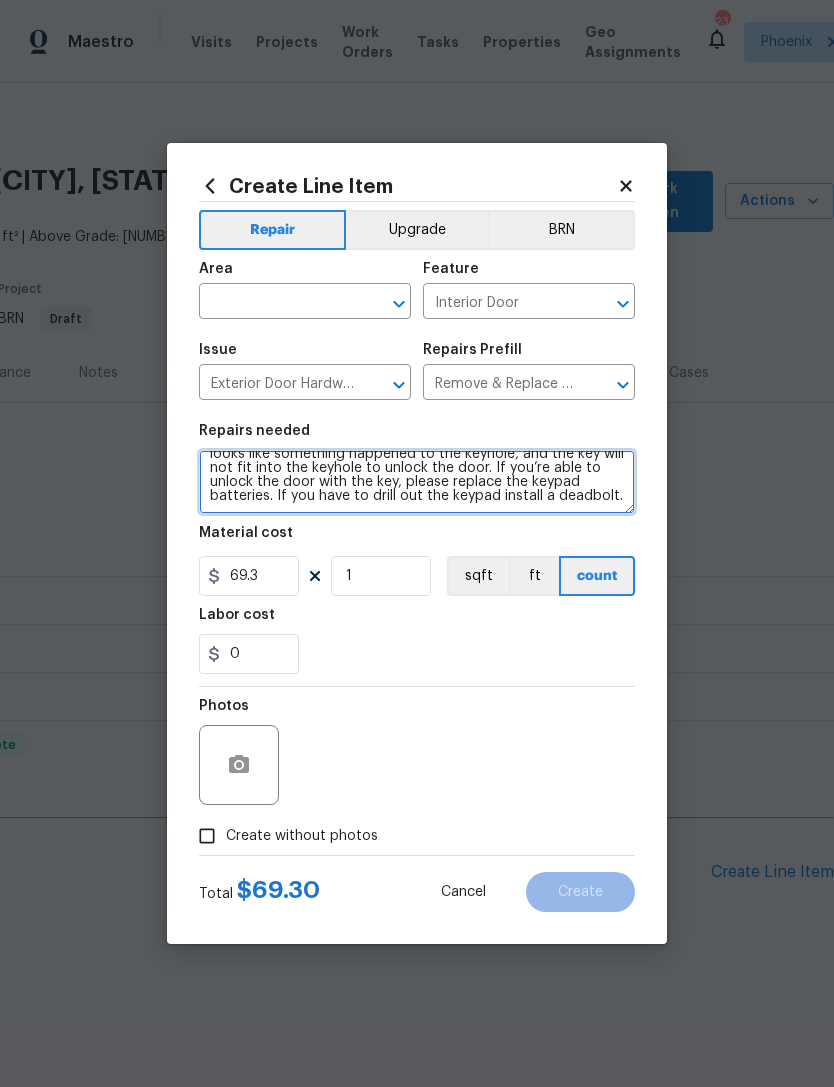 type on "The key had batteries are too dead to unlock the door and it looks like something happened to the keyhole, and the key will not fit into the keyhole to unlock the door. If you’re able to unlock the door with the key, please replace the keypad batteries. If you have to drill out the keypad install a deadbolt." 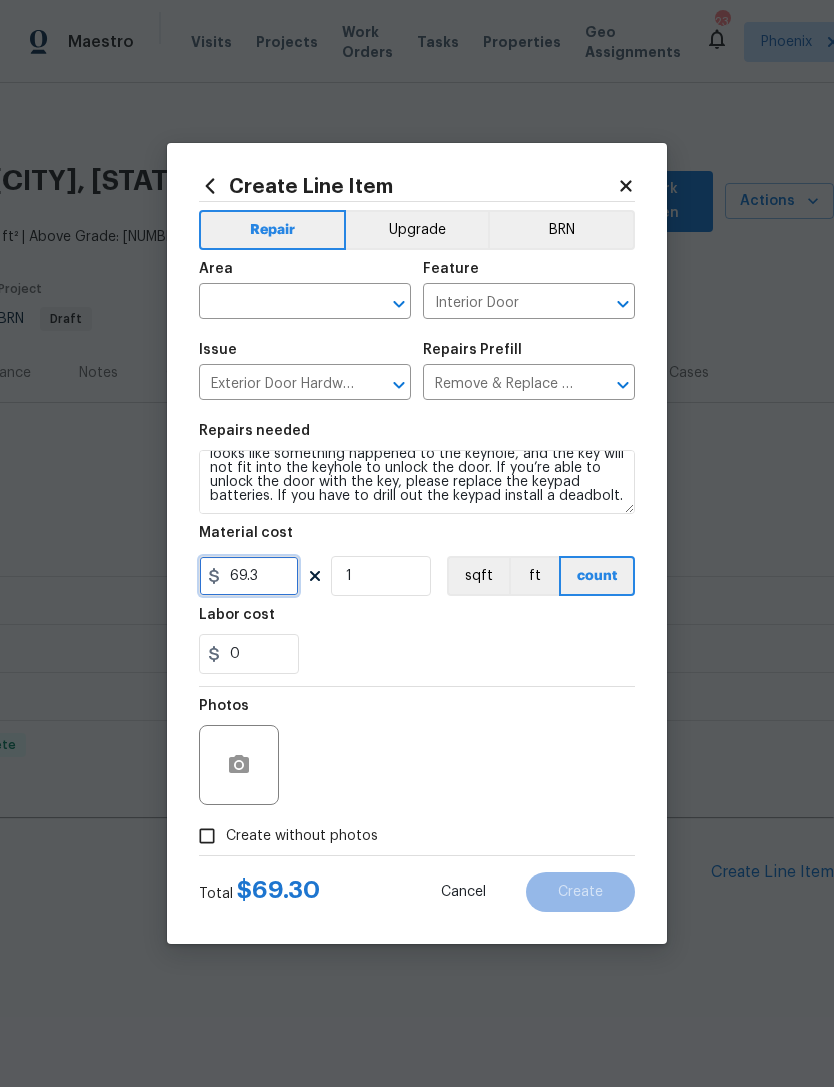 click on "69.3" at bounding box center (249, 576) 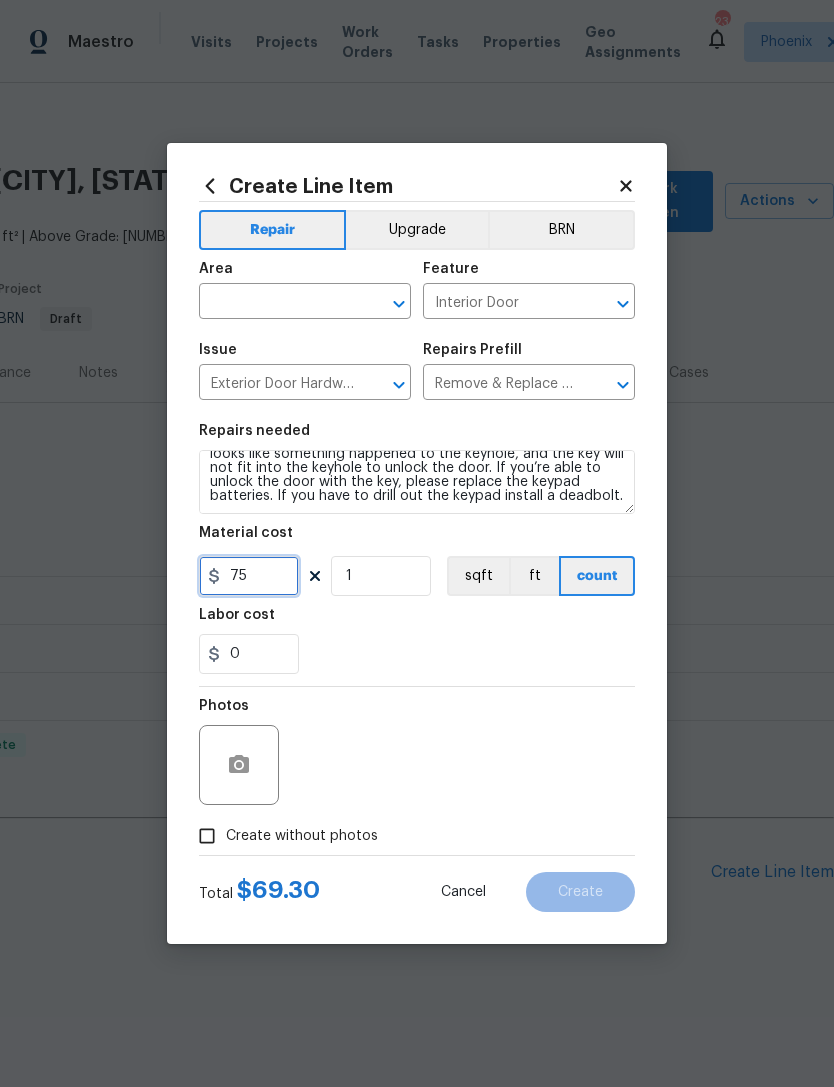 type on "75" 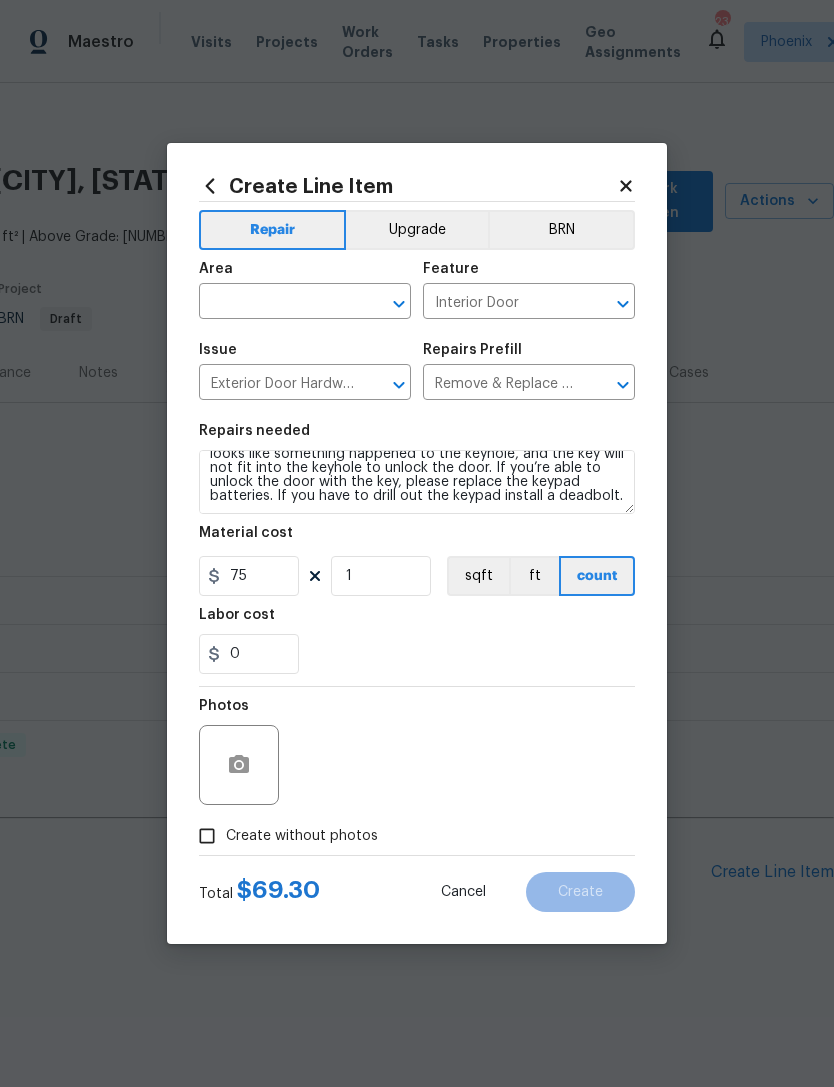 click on "Labor cost" at bounding box center [417, 621] 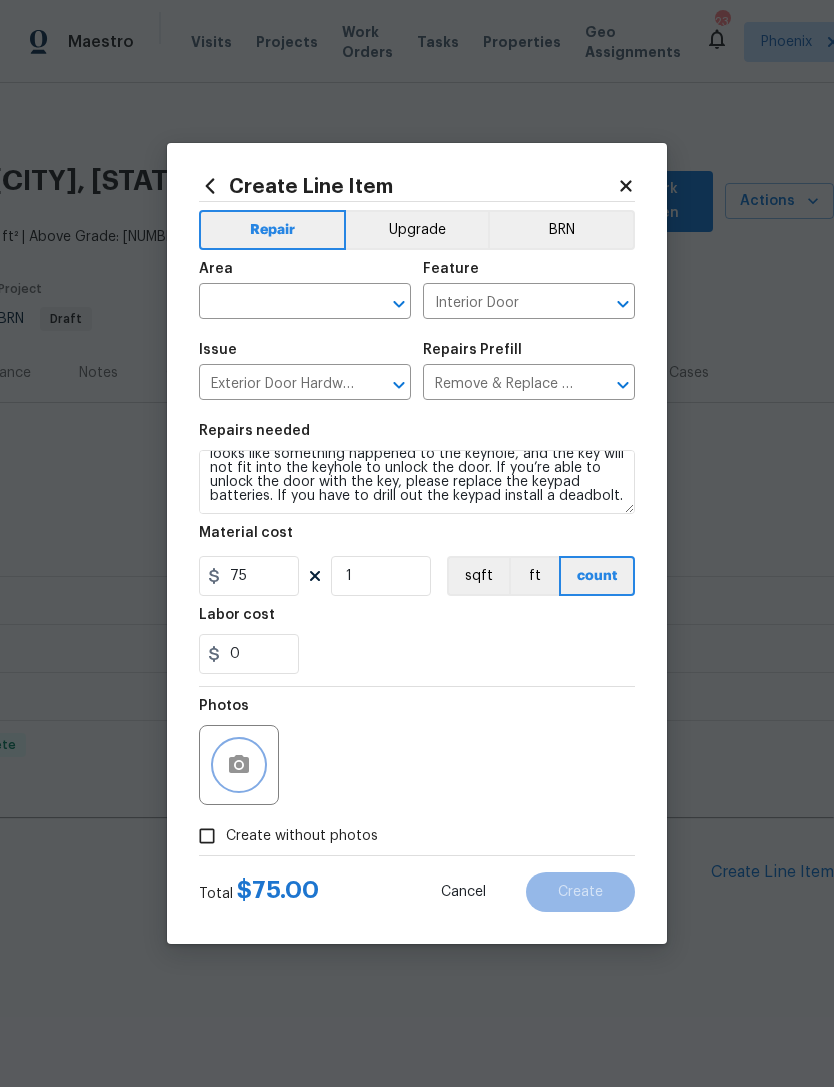 click 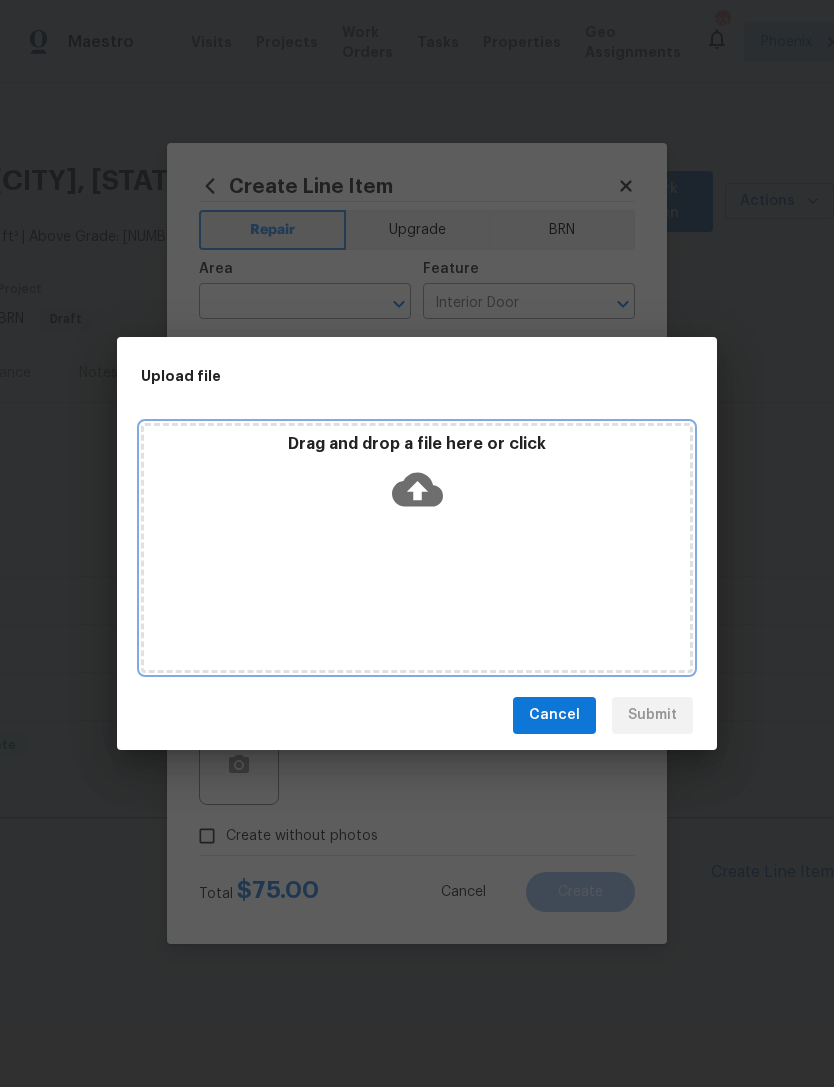 click 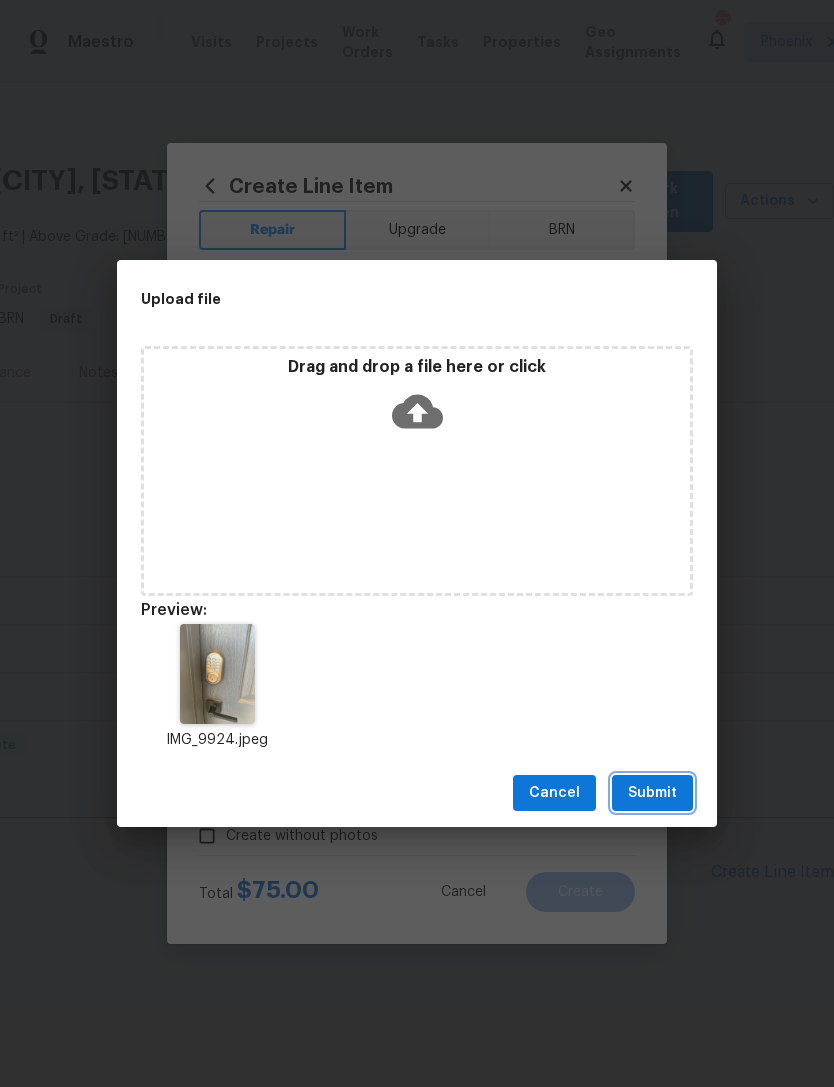 click on "Submit" at bounding box center (652, 793) 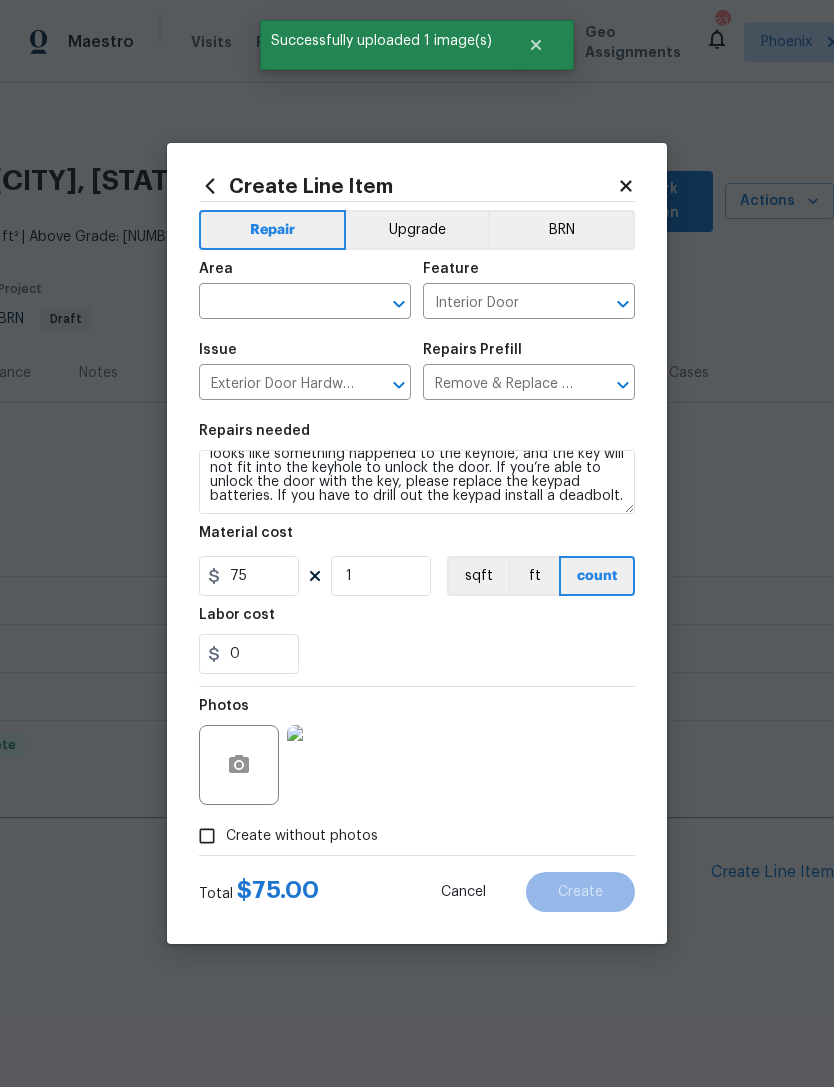 click at bounding box center (277, 303) 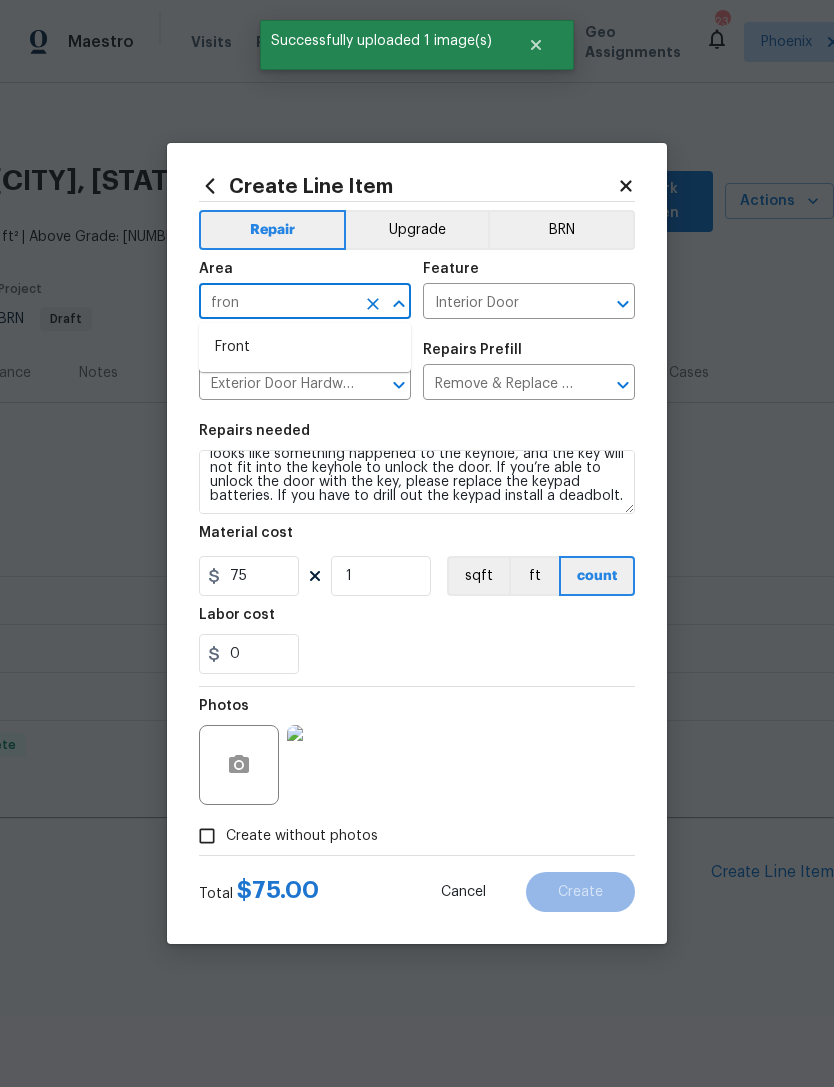 click on "Front" at bounding box center (305, 347) 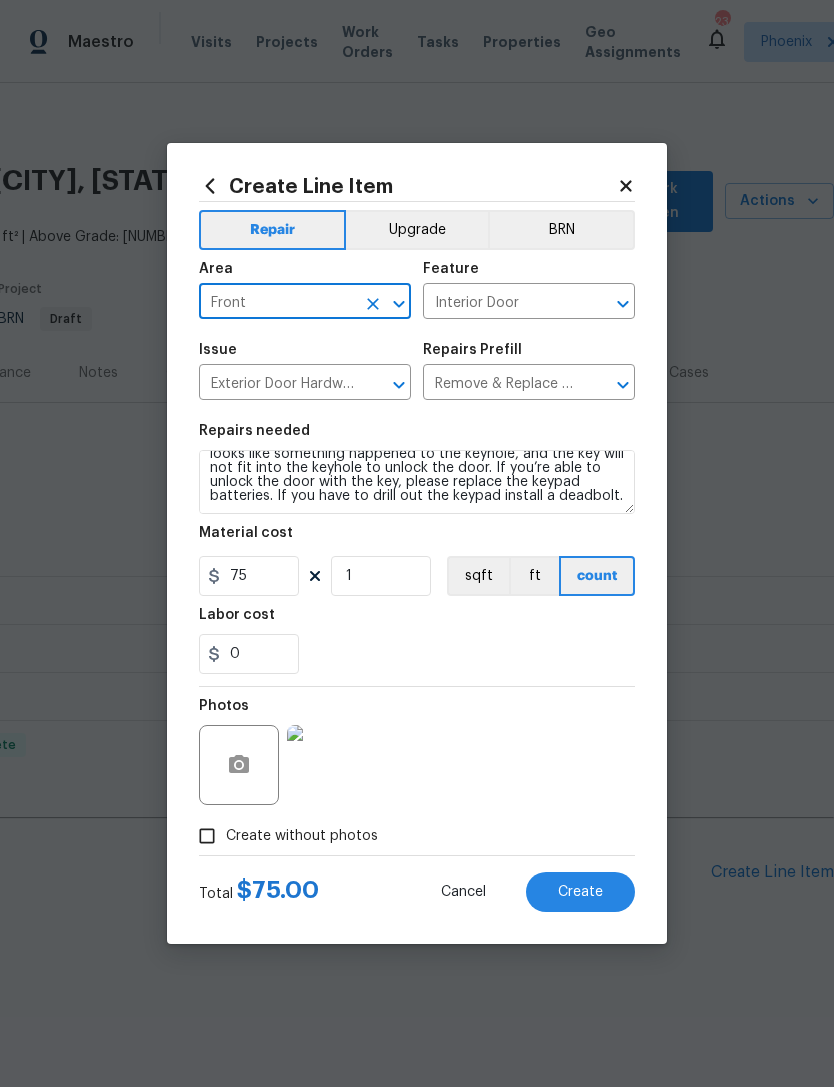click on "0" at bounding box center [417, 654] 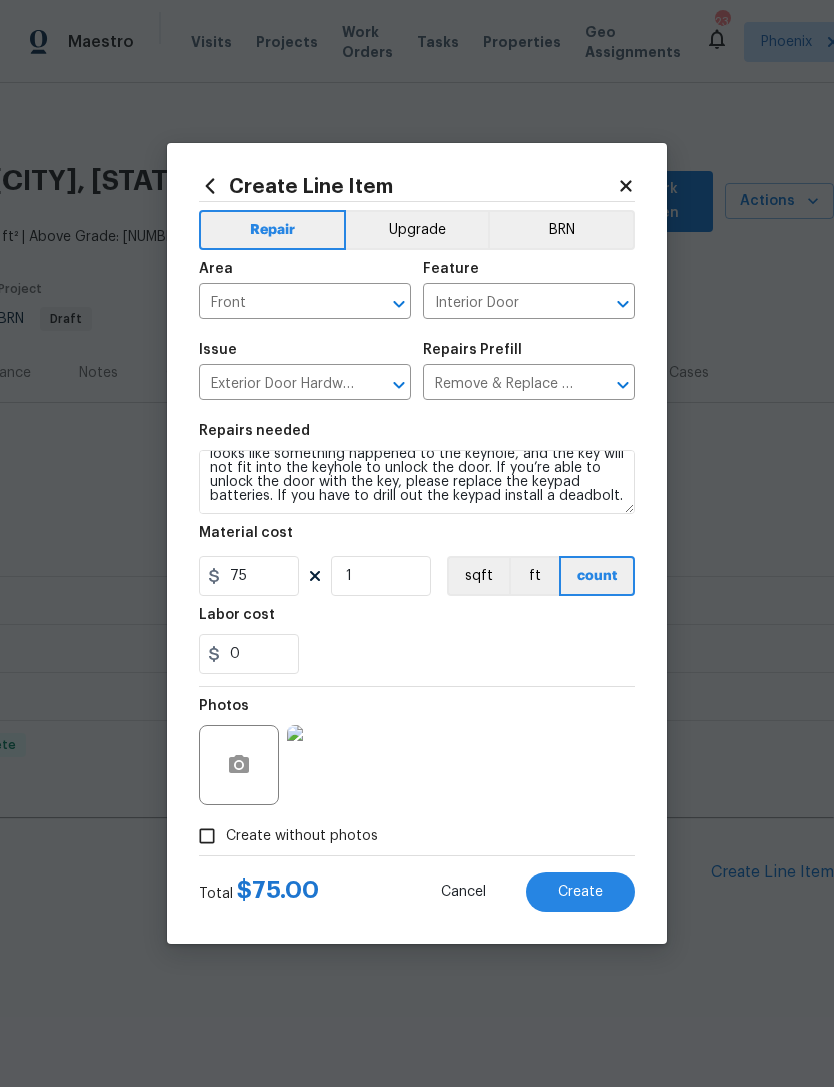 click on "Interior Door" at bounding box center (501, 303) 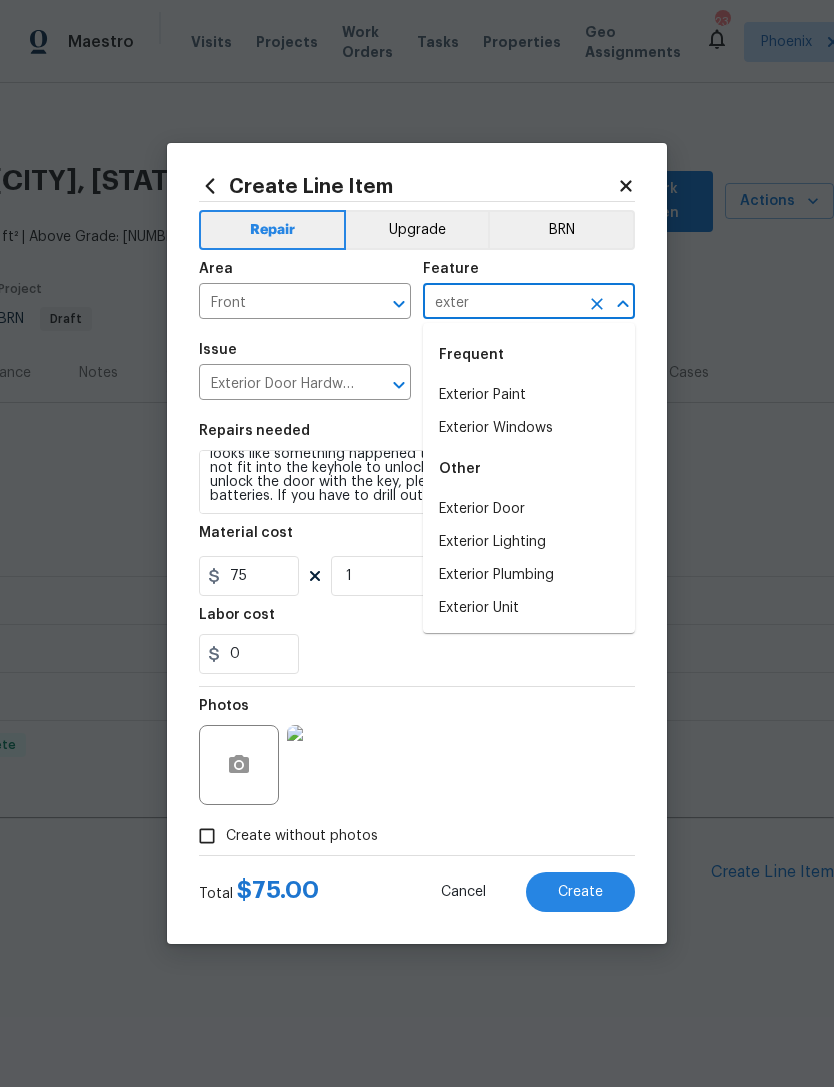 click on "Exterior Door" at bounding box center [529, 509] 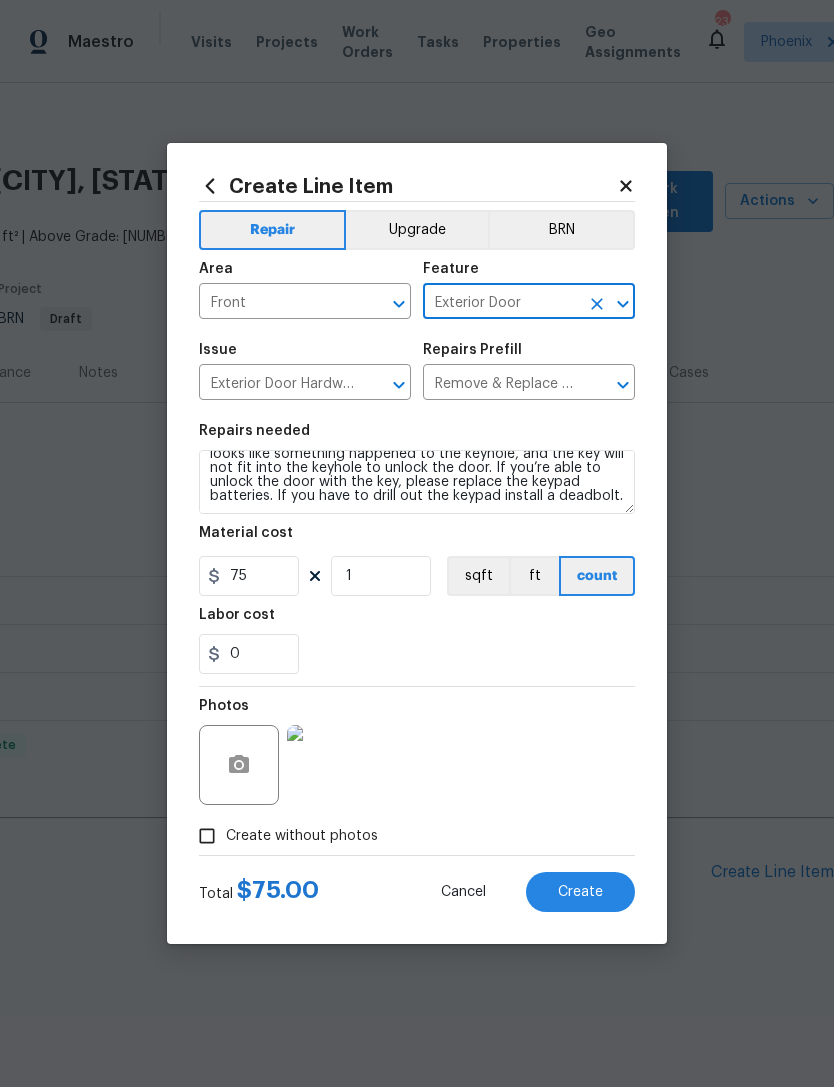 click on "0" at bounding box center [417, 654] 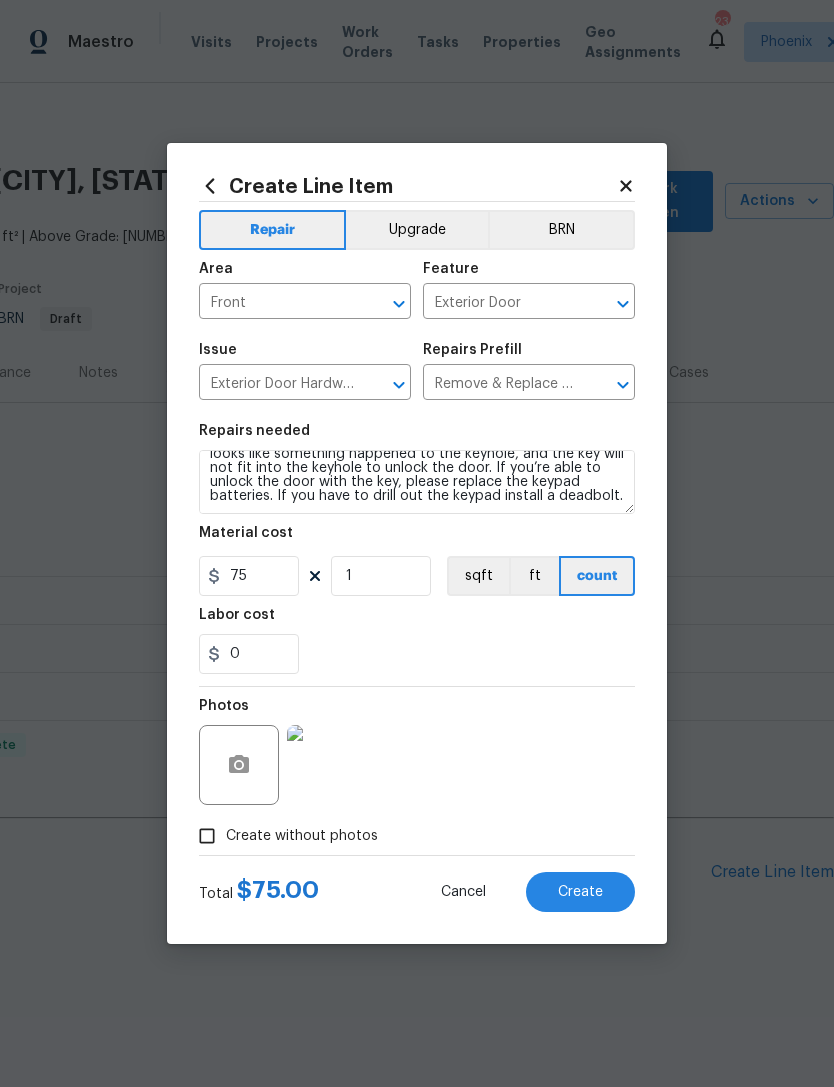 click on "Create" at bounding box center (580, 892) 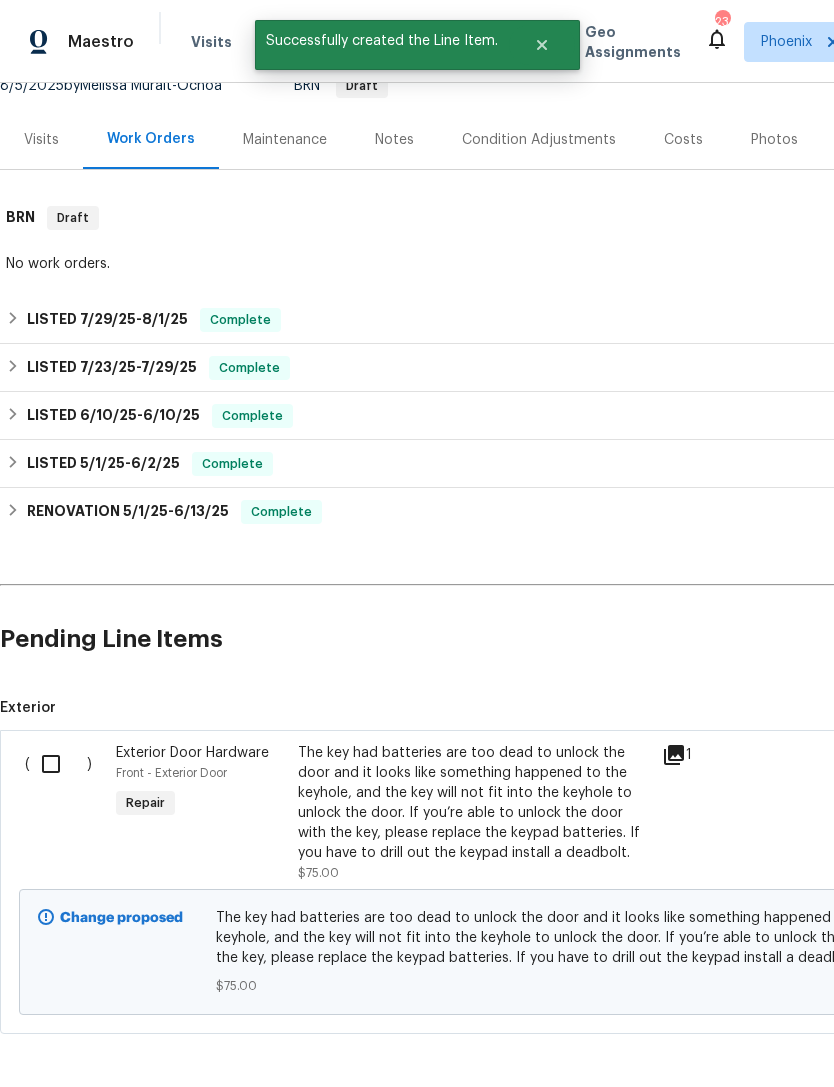 scroll, scrollTop: 232, scrollLeft: 0, axis: vertical 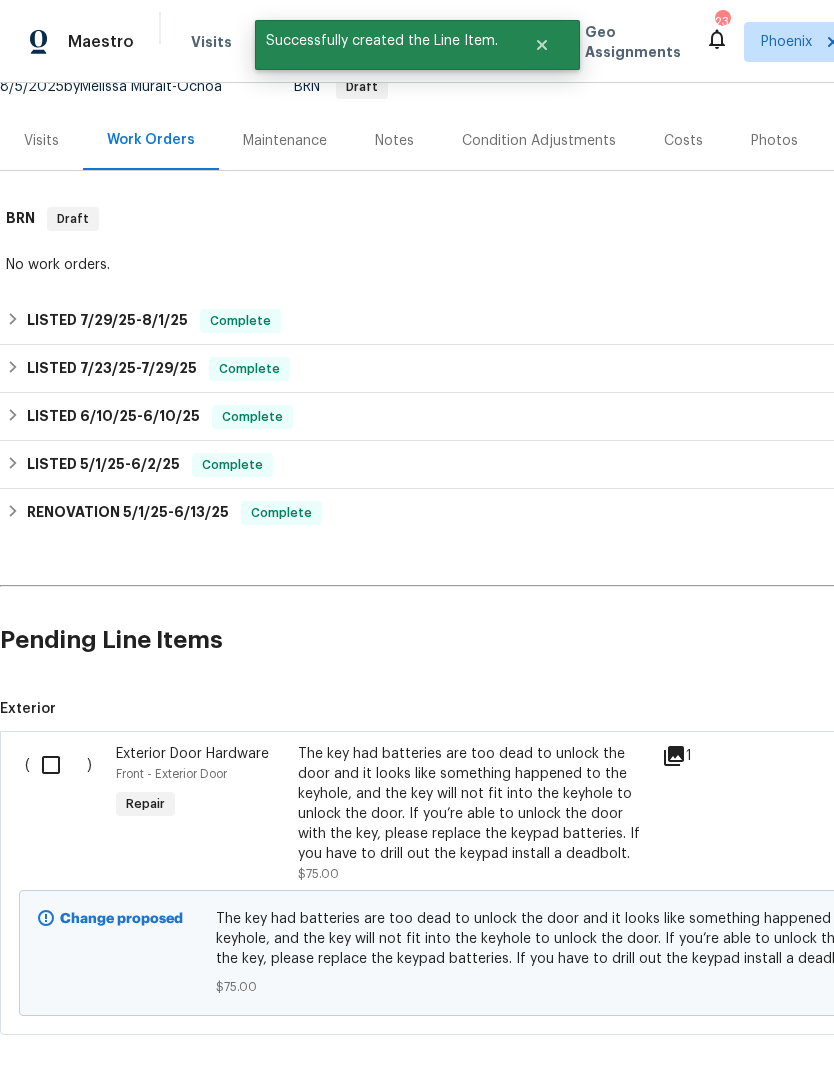 click at bounding box center [58, 765] 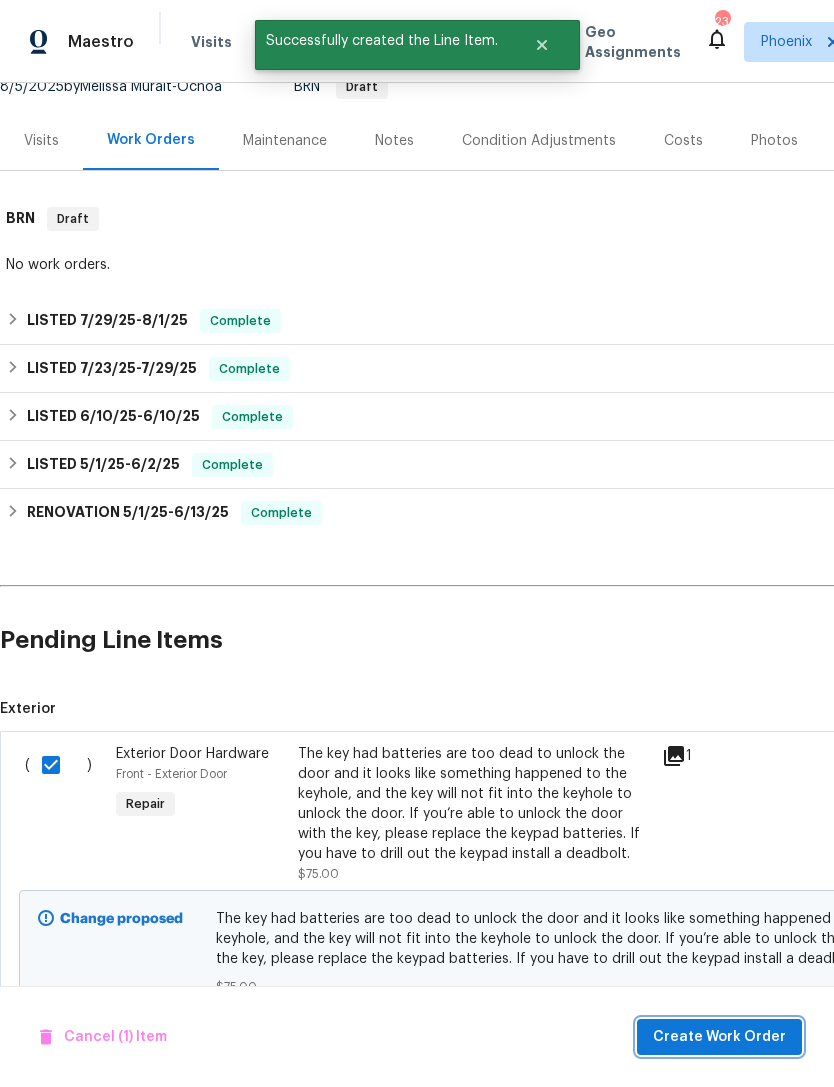click on "Create Work Order" at bounding box center [719, 1037] 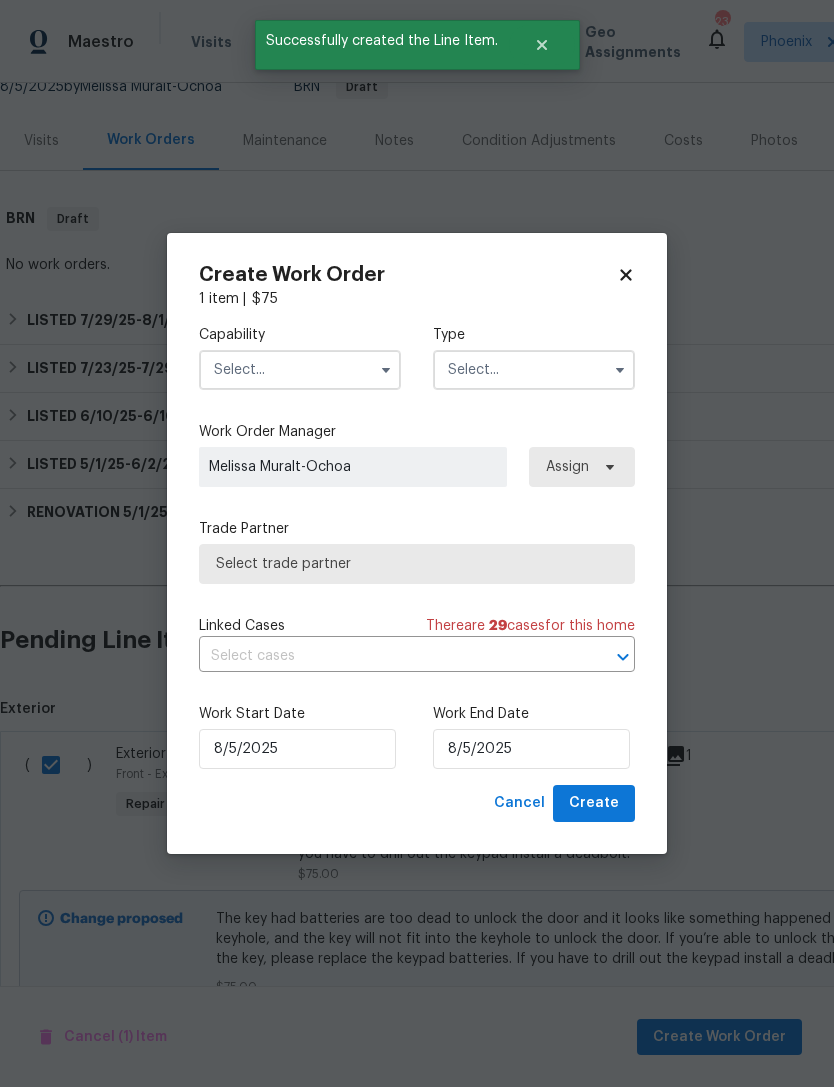 click at bounding box center [300, 370] 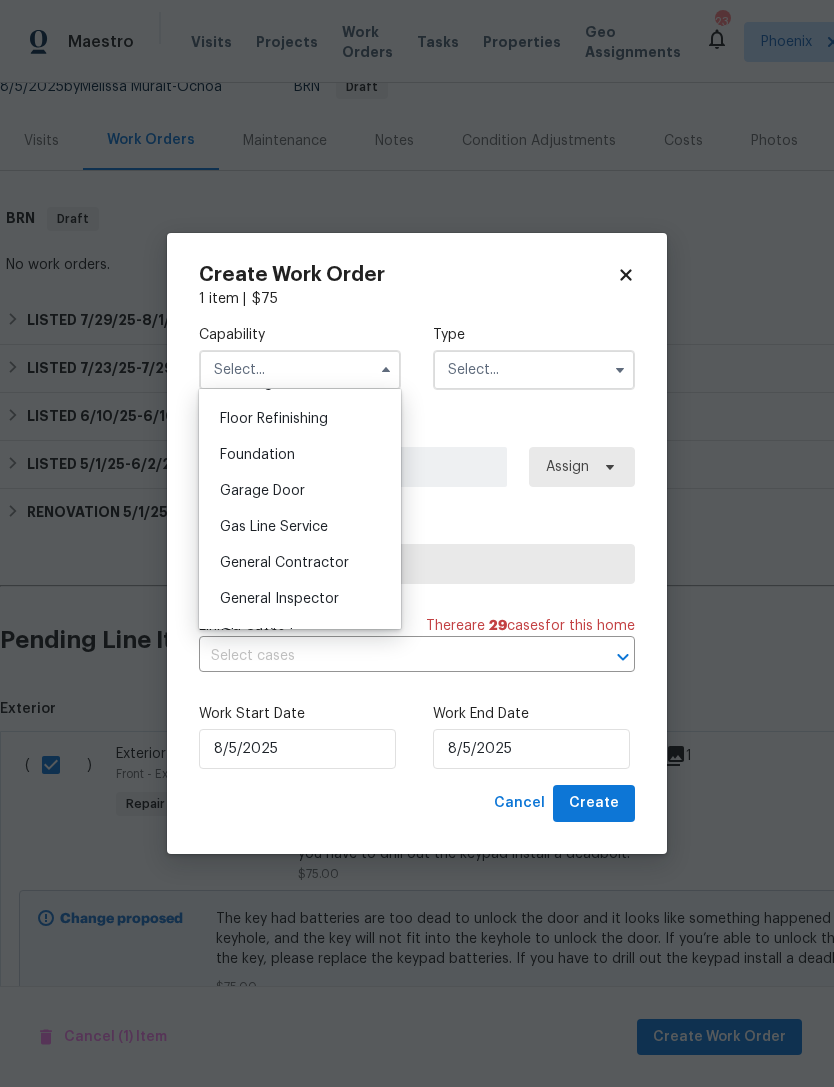 scroll, scrollTop: 793, scrollLeft: 0, axis: vertical 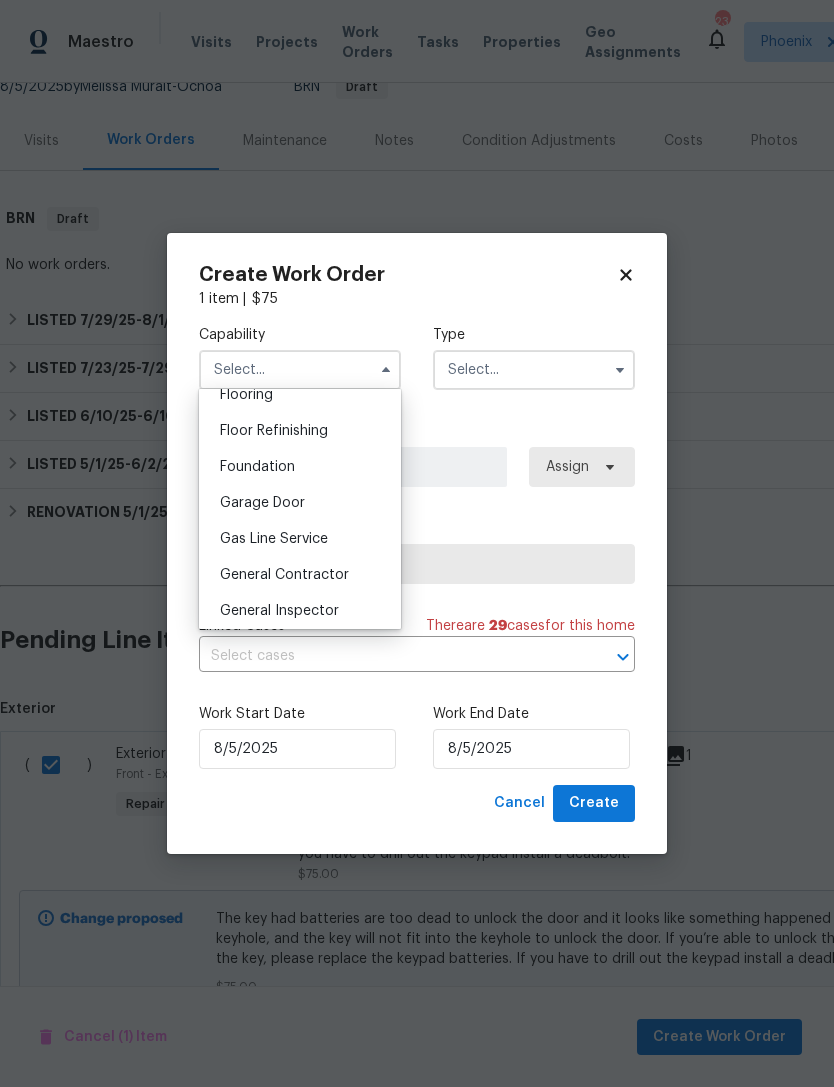 click on "General Contractor" at bounding box center [300, 575] 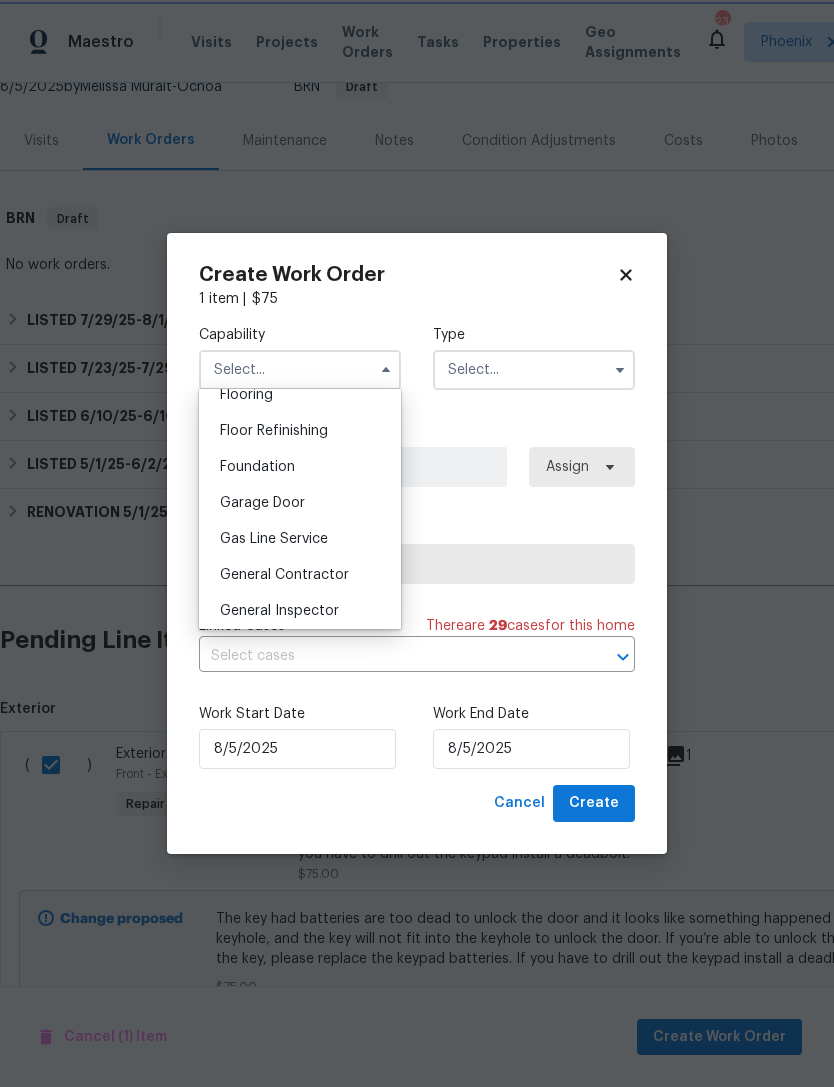 type on "General Contractor" 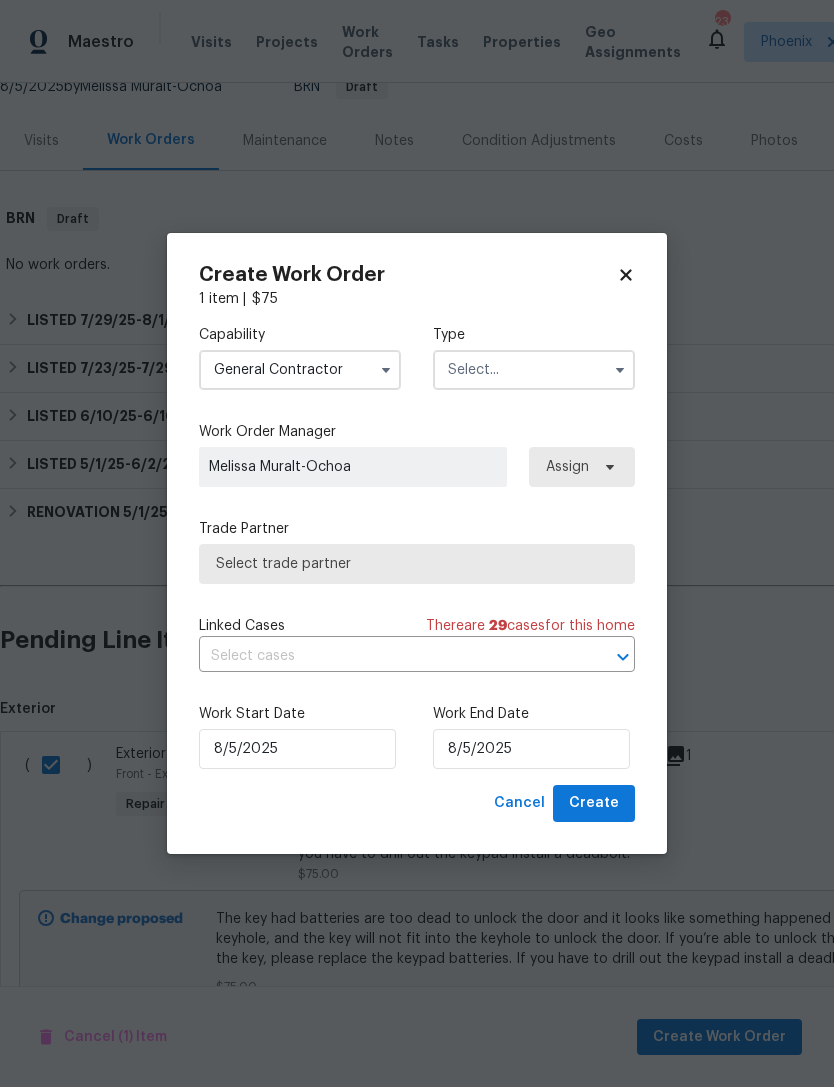 click at bounding box center [534, 370] 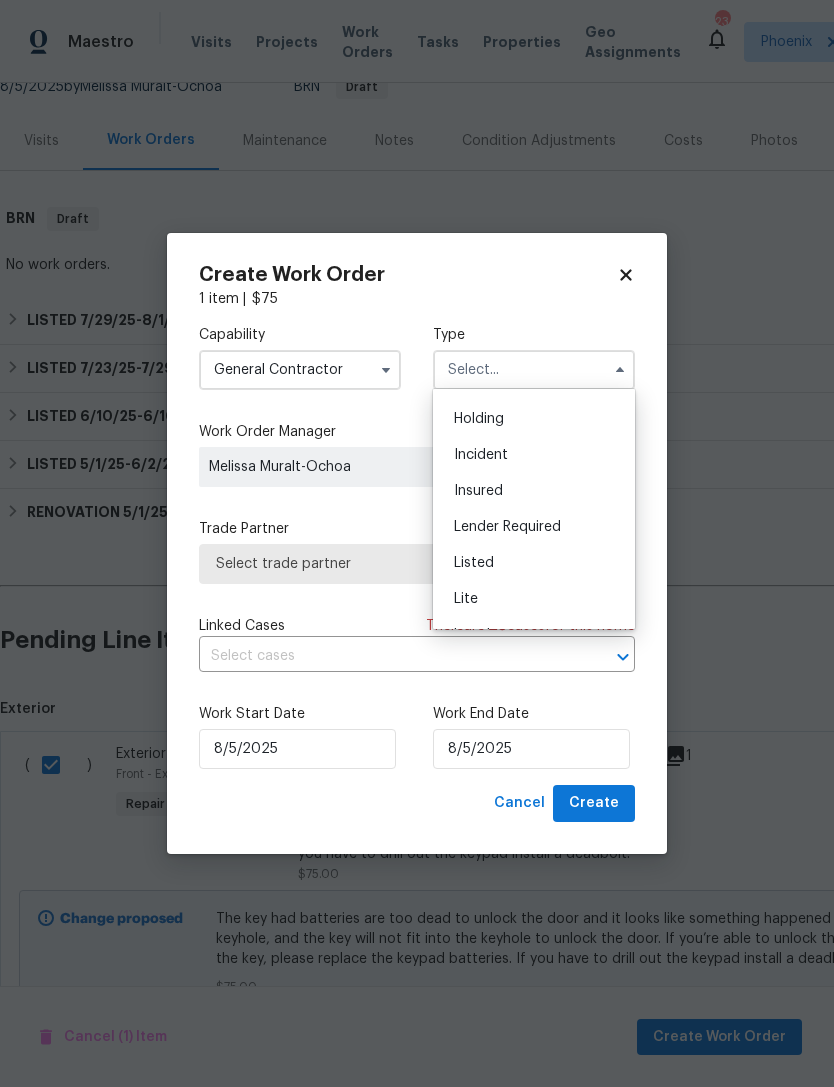scroll, scrollTop: 77, scrollLeft: 0, axis: vertical 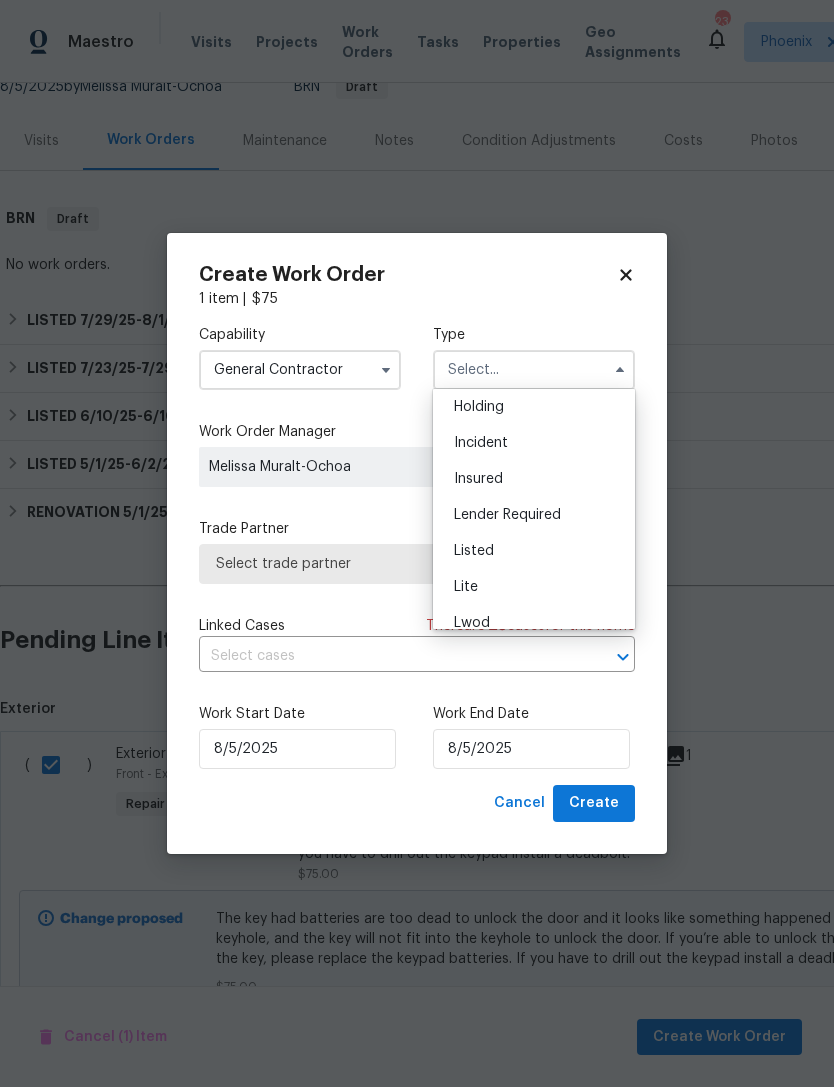 click on "Listed" at bounding box center [474, 551] 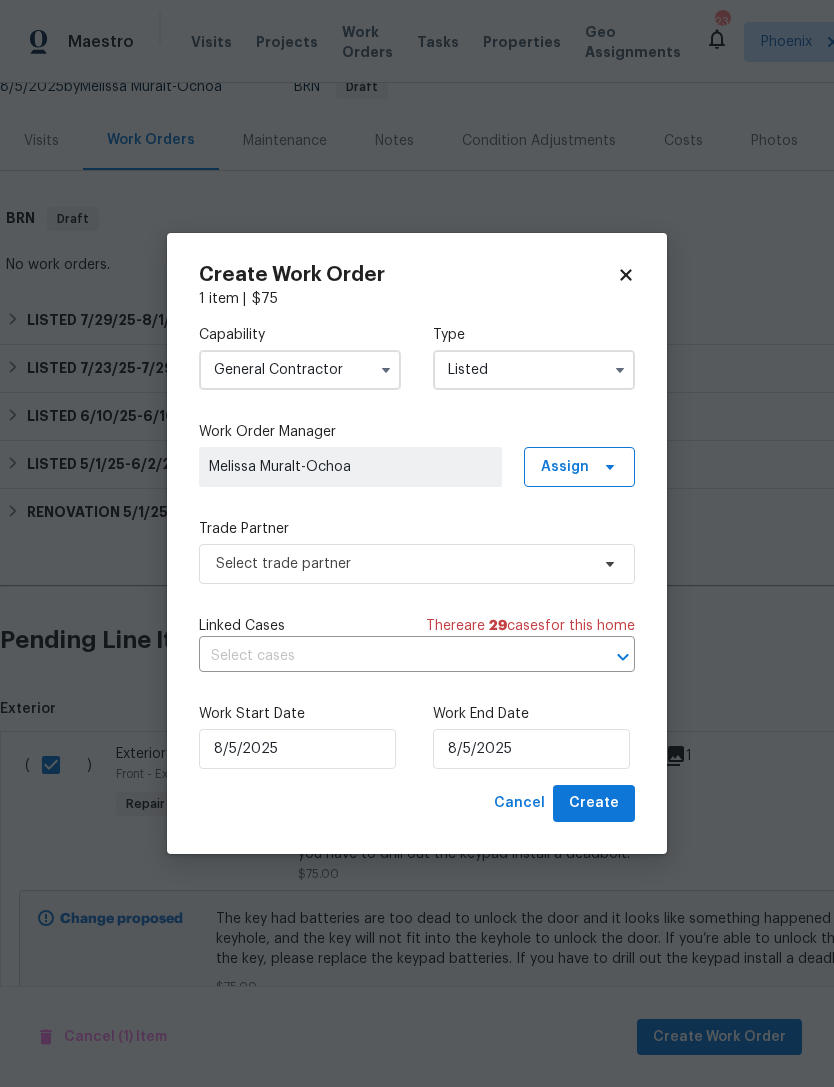 type on "Listed" 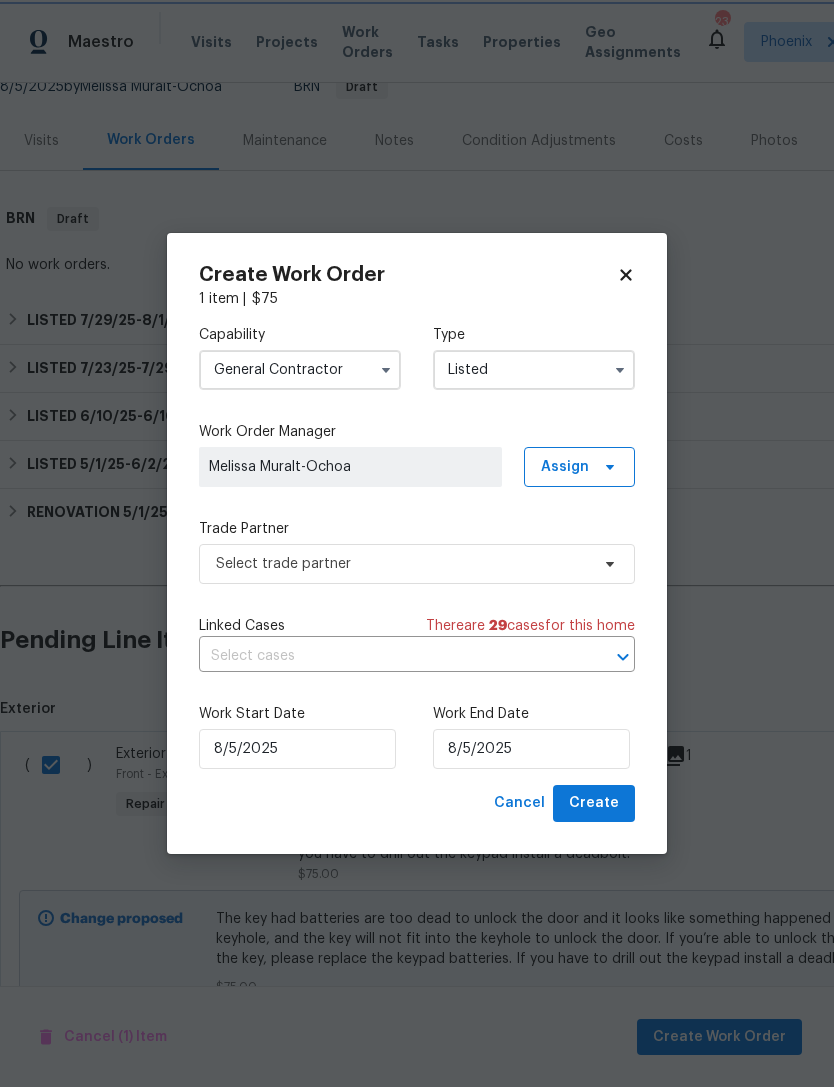 scroll, scrollTop: 0, scrollLeft: 0, axis: both 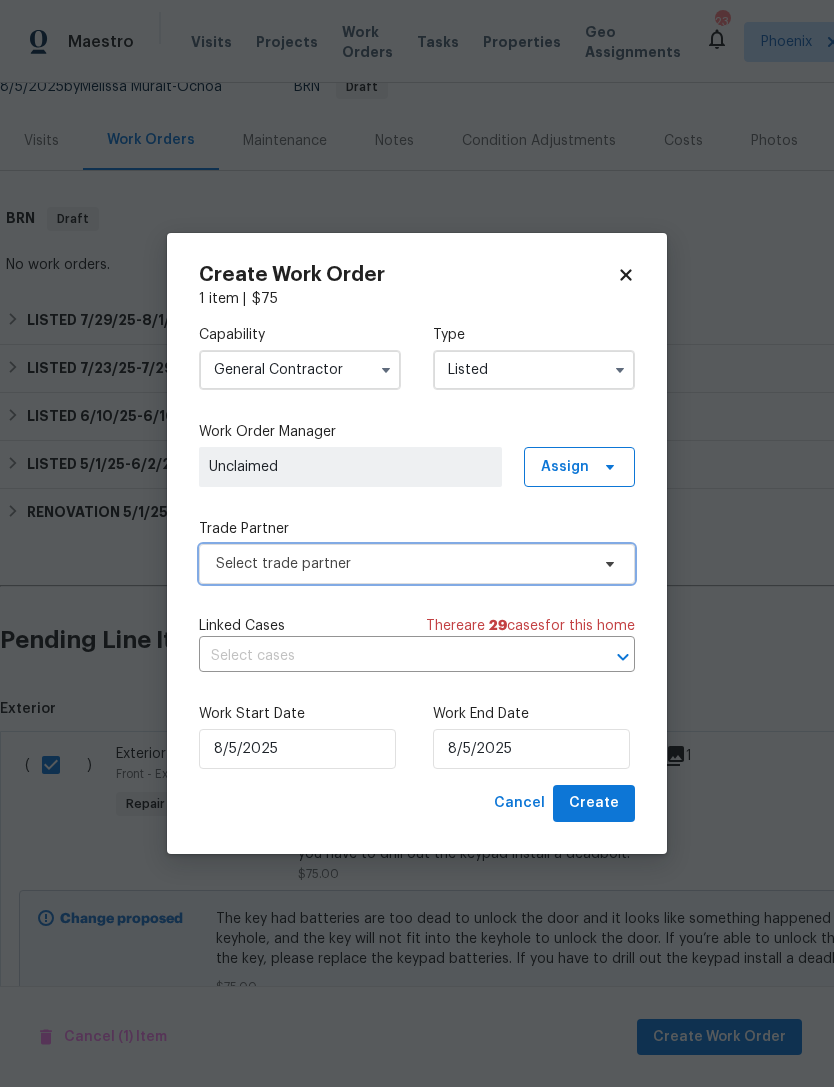 click on "Select trade partner" at bounding box center (402, 564) 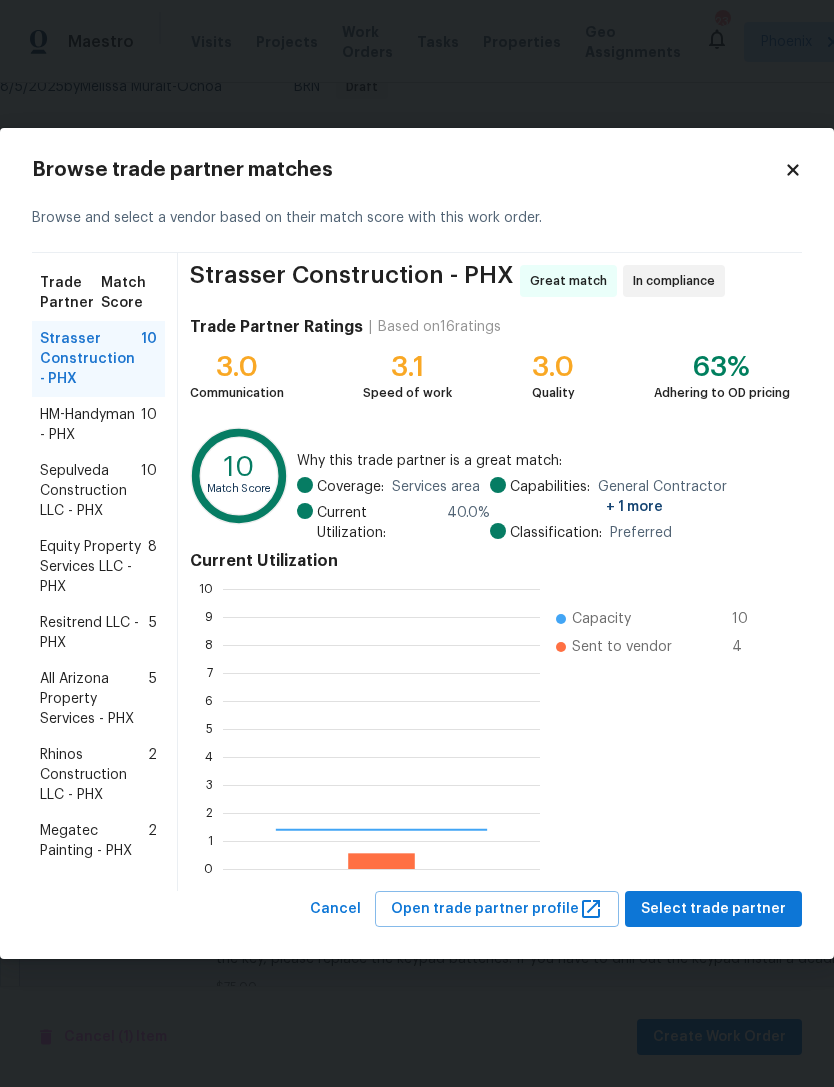 scroll, scrollTop: 2, scrollLeft: 2, axis: both 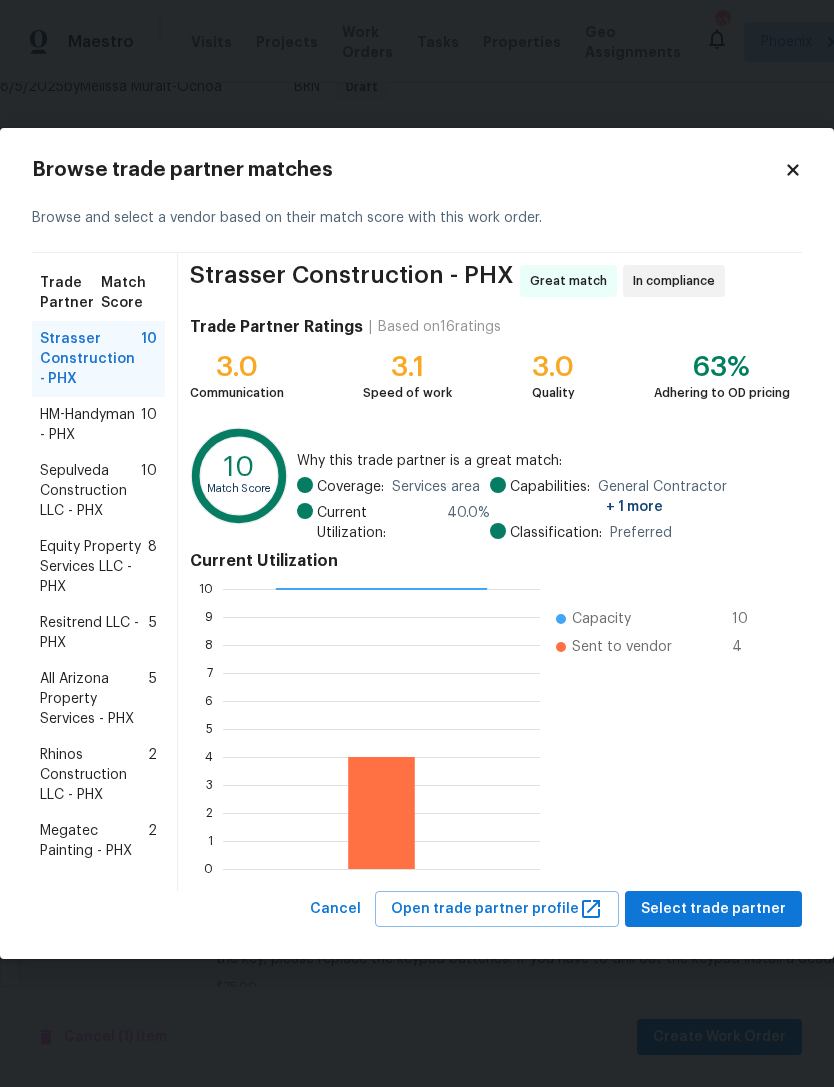 click on "Rhinos Construction LLC - PHX" at bounding box center [94, 775] 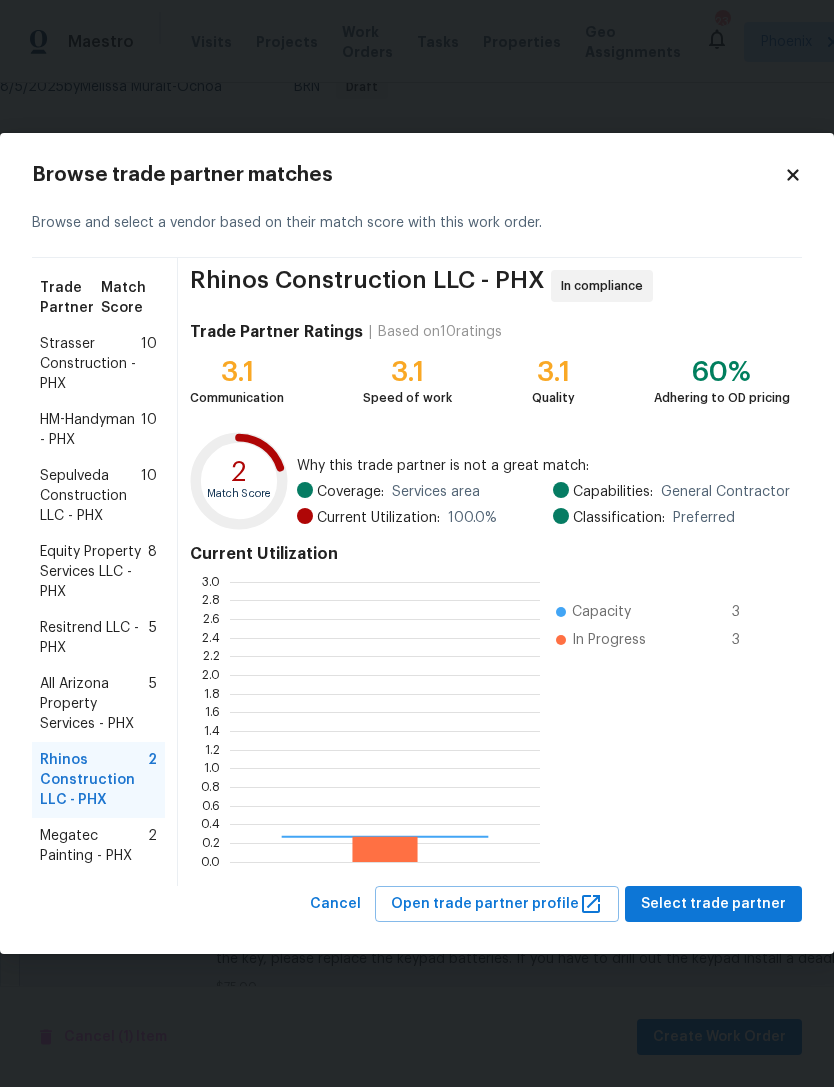 scroll, scrollTop: 2, scrollLeft: 2, axis: both 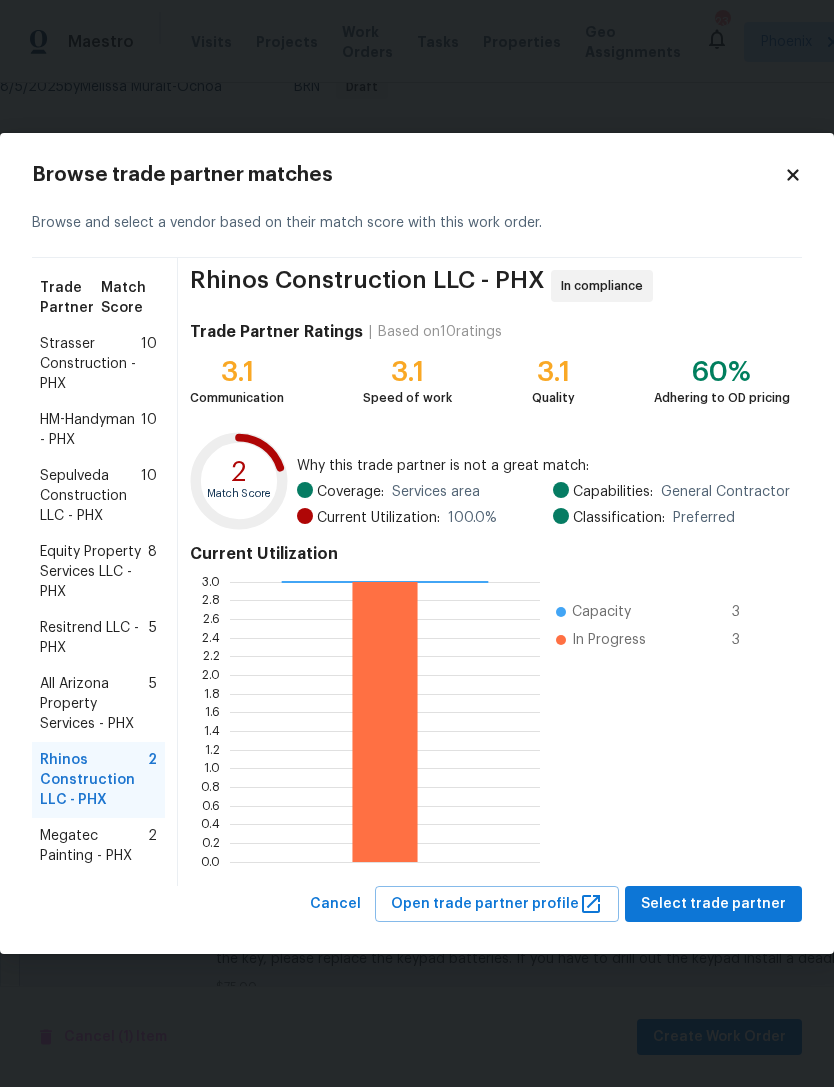 click on "Equity Property Services LLC - PHX" at bounding box center [94, 572] 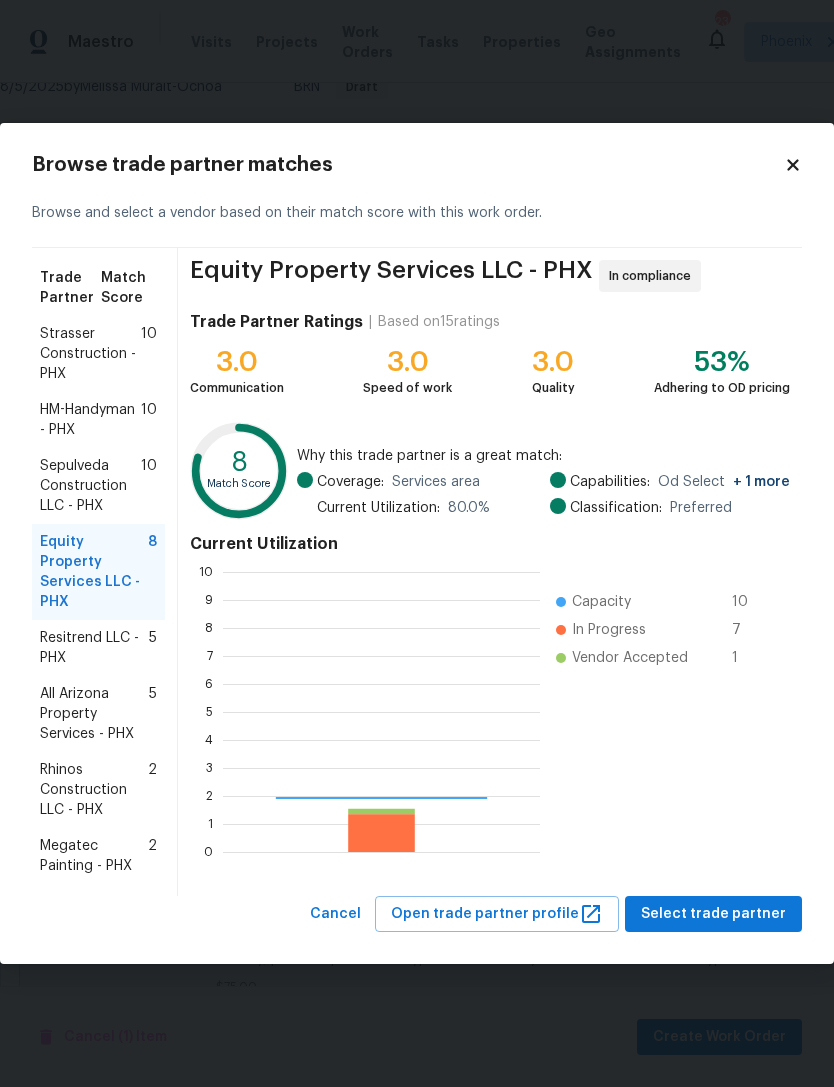 scroll, scrollTop: 2, scrollLeft: 2, axis: both 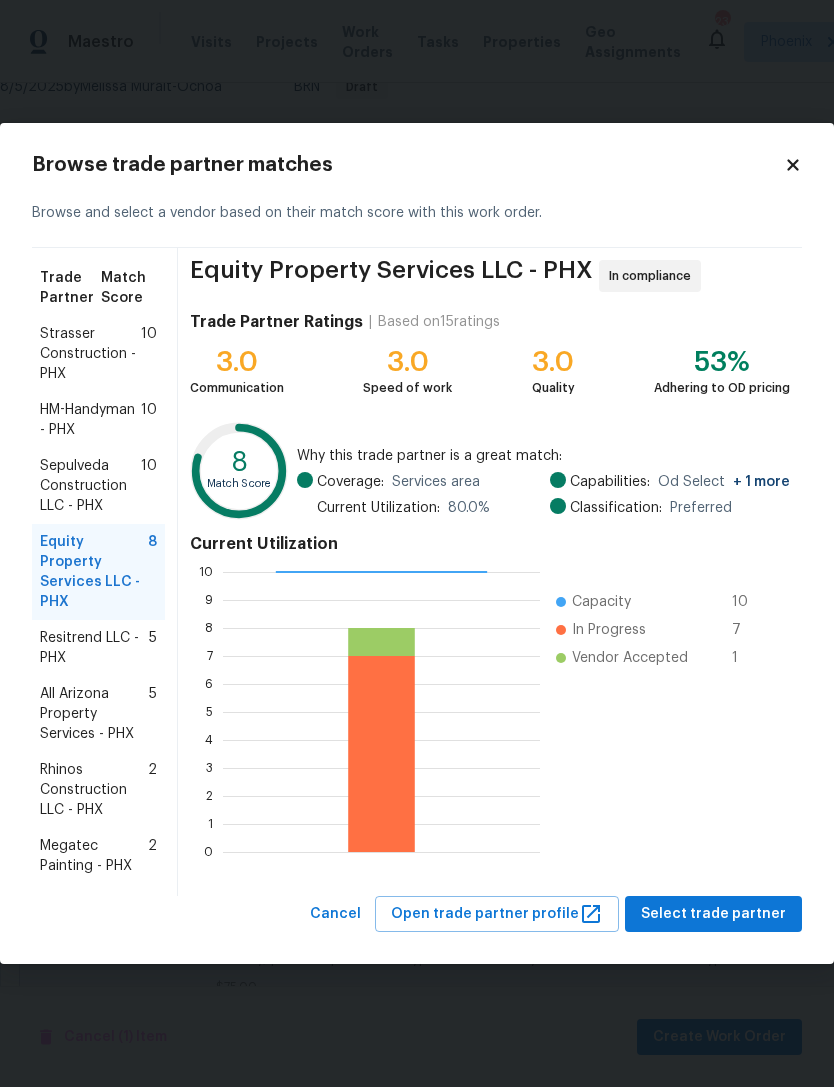 click on "All Arizona Property Services - PHX" at bounding box center (94, 714) 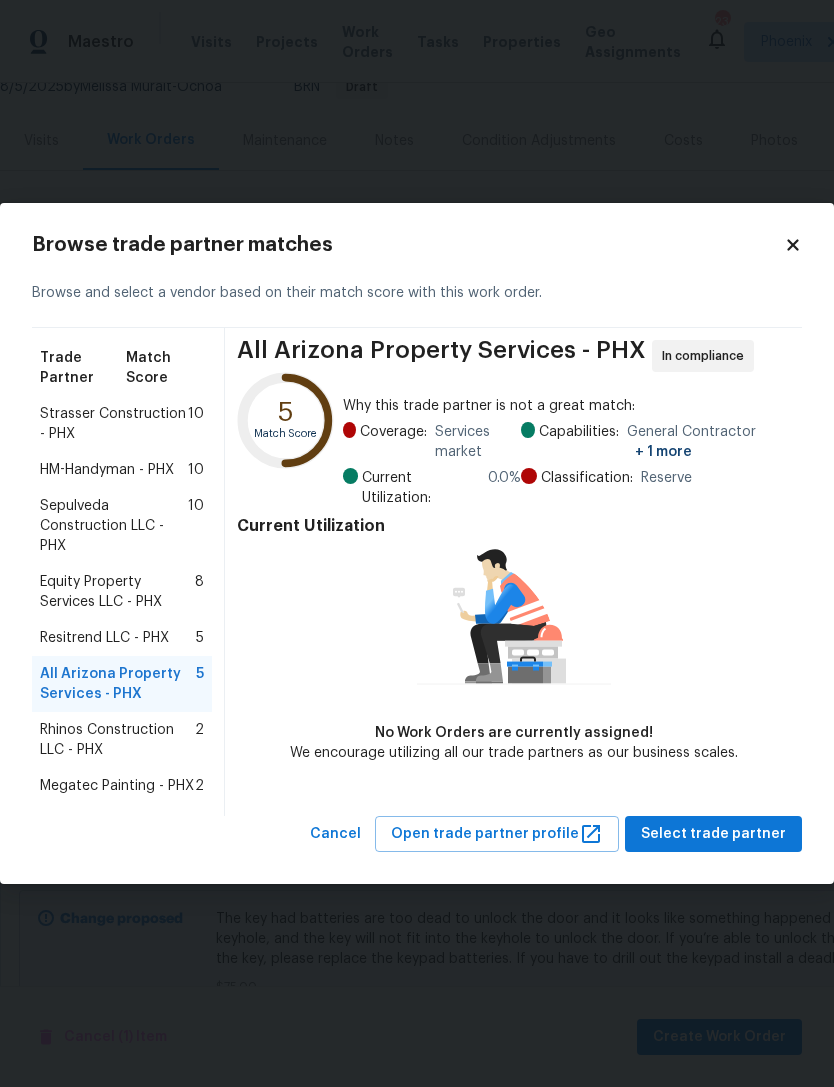click on "All Arizona Property Services - PHX" at bounding box center [118, 684] 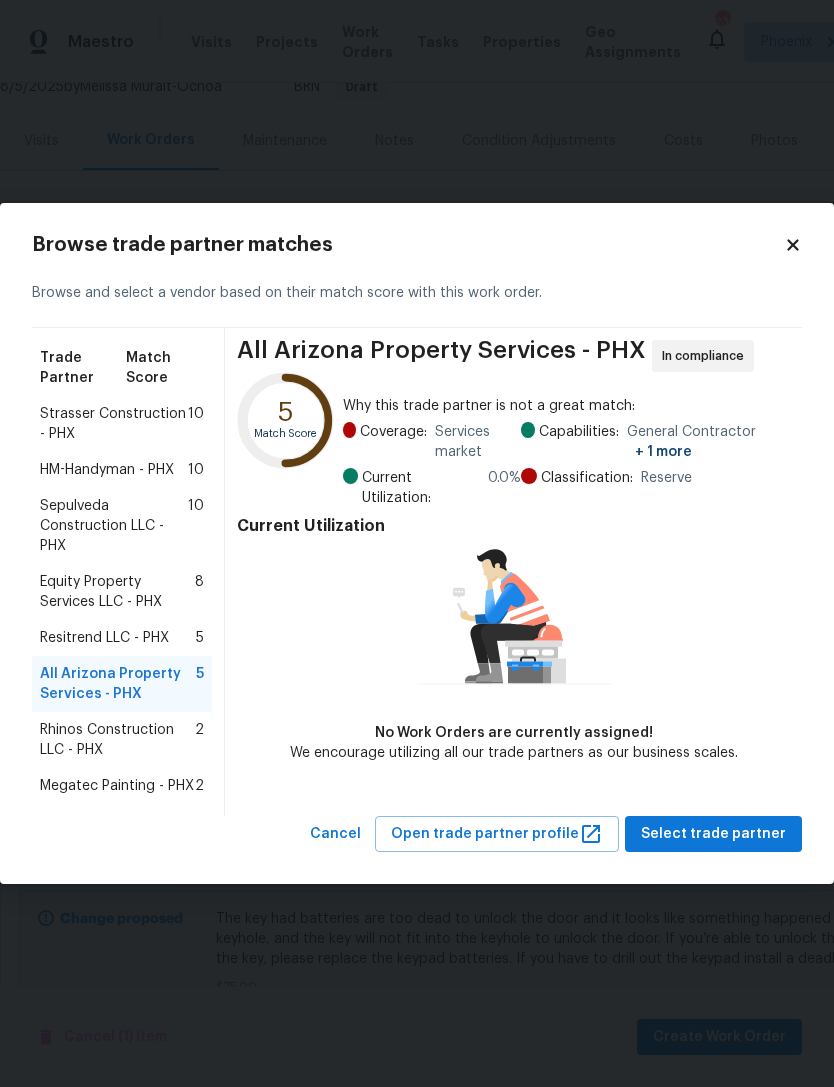 click on "Resitrend LLC - PHX" at bounding box center (104, 638) 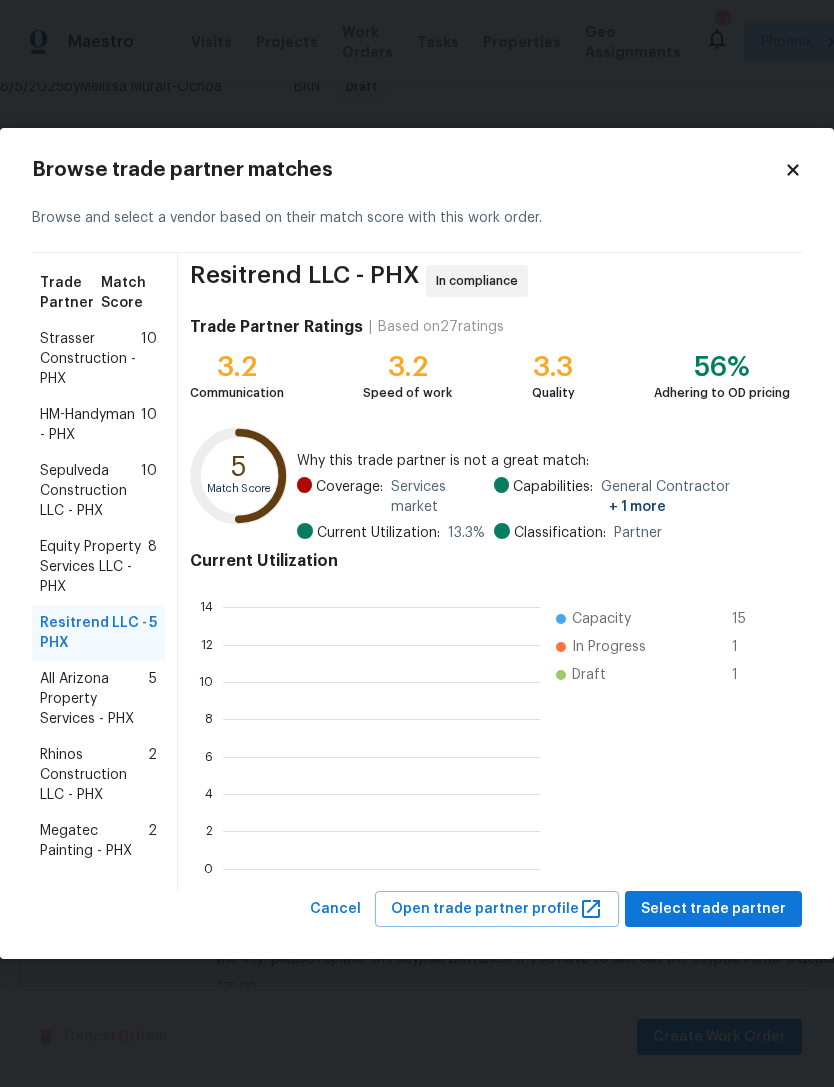 scroll, scrollTop: 280, scrollLeft: 317, axis: both 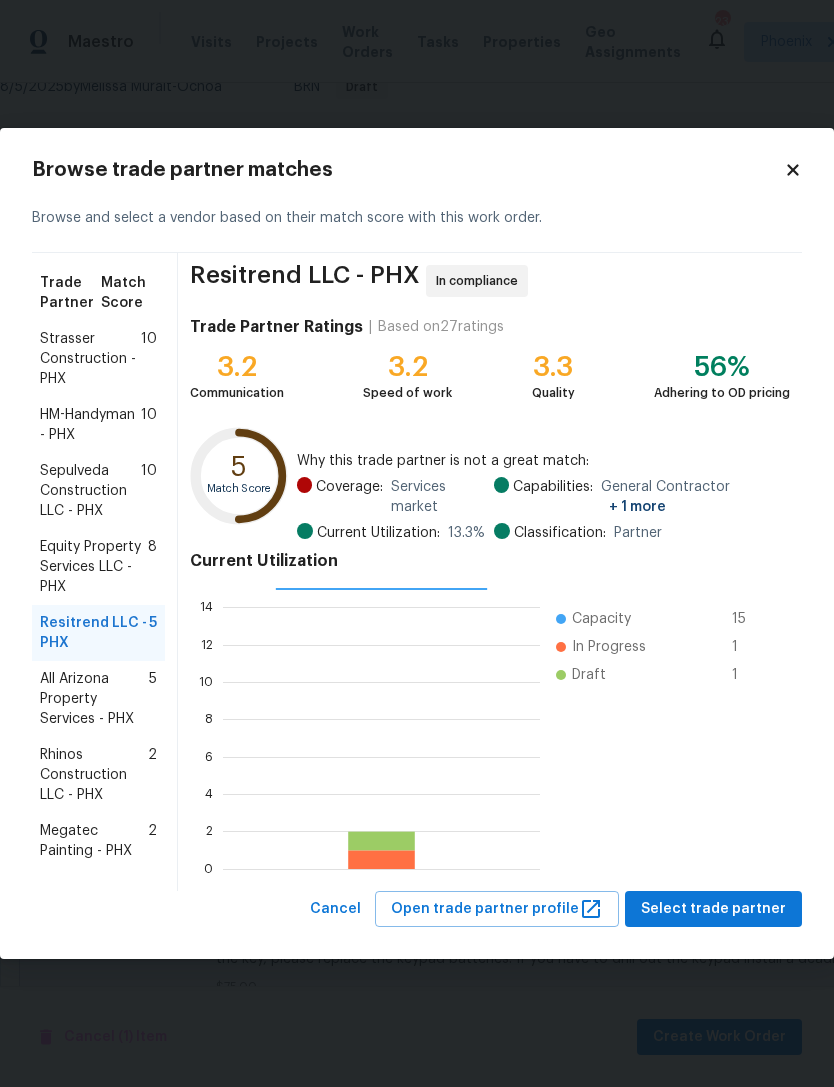 click on "Rhinos Construction LLC - PHX" at bounding box center (94, 775) 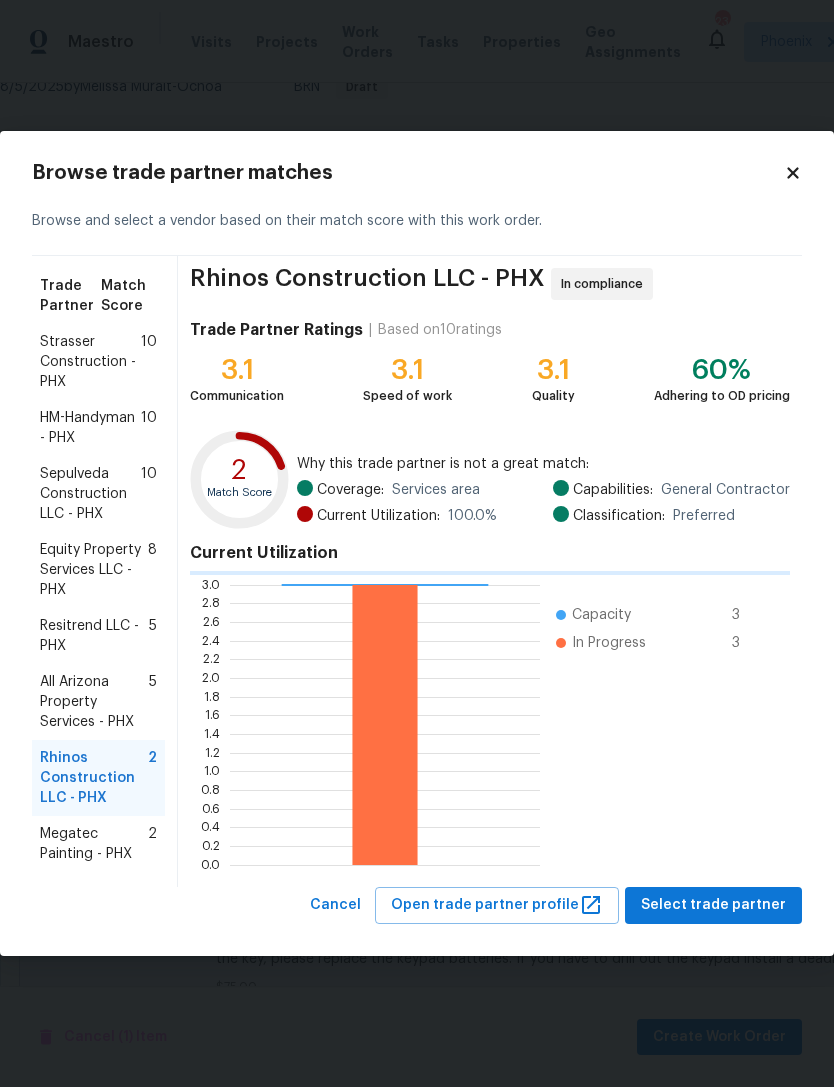 scroll, scrollTop: 280, scrollLeft: 310, axis: both 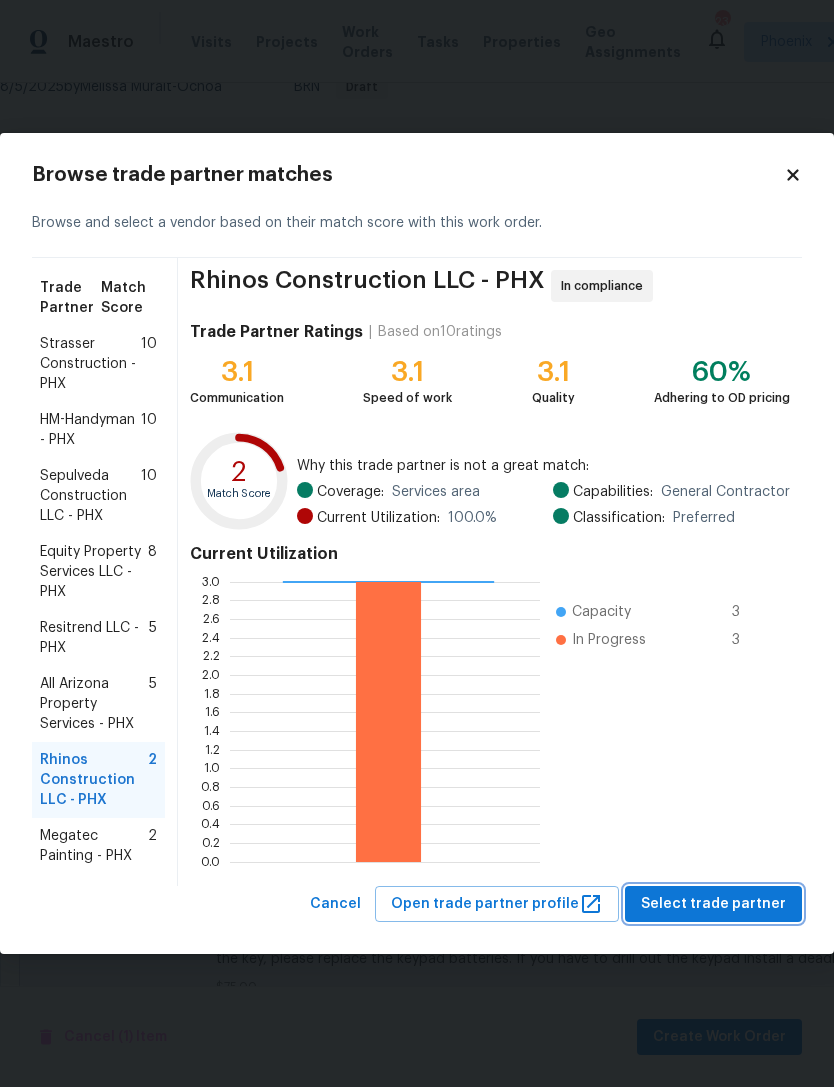 click on "Select trade partner" at bounding box center [713, 904] 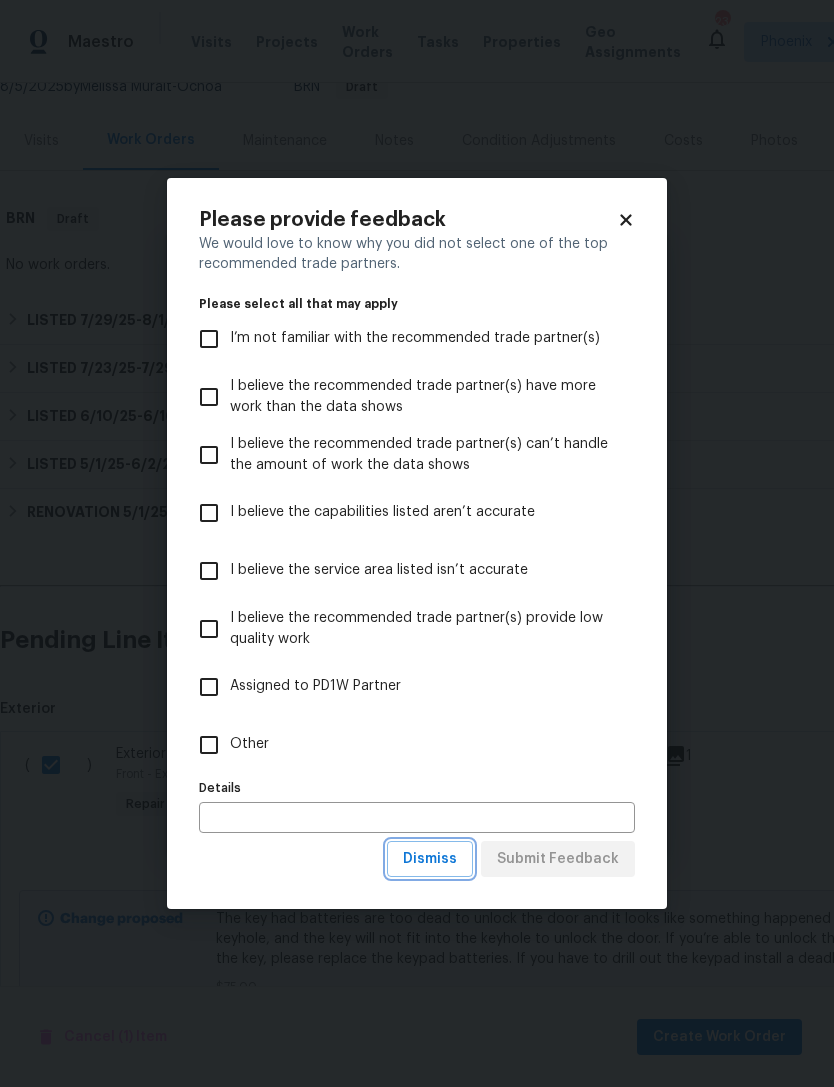 click on "Dismiss" at bounding box center [430, 859] 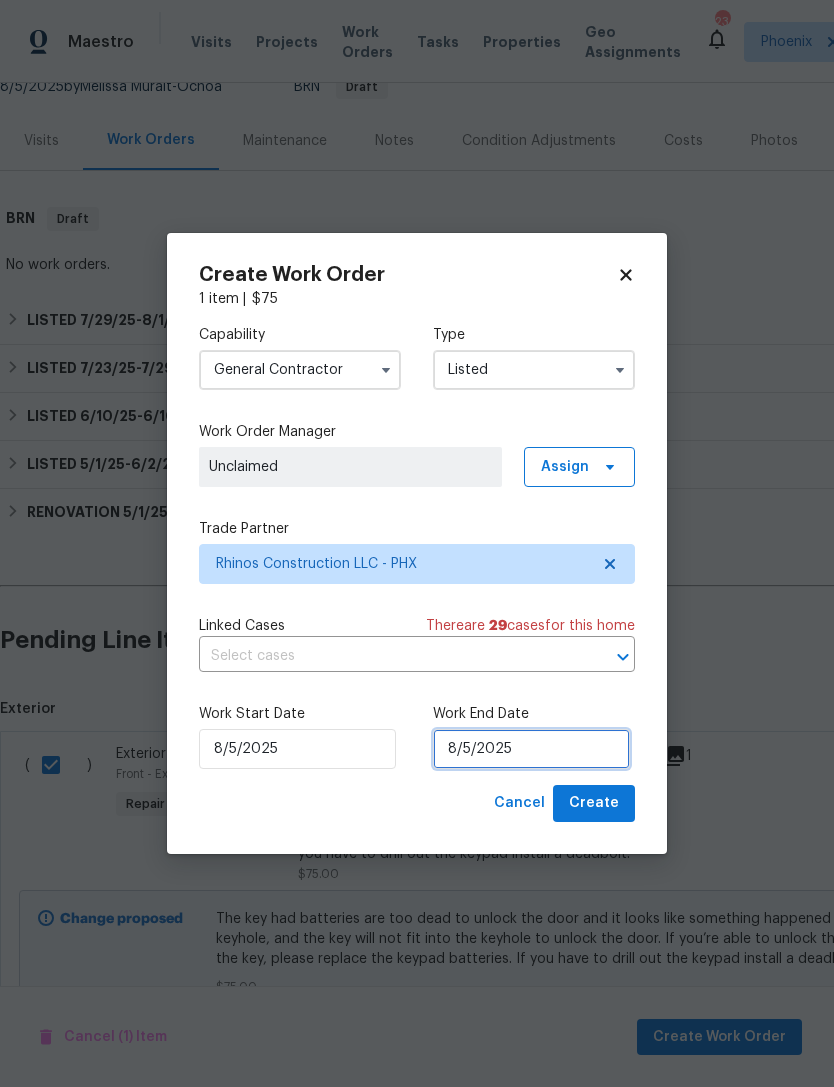 click on "8/5/2025" at bounding box center [531, 749] 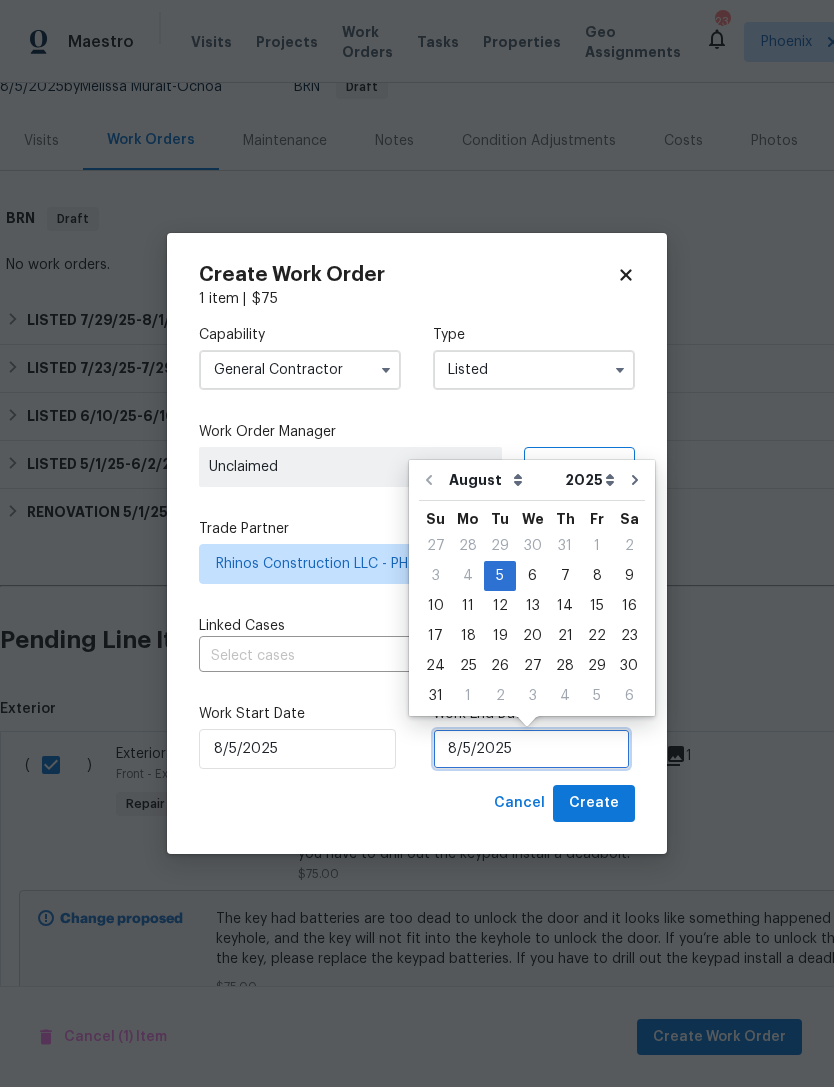 scroll, scrollTop: 37, scrollLeft: 0, axis: vertical 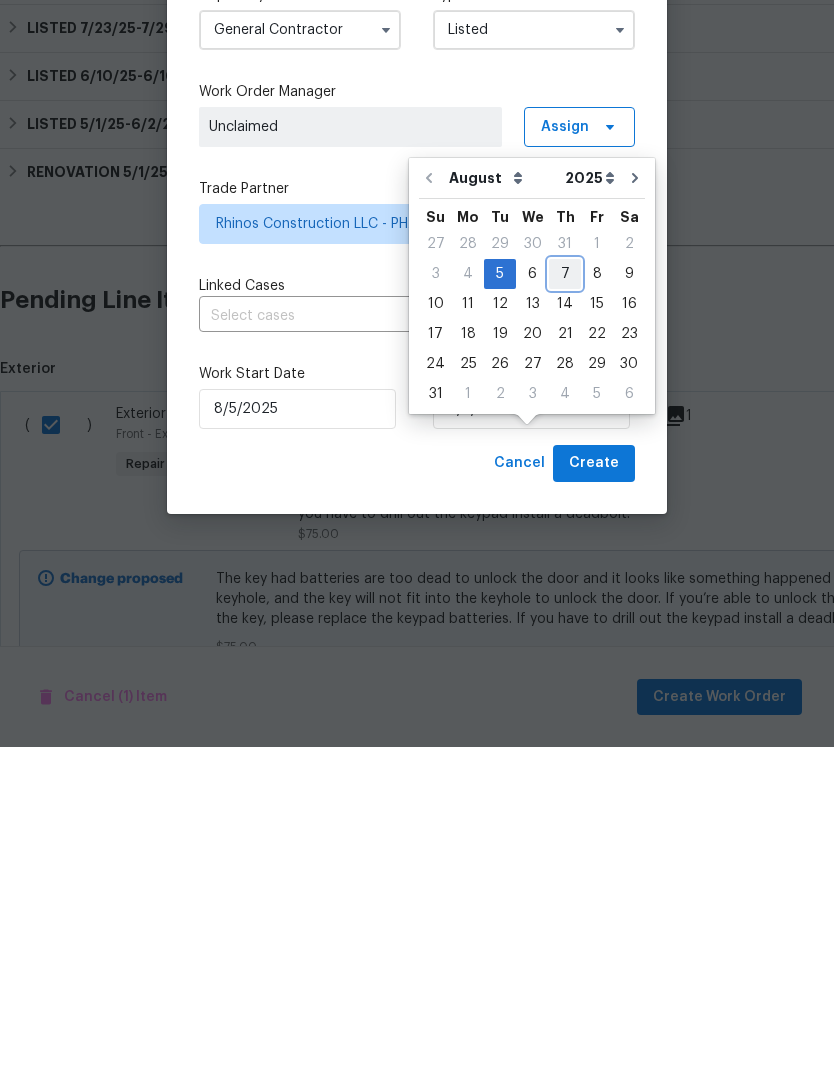 click on "7" at bounding box center (565, 614) 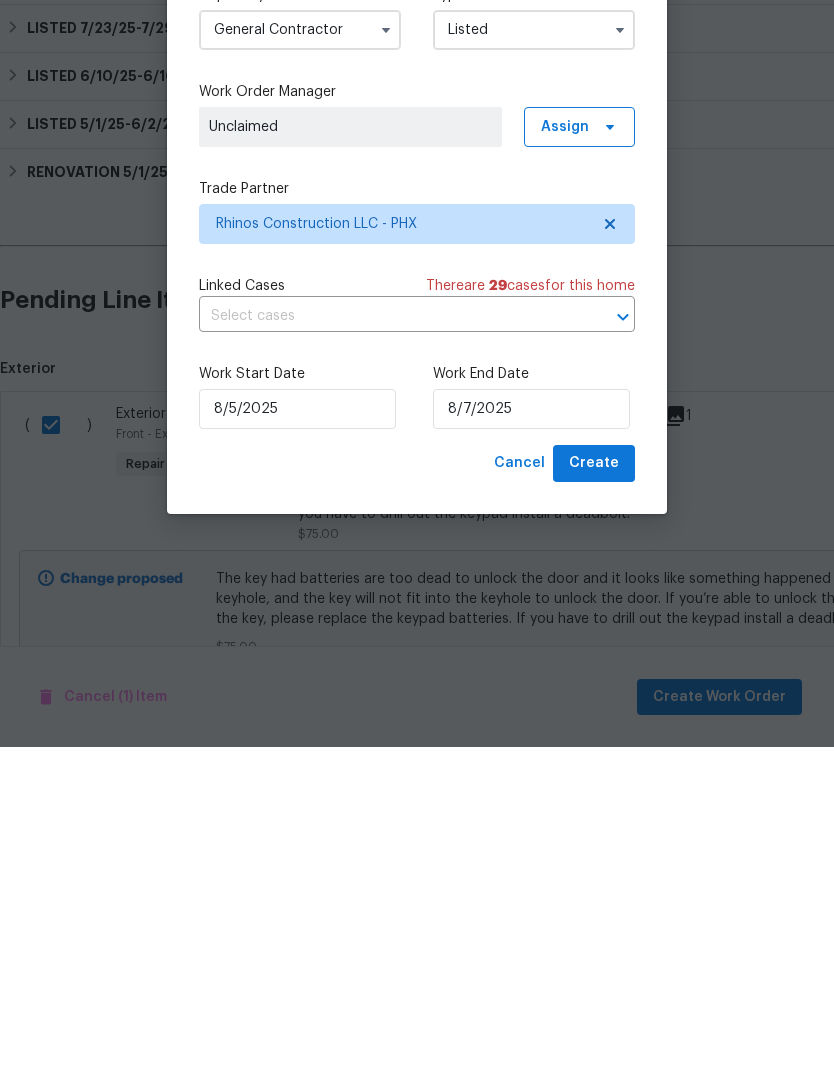 scroll, scrollTop: 64, scrollLeft: 0, axis: vertical 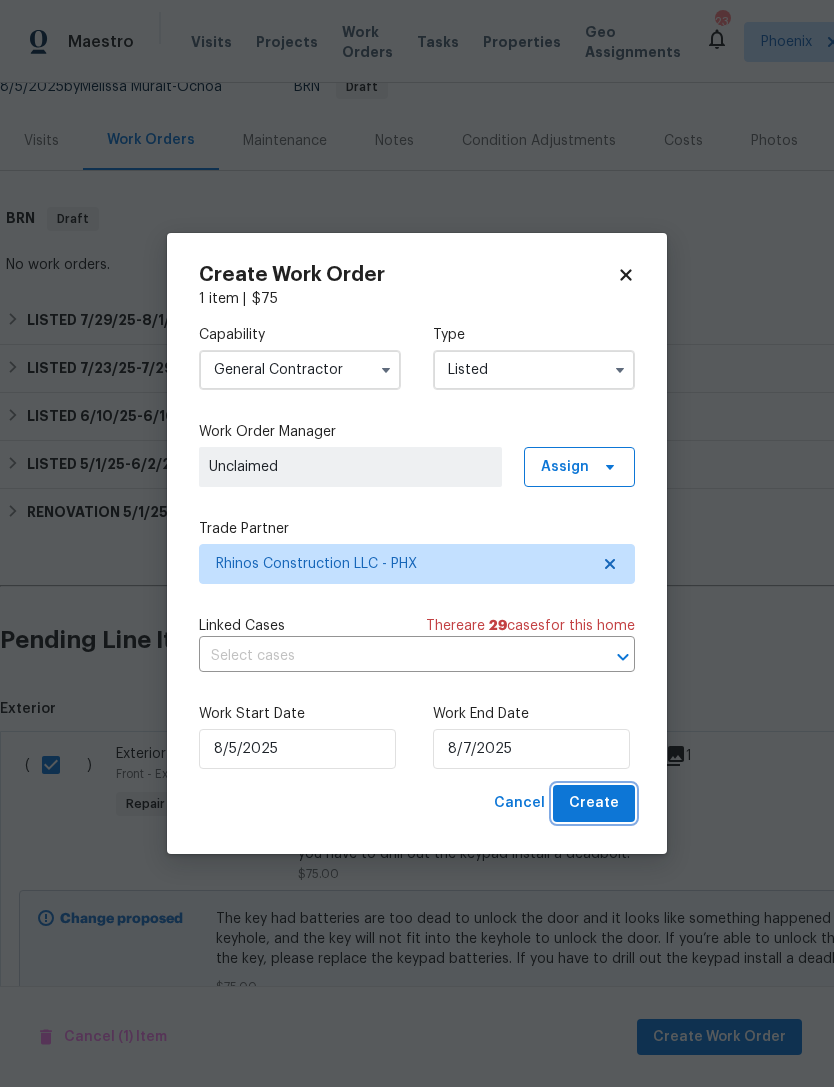 click on "Create" at bounding box center (594, 803) 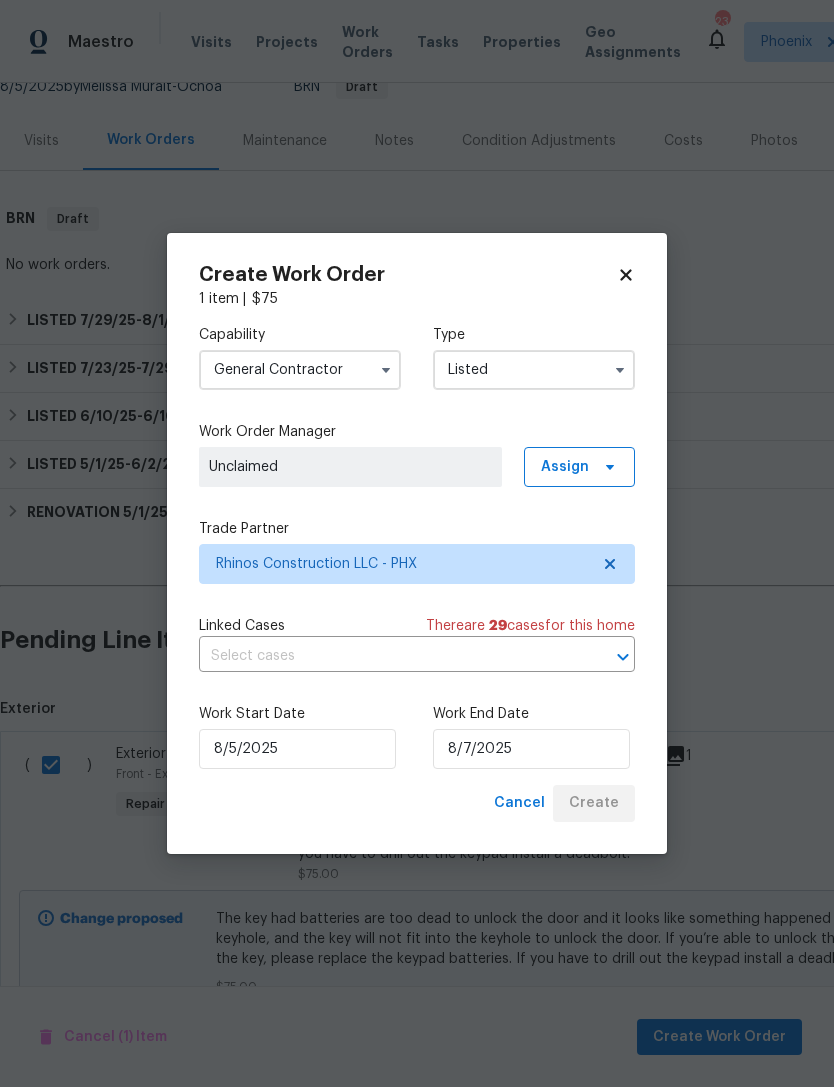 checkbox on "false" 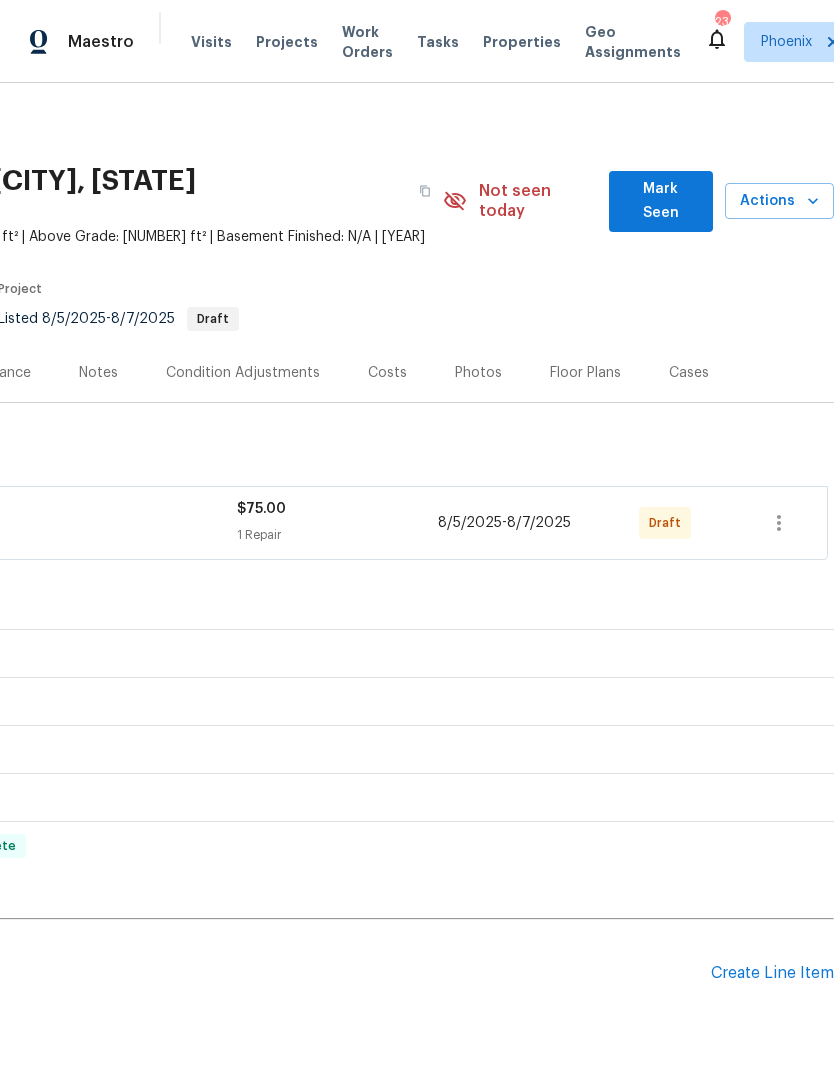scroll, scrollTop: 0, scrollLeft: 296, axis: horizontal 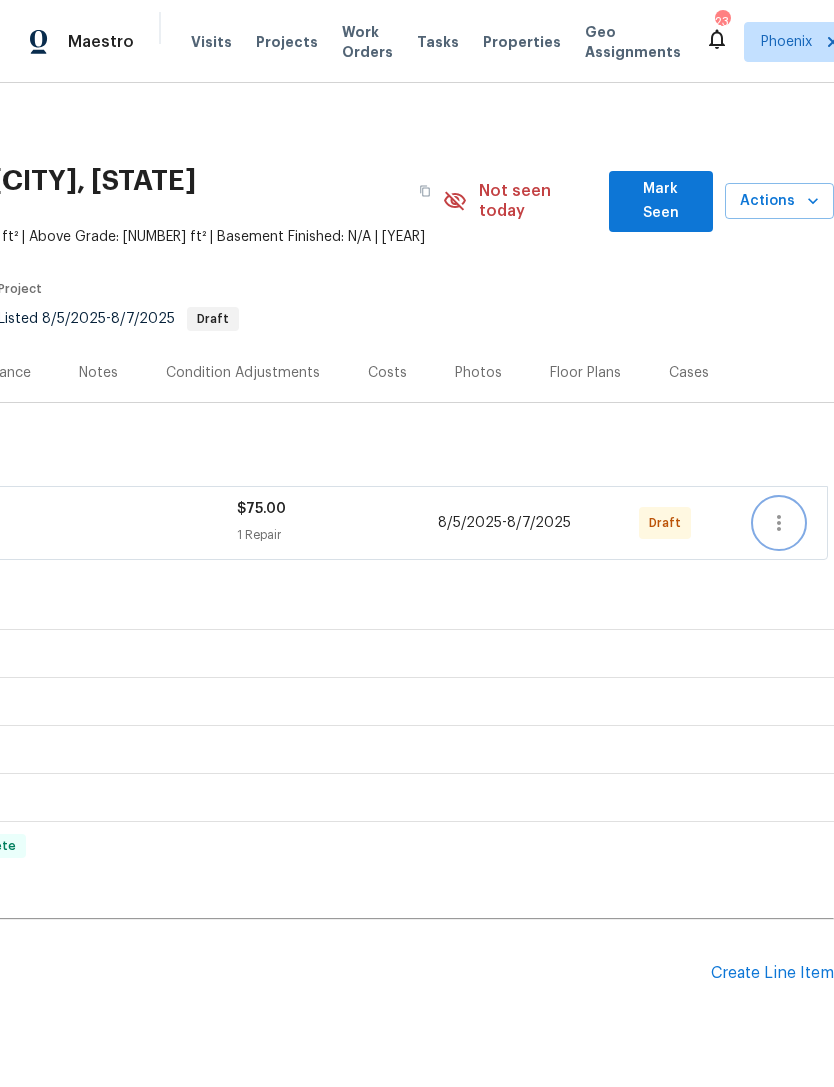 click 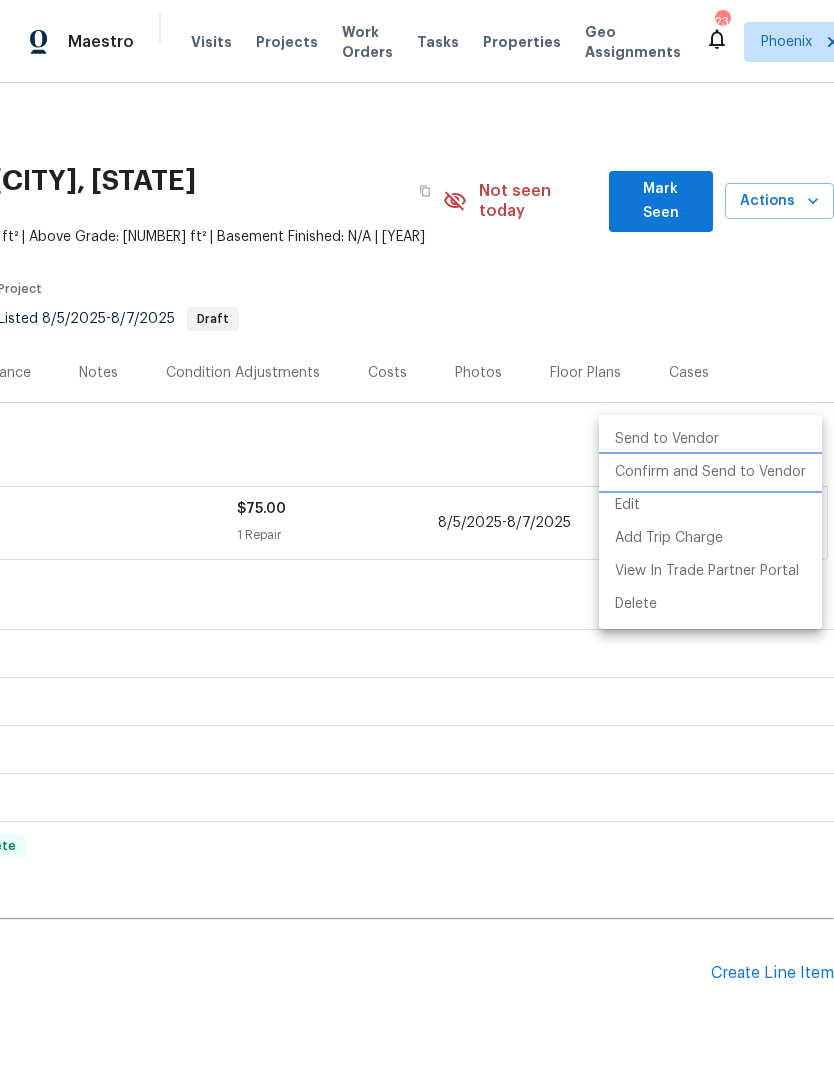 click on "Confirm and Send to Vendor" at bounding box center (710, 472) 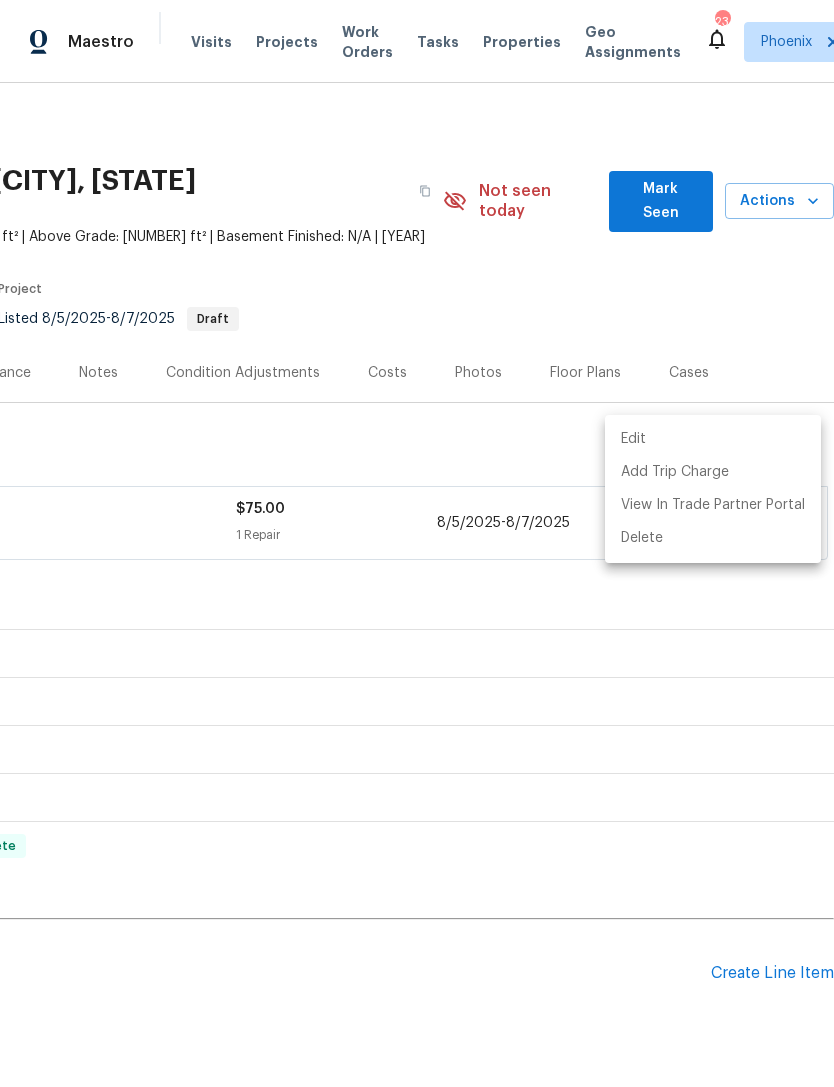 click at bounding box center [417, 543] 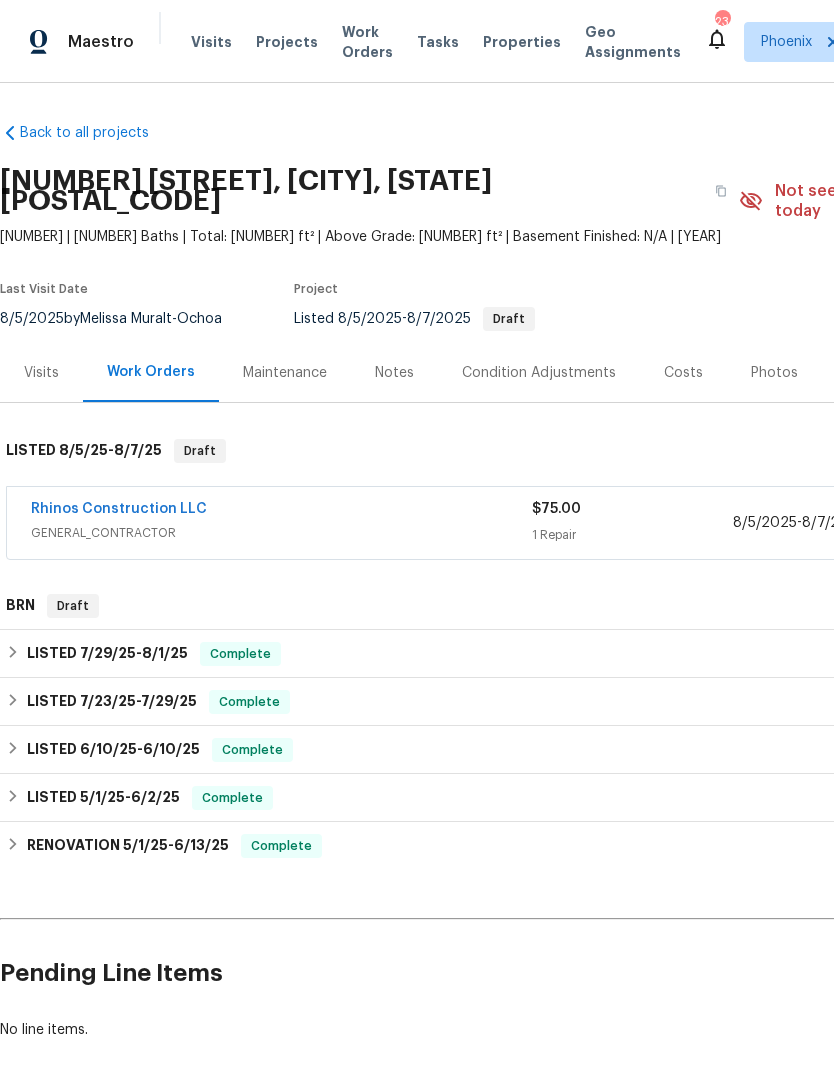 scroll, scrollTop: 0, scrollLeft: 0, axis: both 